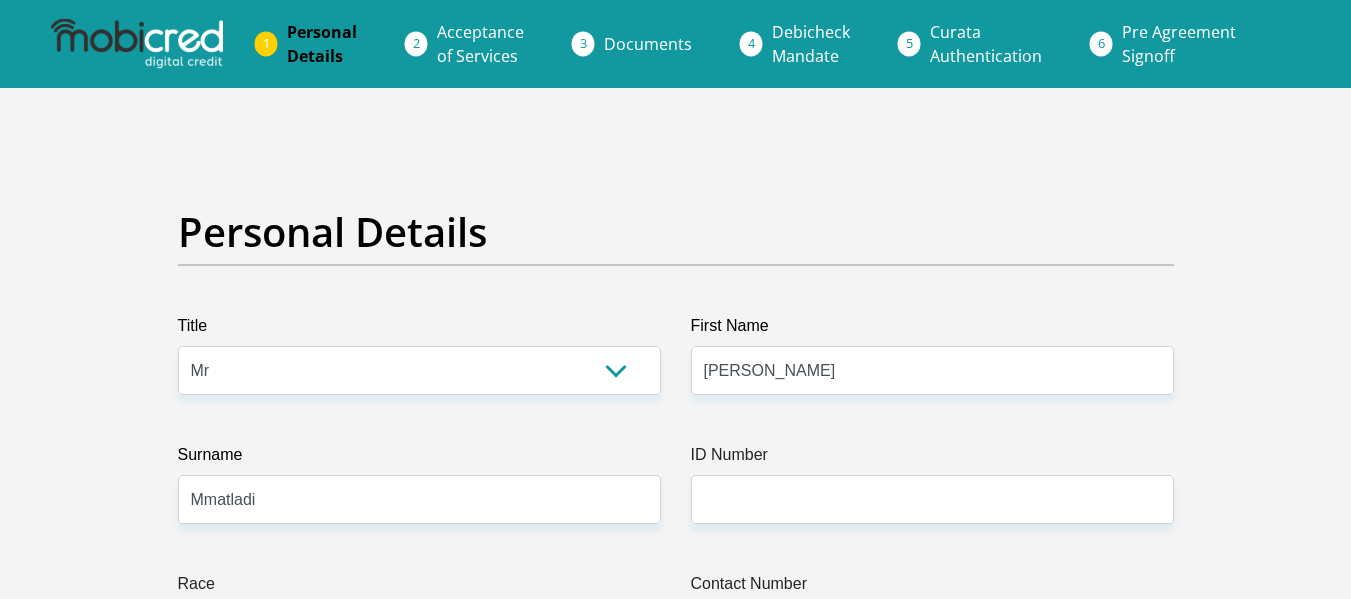 select on "Mr" 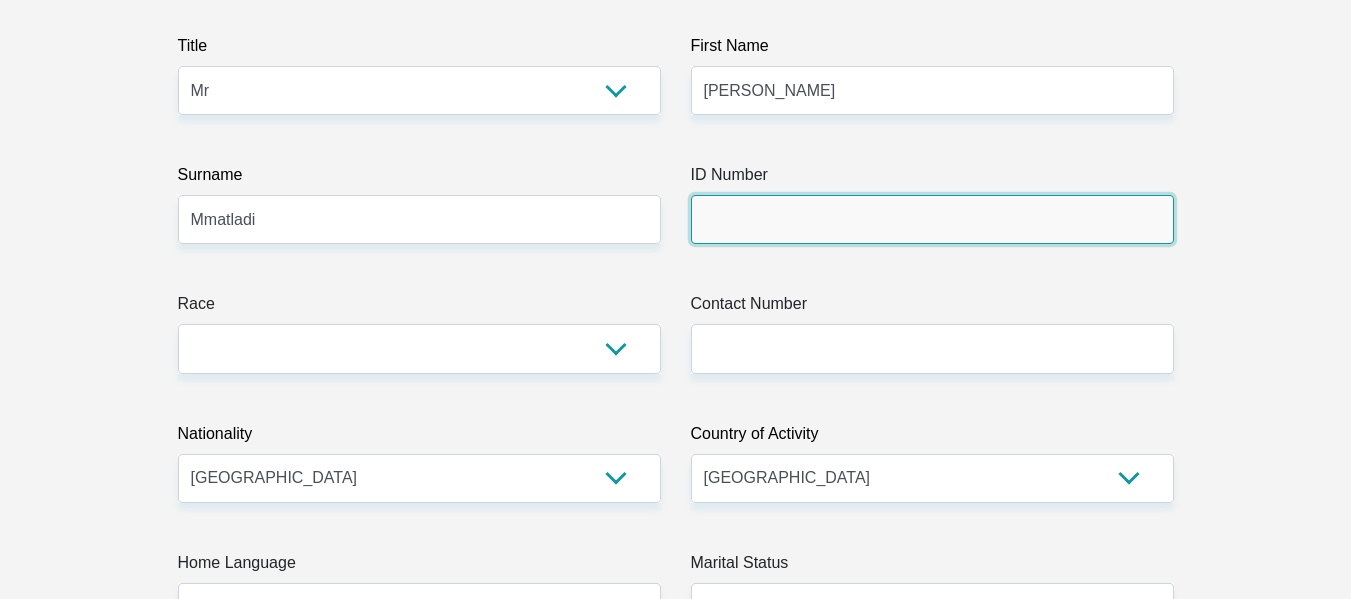 click on "ID Number" at bounding box center (932, 219) 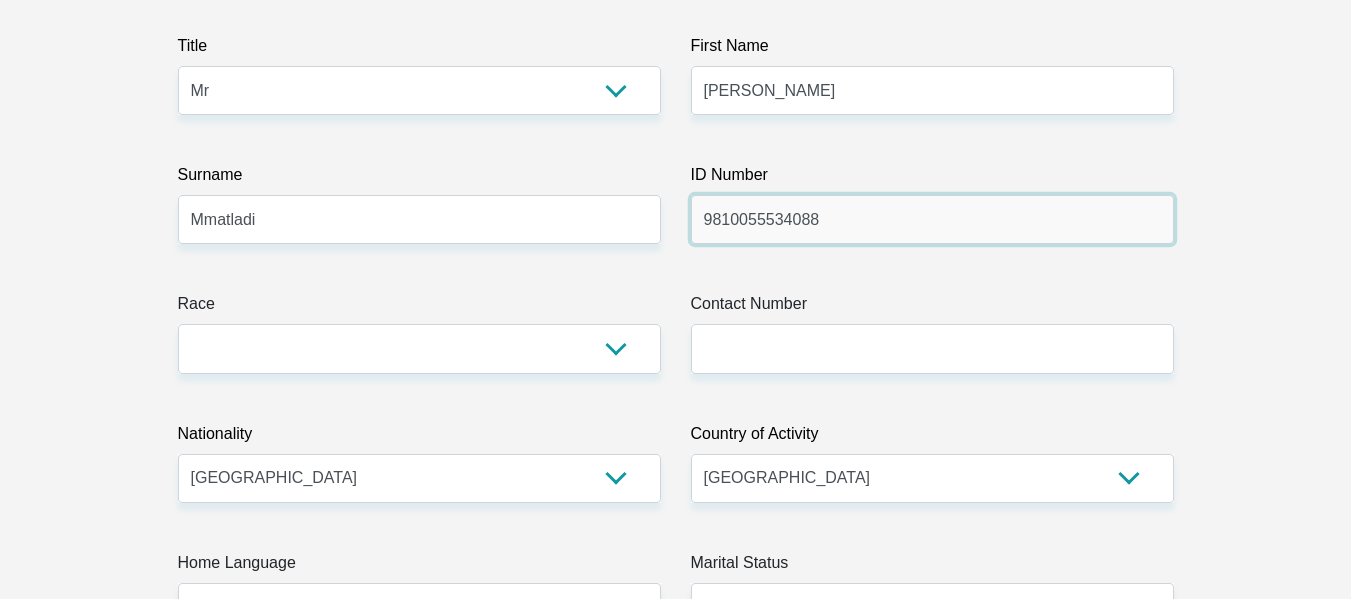 type on "9810055534088" 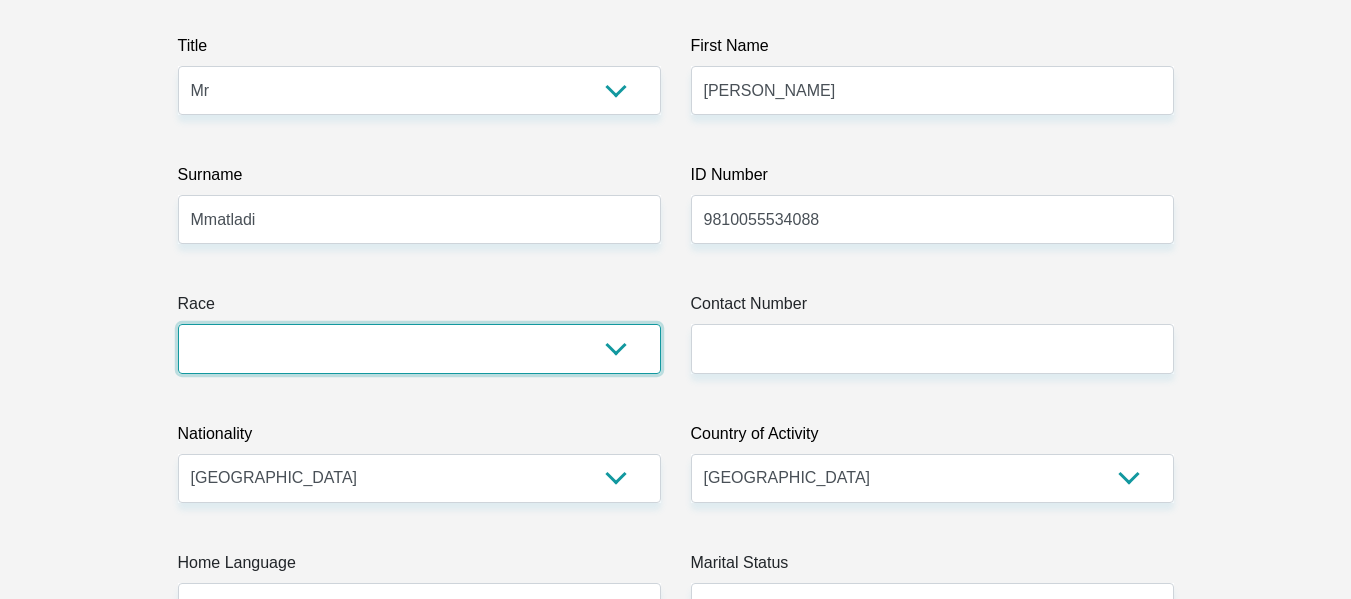 click on "Black
Coloured
Indian
White
Other" at bounding box center (419, 348) 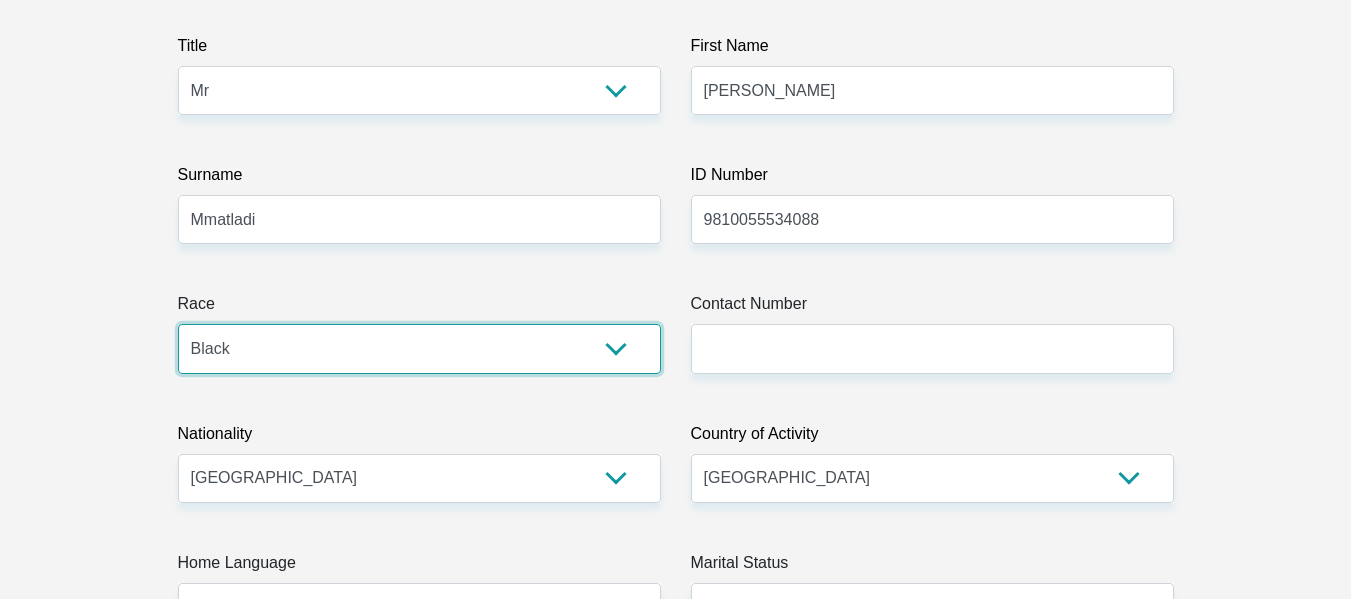 click on "Black
Coloured
Indian
White
Other" at bounding box center [419, 348] 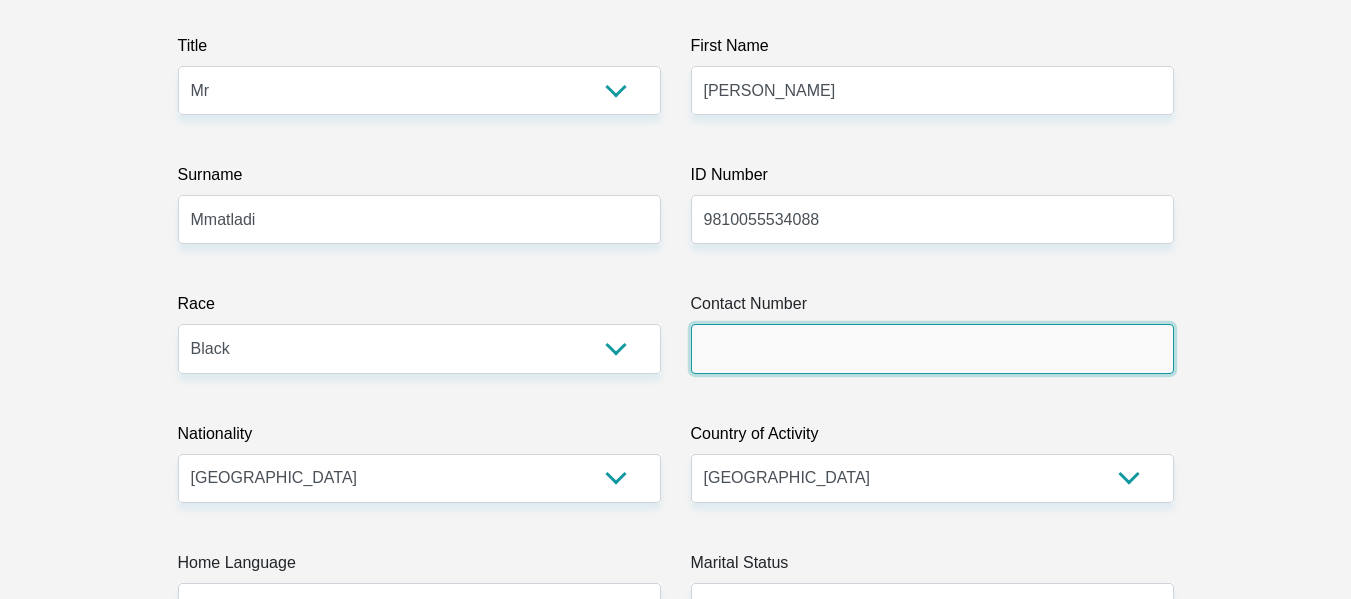 click on "Contact Number" at bounding box center [932, 348] 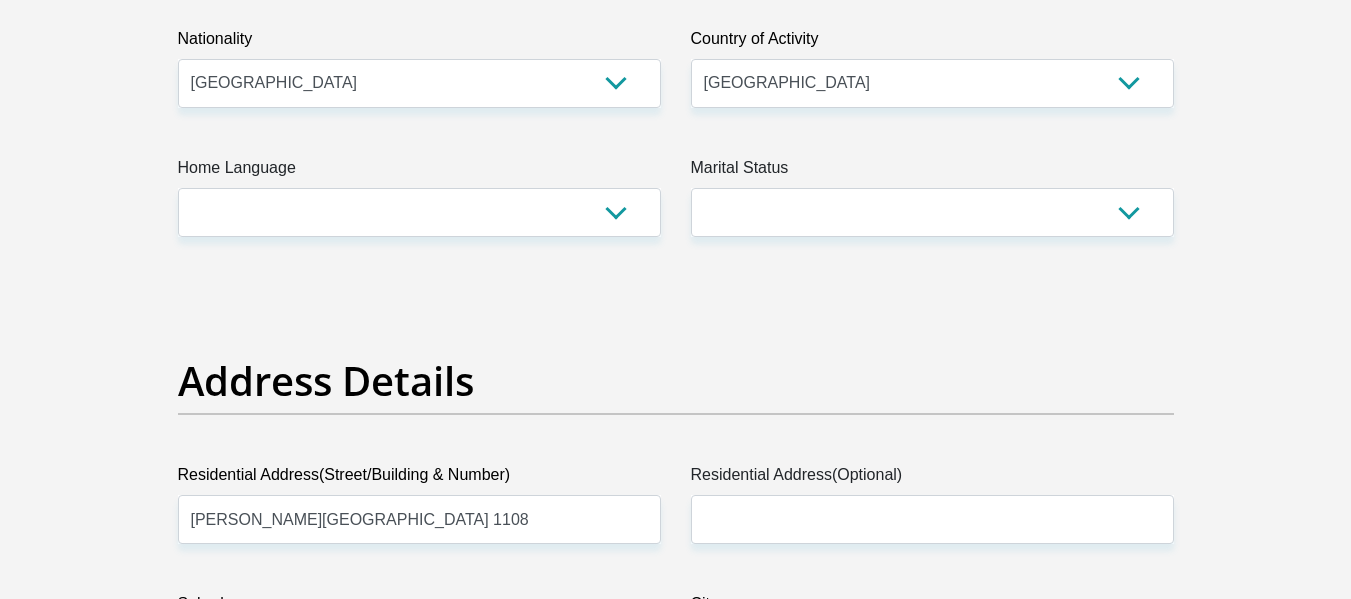 scroll, scrollTop: 688, scrollLeft: 0, axis: vertical 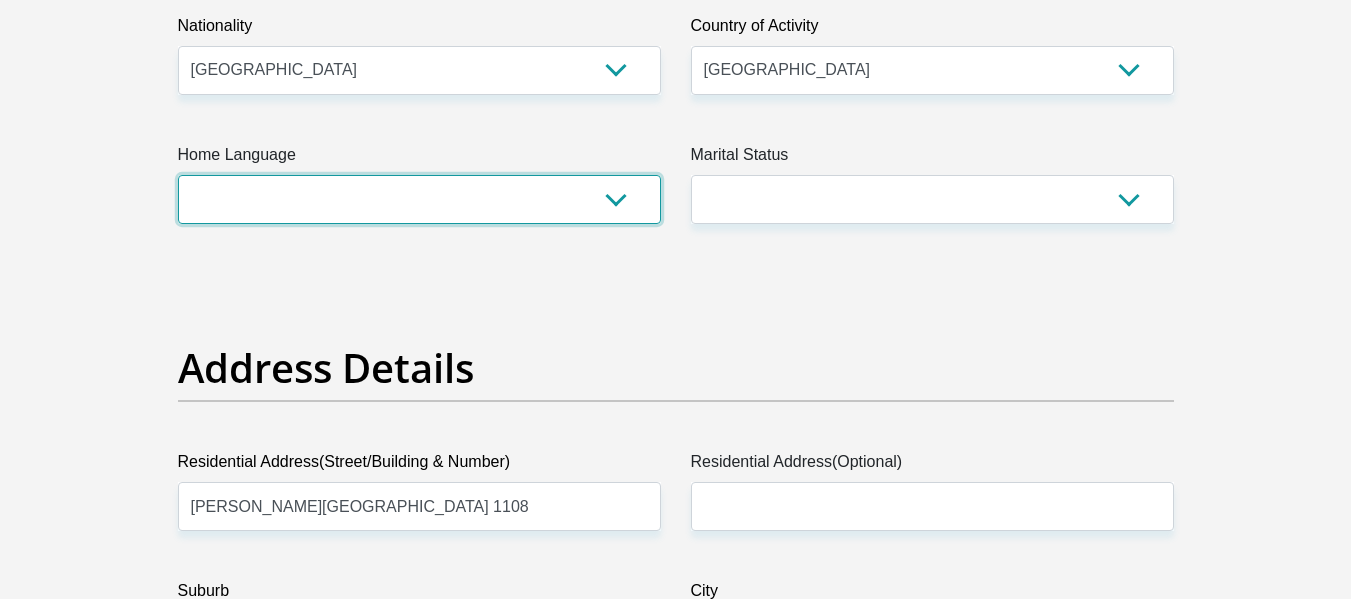 click on "Afrikaans
English
Sepedi
South Ndebele
Southern Sotho
Swati
Tsonga
Tswana
Venda
Xhosa
Zulu
Other" at bounding box center (419, 199) 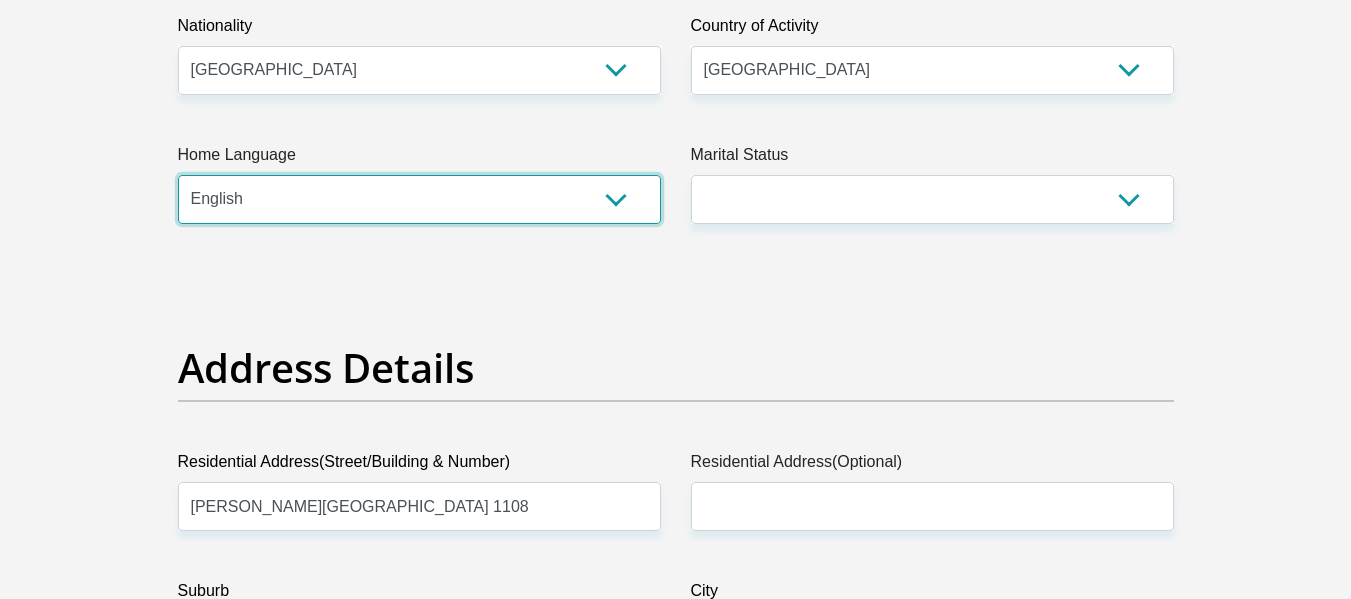 click on "Afrikaans
English
Sepedi
South Ndebele
Southern Sotho
Swati
Tsonga
Tswana
Venda
Xhosa
Zulu
Other" at bounding box center [419, 199] 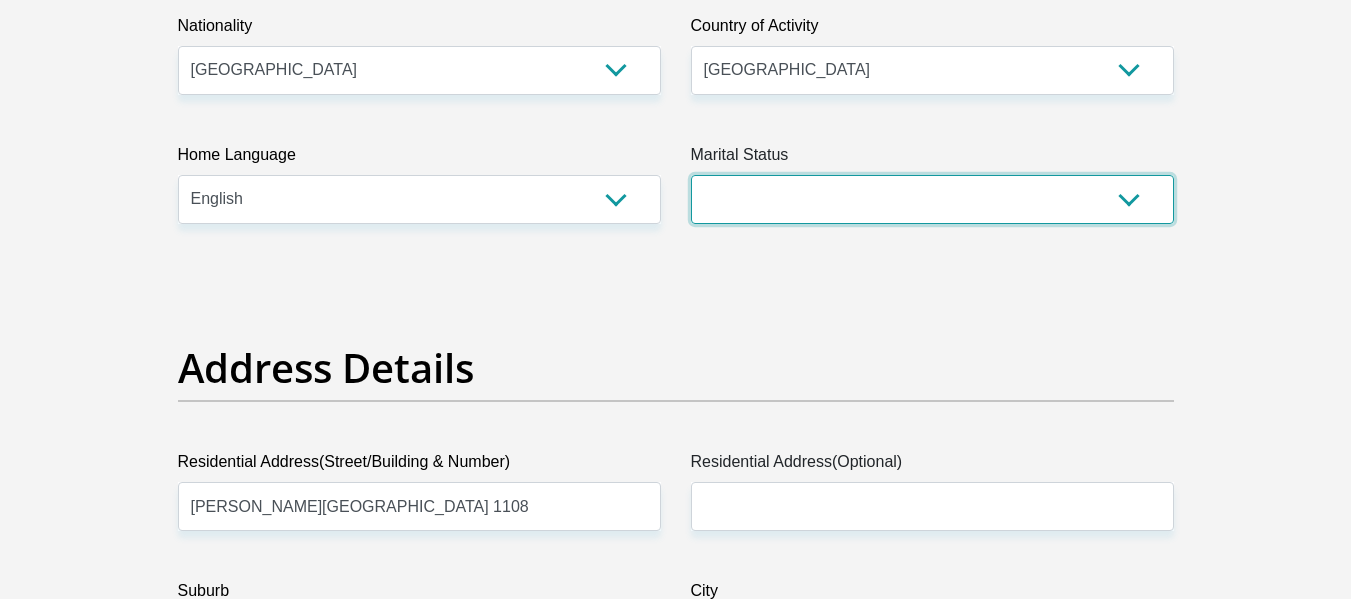 click on "Married ANC
Single
Divorced
Widowed
Married COP or Customary Law" at bounding box center (932, 199) 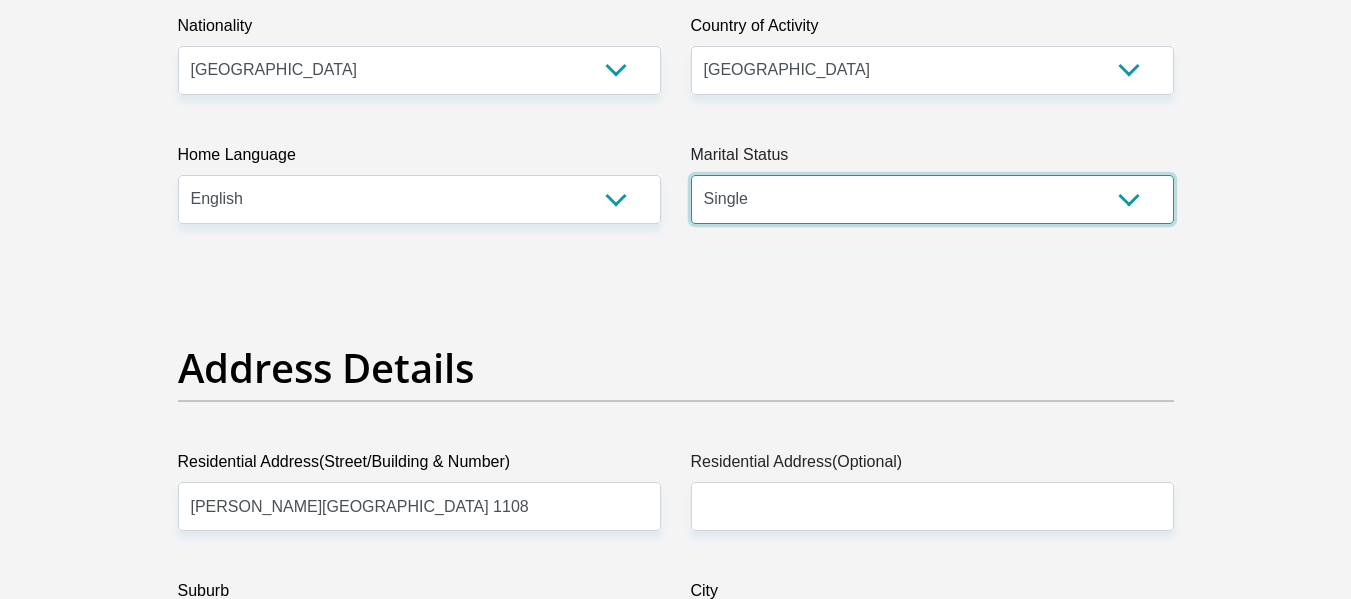 click on "Married ANC
Single
Divorced
Widowed
Married COP or Customary Law" at bounding box center [932, 199] 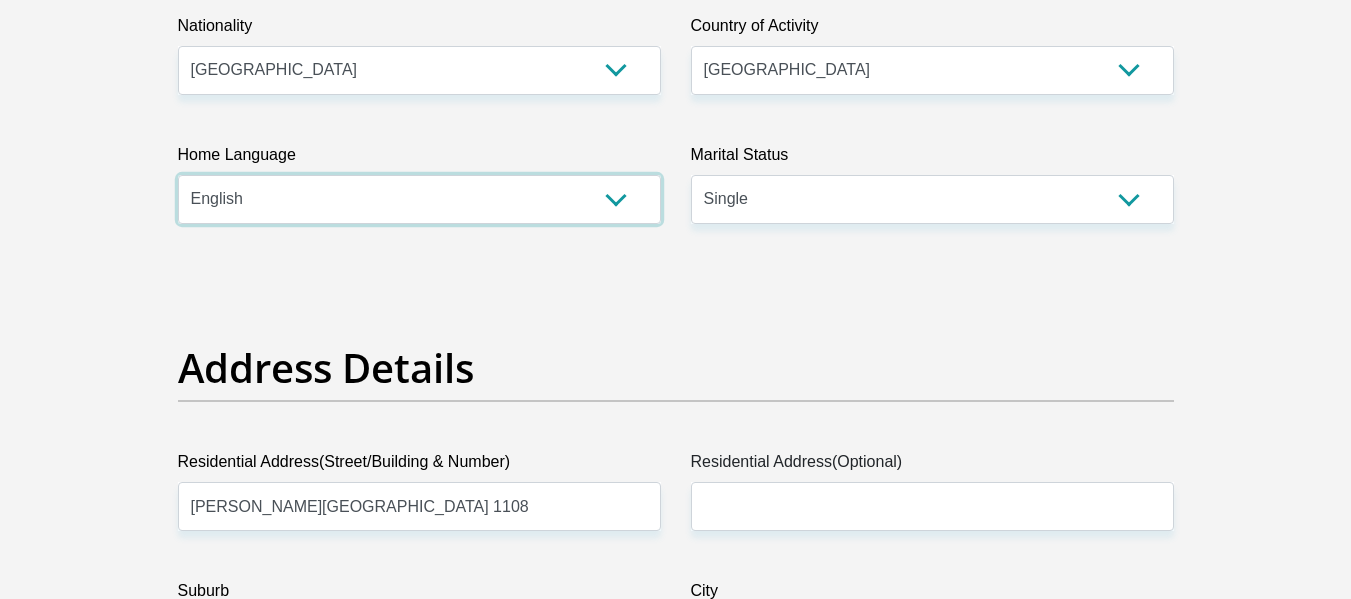 click on "Afrikaans
English
Sepedi
South Ndebele
Southern Sotho
Swati
Tsonga
Tswana
Venda
Xhosa
Zulu
Other" at bounding box center (419, 199) 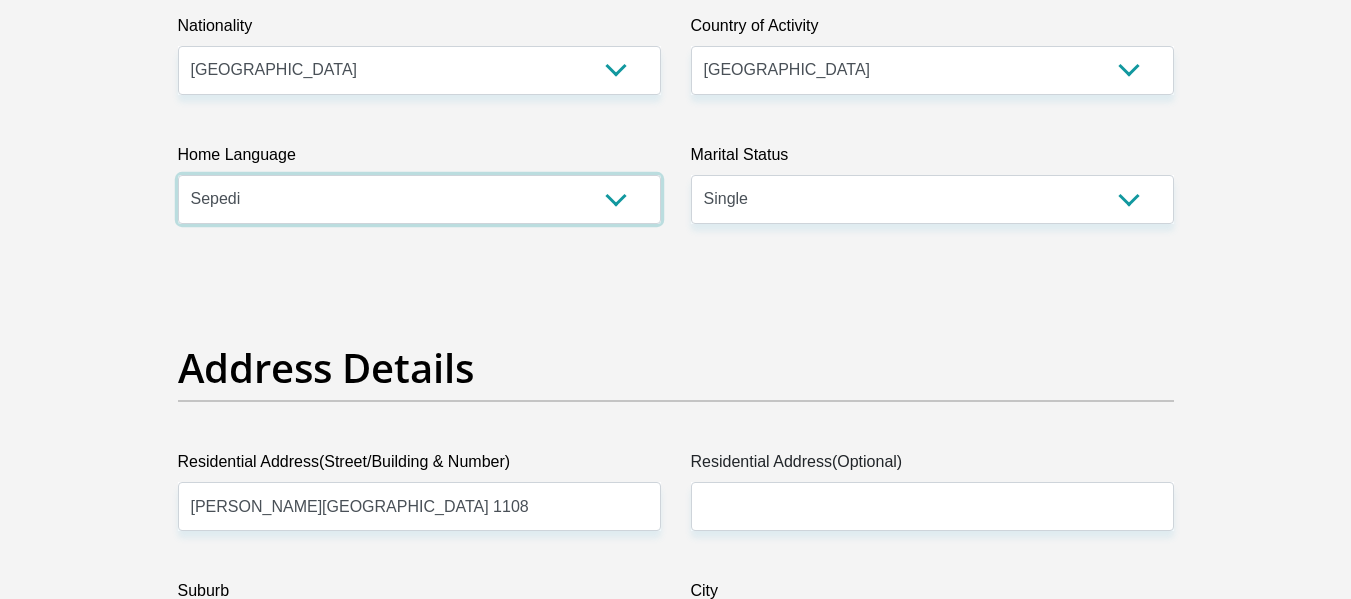 click on "Afrikaans
English
Sepedi
South Ndebele
Southern Sotho
Swati
Tsonga
Tswana
Venda
Xhosa
Zulu
Other" at bounding box center (419, 199) 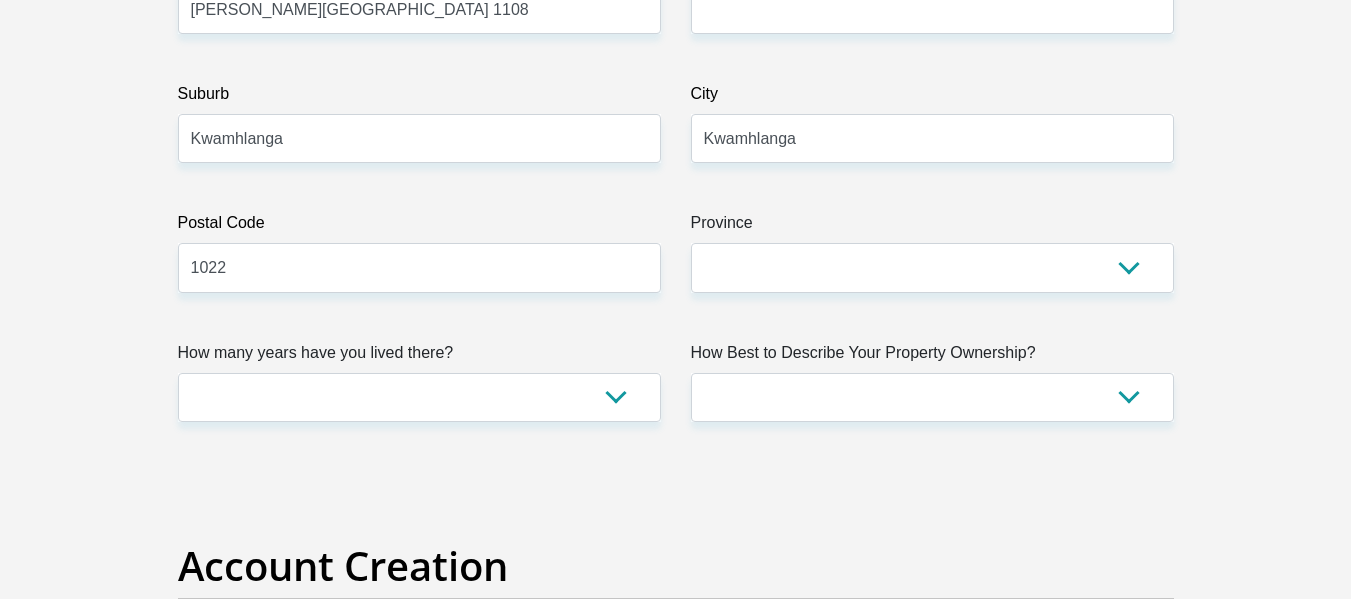 scroll, scrollTop: 1211, scrollLeft: 0, axis: vertical 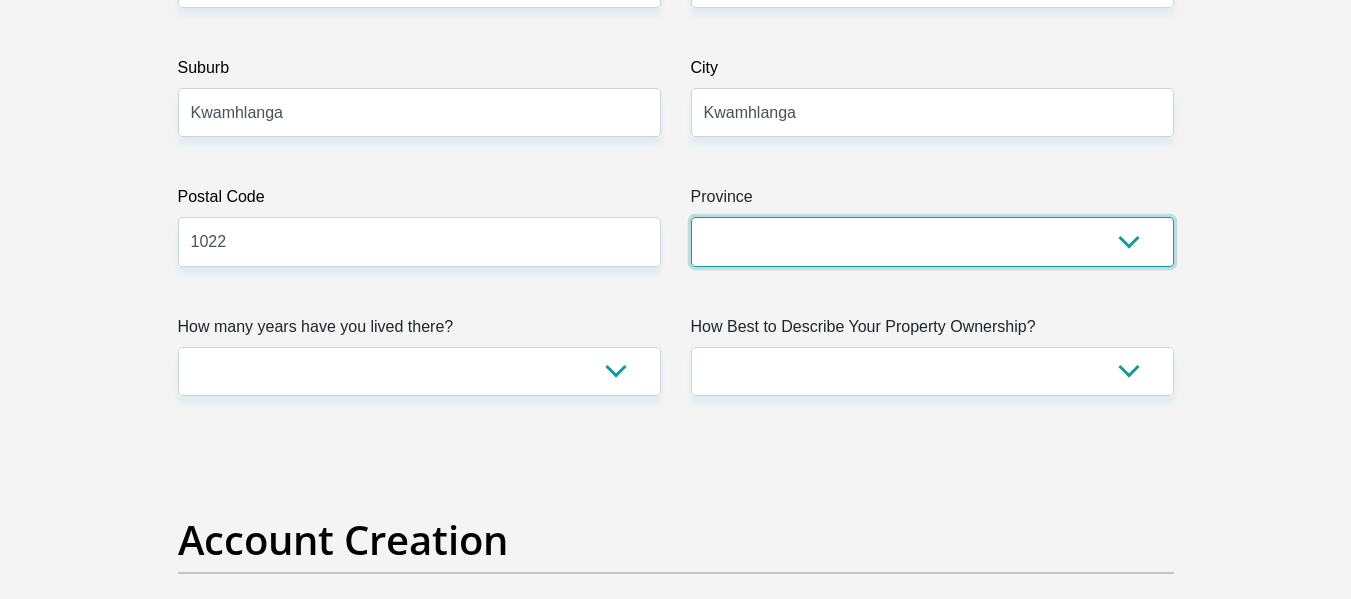 click on "Eastern Cape
Free State
Gauteng
KwaZulu-Natal
Limpopo
Mpumalanga
Northern Cape
North West
Western Cape" at bounding box center [932, 241] 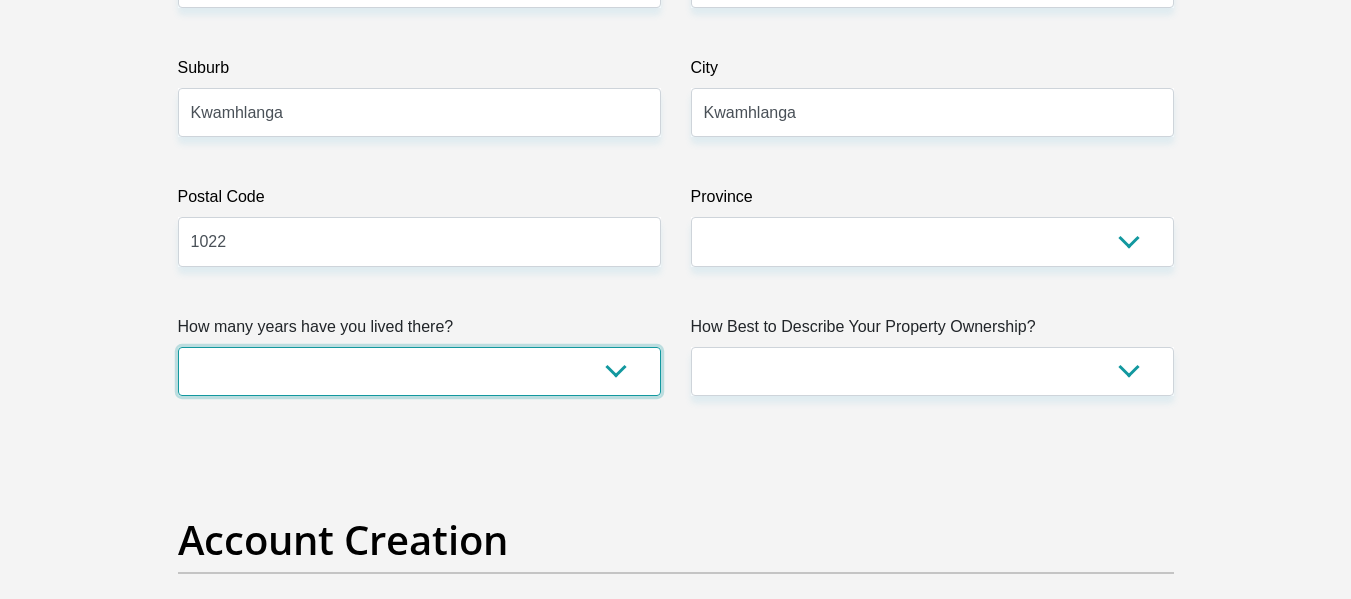 click on "less than 1 year
1-3 years
3-5 years
5+ years" at bounding box center [419, 371] 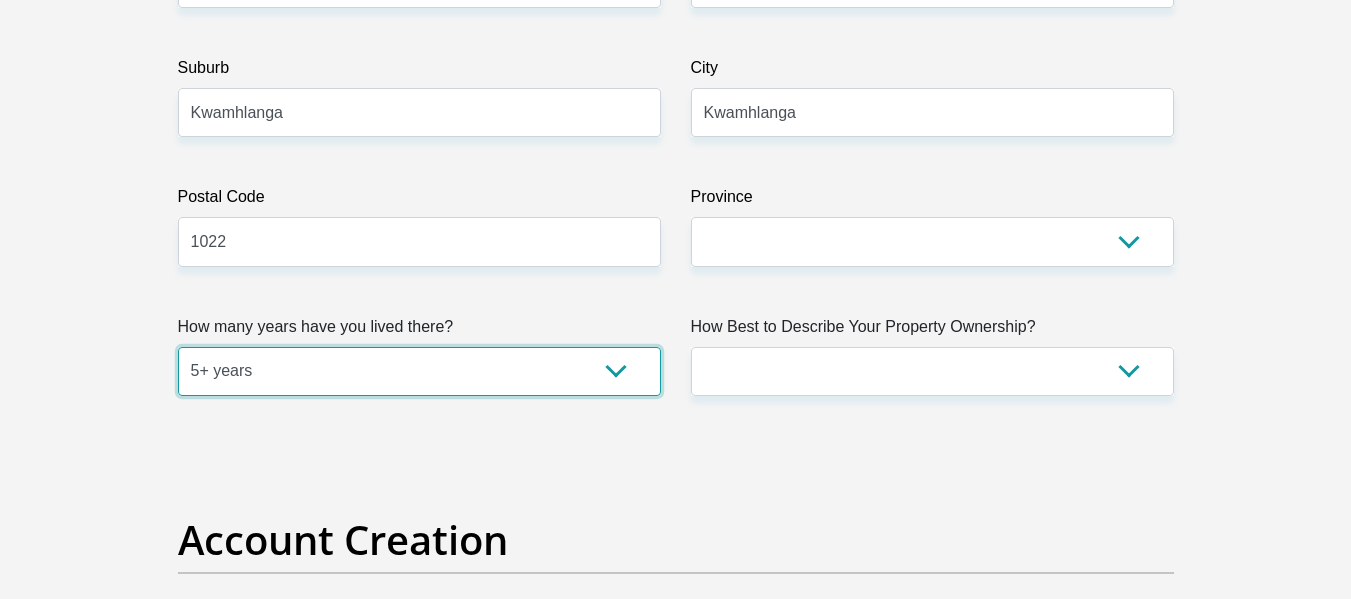 click on "less than 1 year
1-3 years
3-5 years
5+ years" at bounding box center [419, 371] 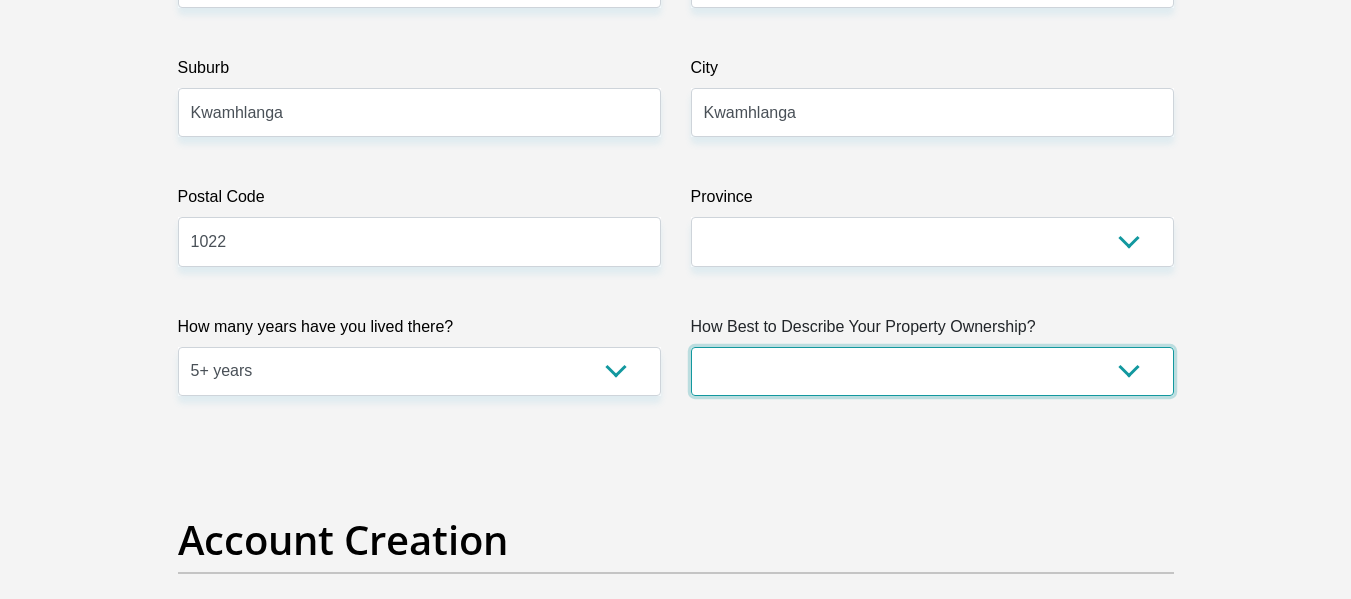 click on "Owned
Rented
Family Owned
Company Dwelling" at bounding box center (932, 371) 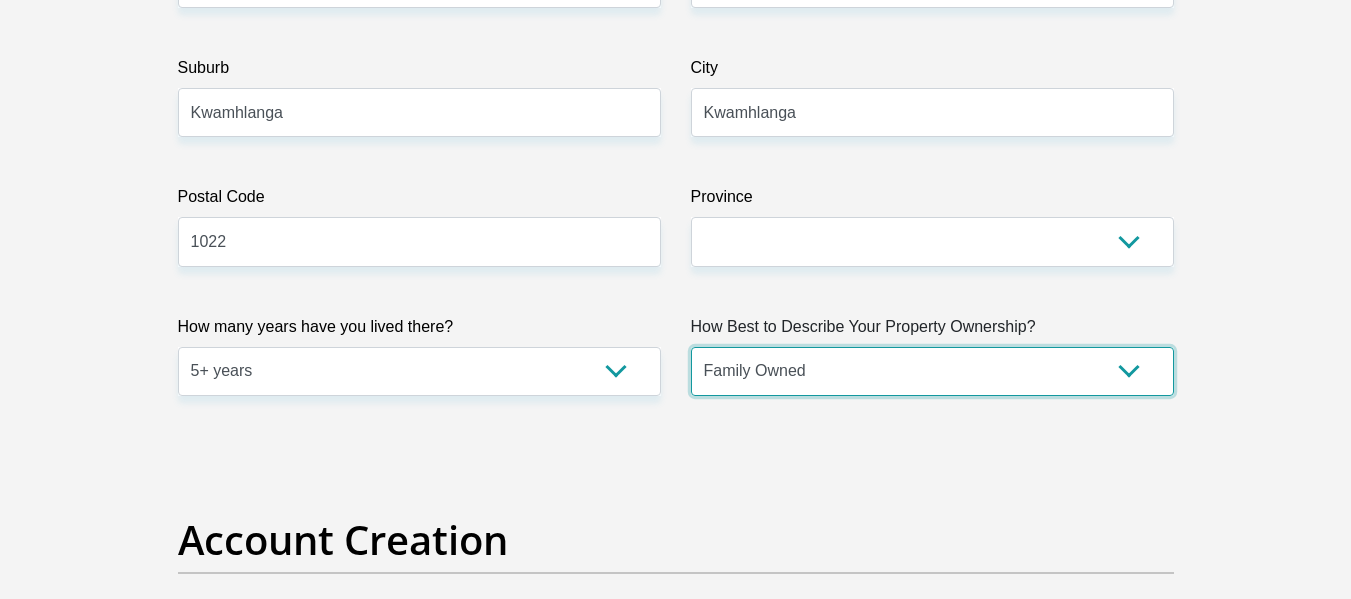 click on "Owned
Rented
Family Owned
Company Dwelling" at bounding box center [932, 371] 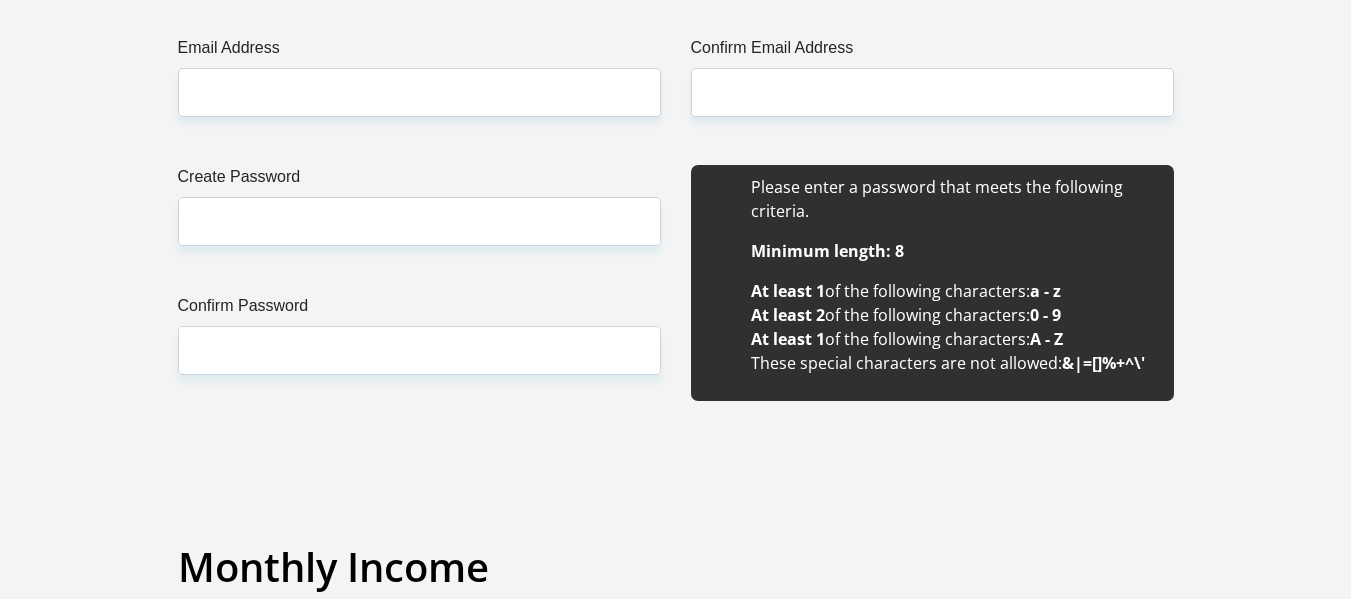 scroll, scrollTop: 1682, scrollLeft: 0, axis: vertical 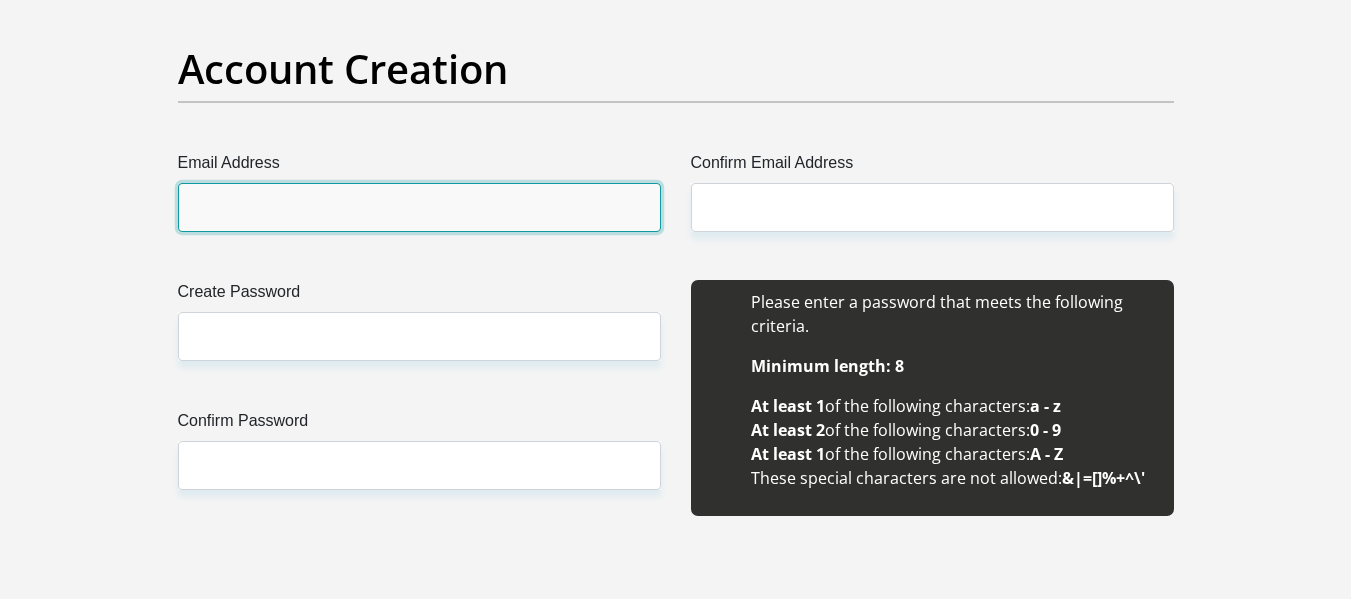 click on "Email Address" at bounding box center (419, 207) 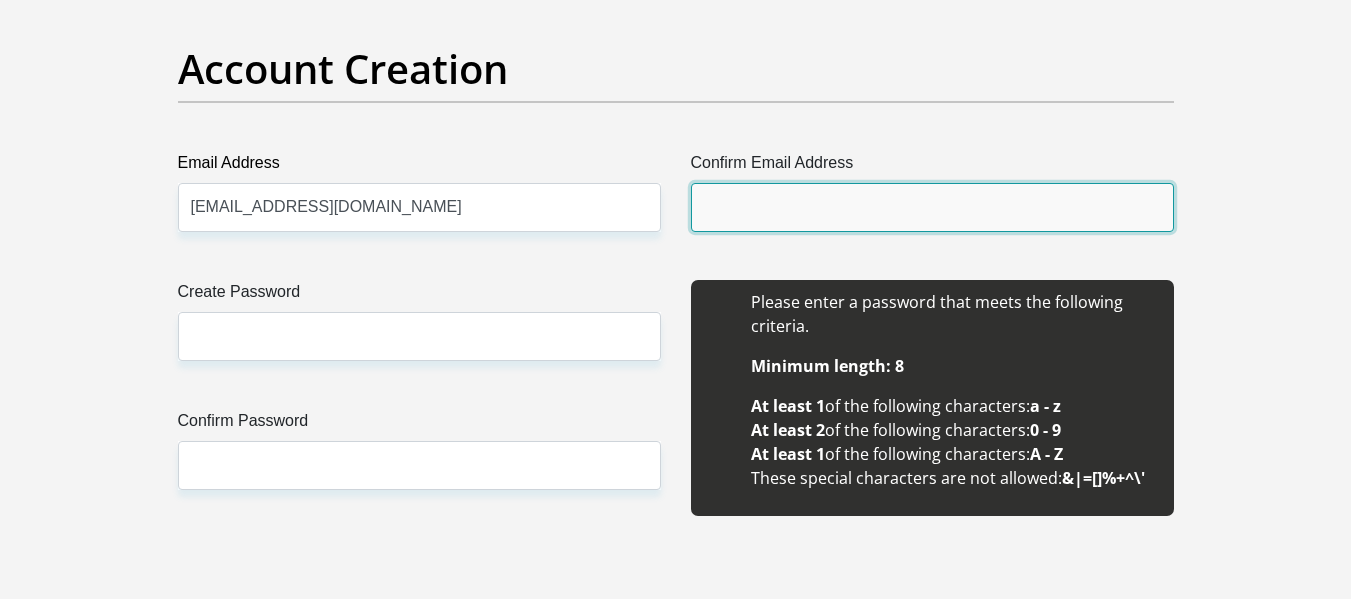 click on "Confirm Email Address" at bounding box center [932, 207] 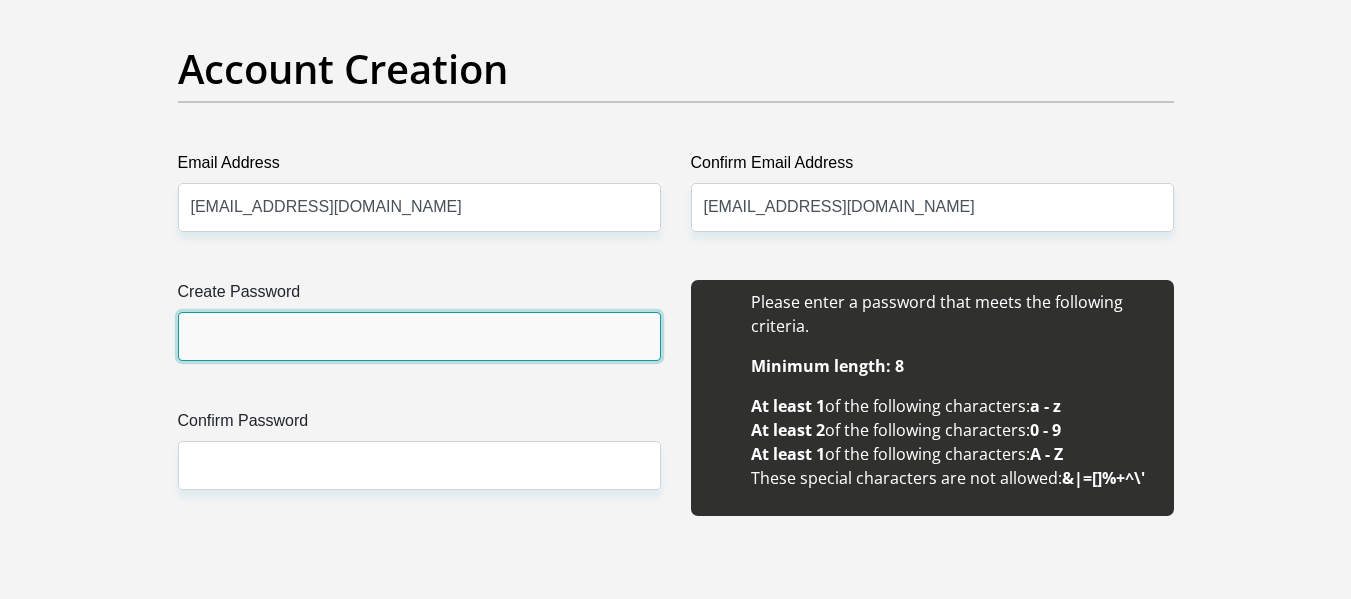 click on "Create Password" at bounding box center [419, 336] 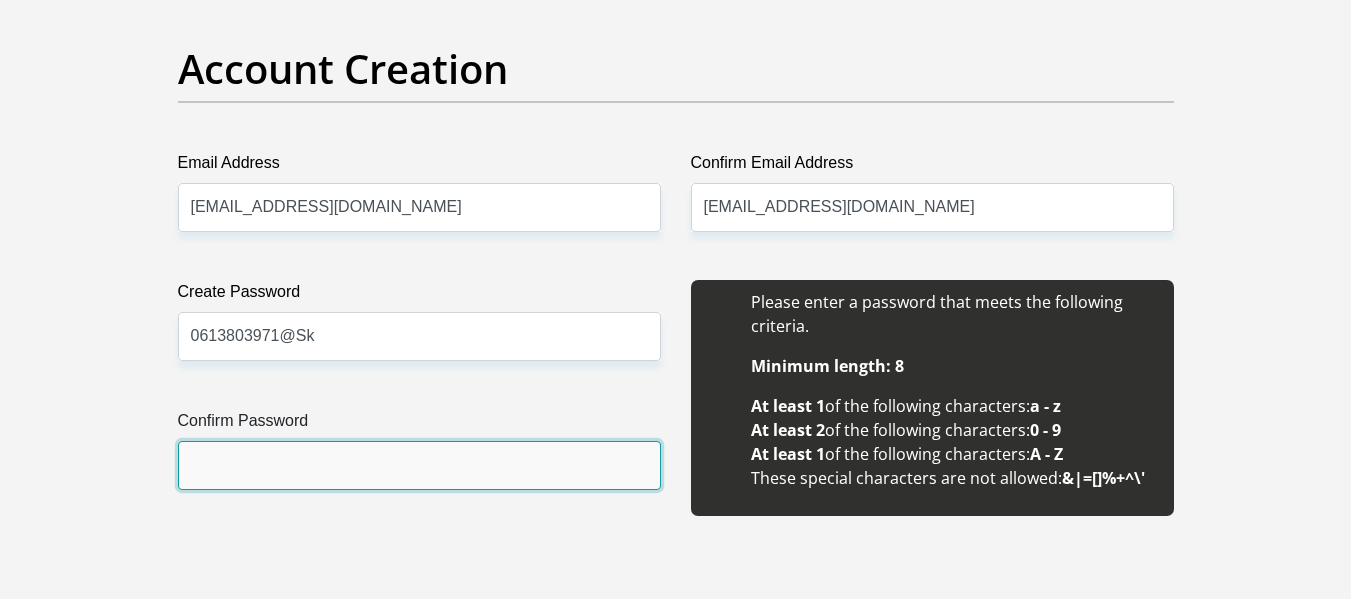 click on "Confirm Password" at bounding box center [419, 465] 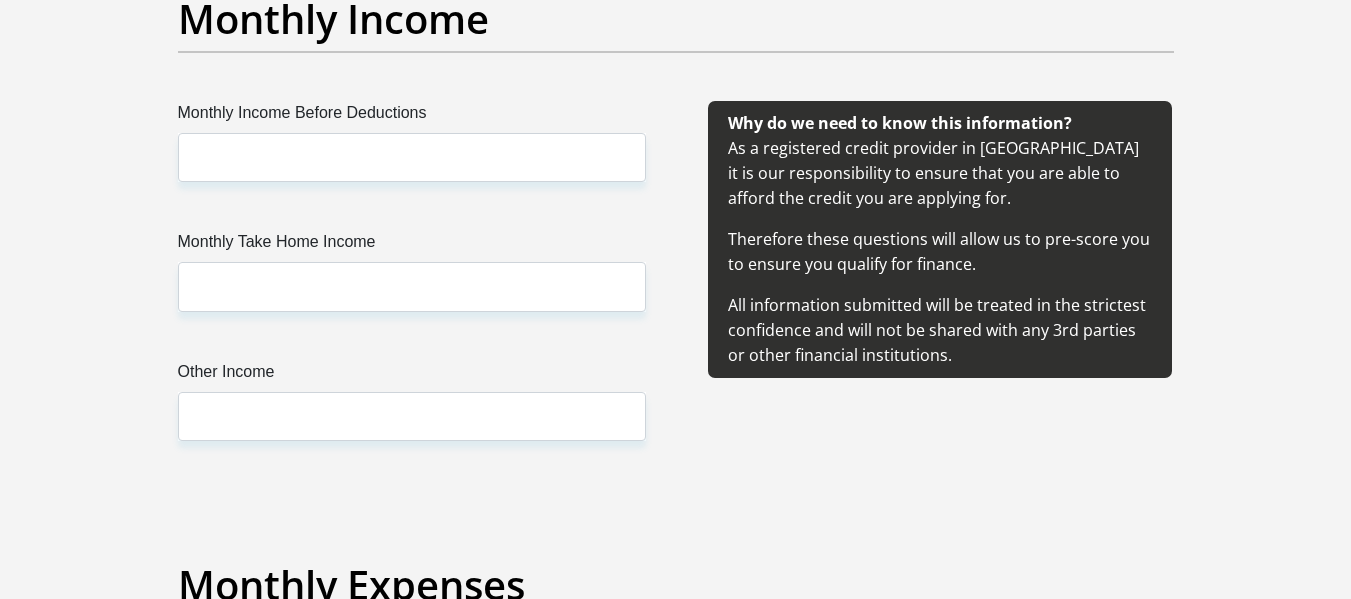 scroll, scrollTop: 2358, scrollLeft: 0, axis: vertical 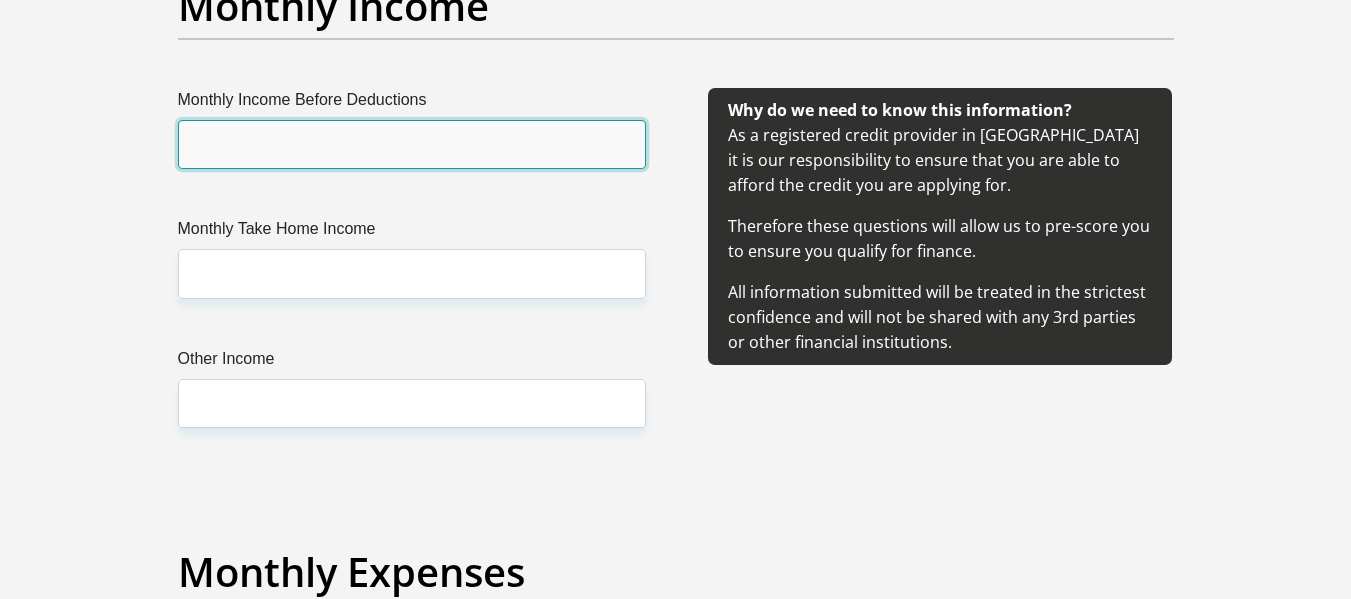 click on "Monthly Income Before Deductions" at bounding box center (412, 144) 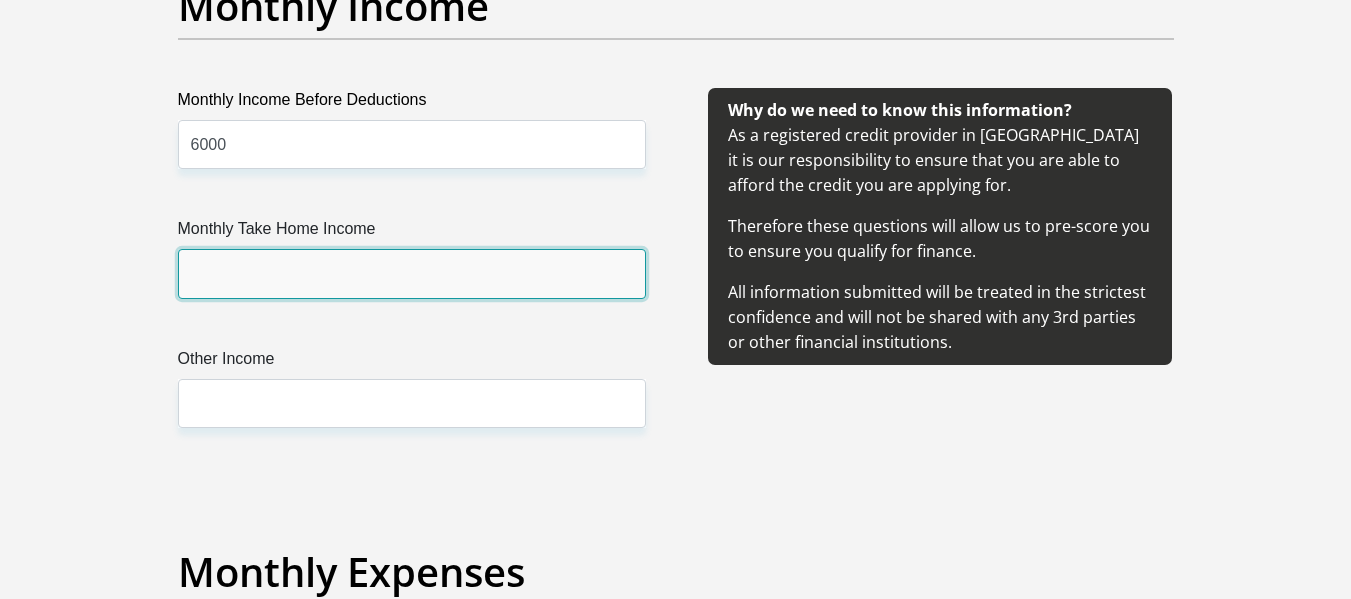 click on "Monthly Take Home Income" at bounding box center [412, 273] 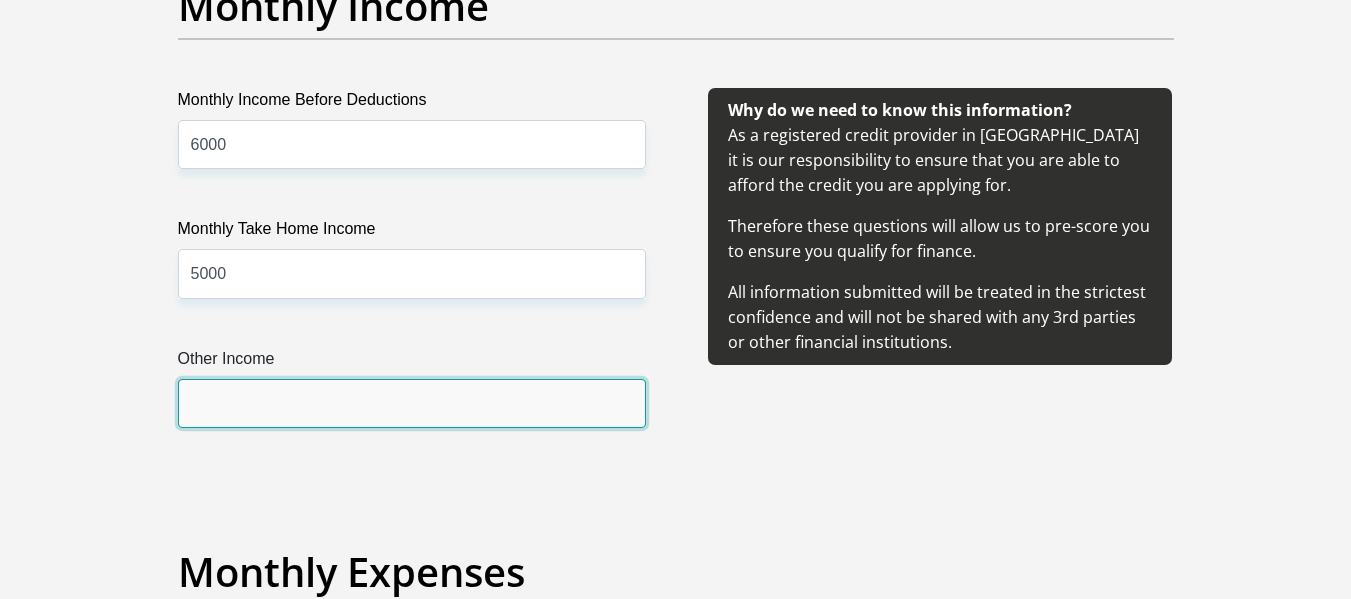 click on "Other Income" at bounding box center [412, 403] 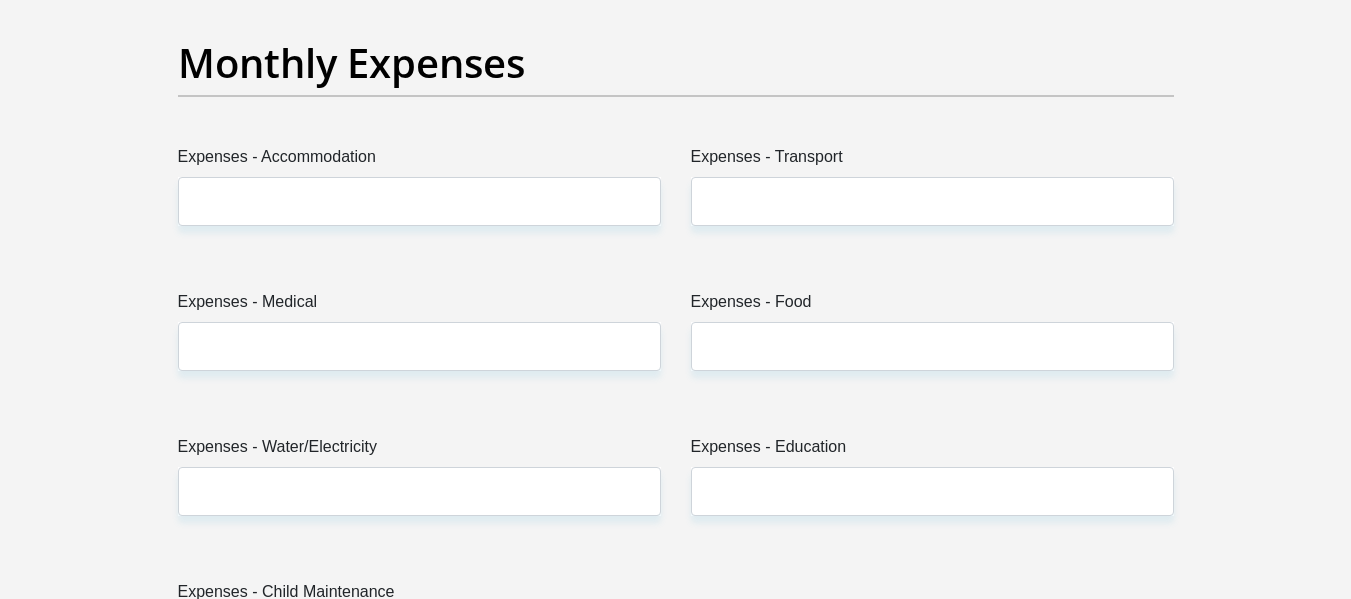 scroll, scrollTop: 2906, scrollLeft: 0, axis: vertical 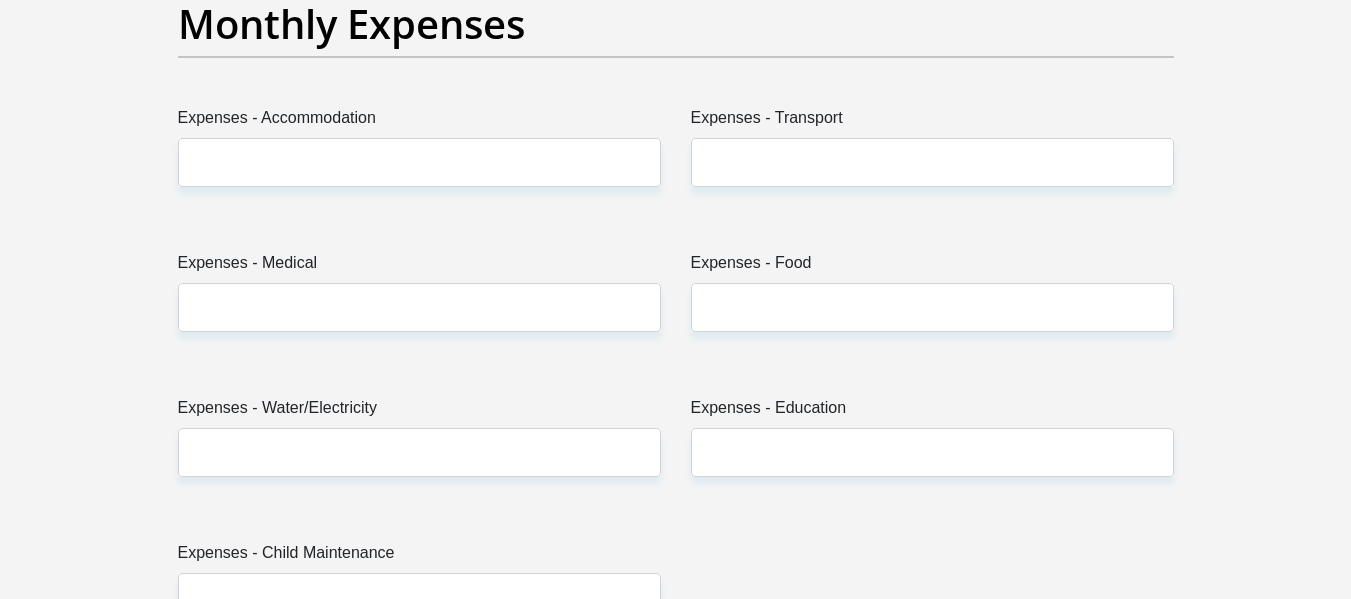 type on "1000" 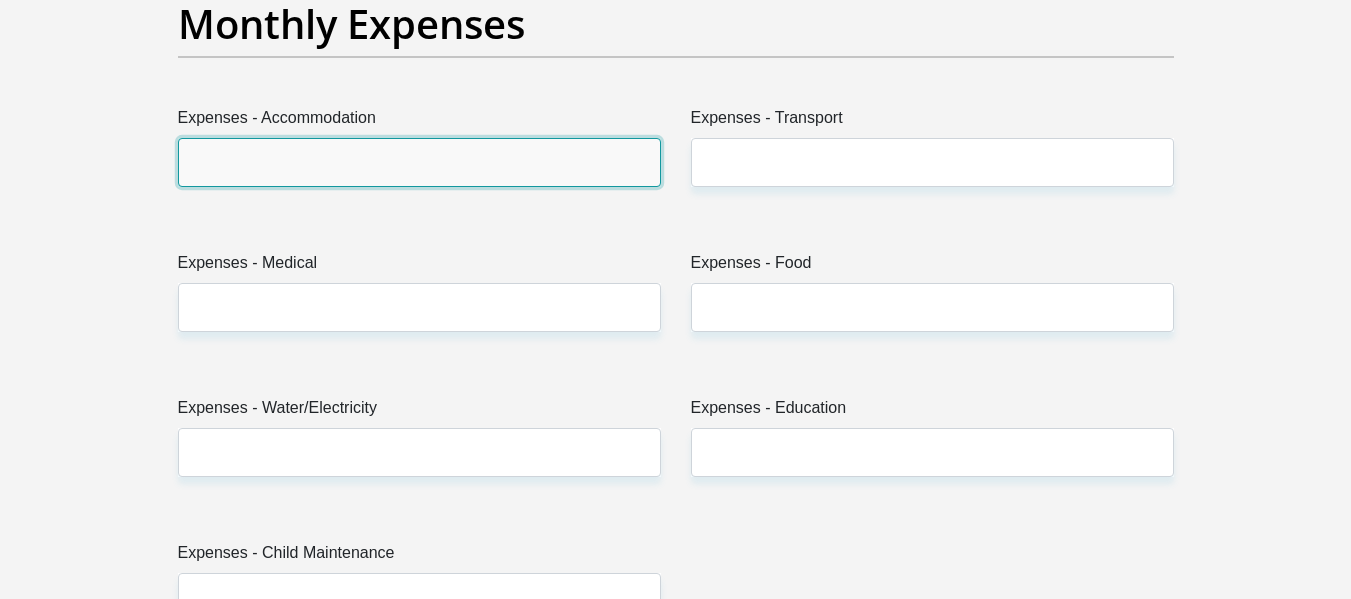 click on "Expenses - Accommodation" at bounding box center [419, 162] 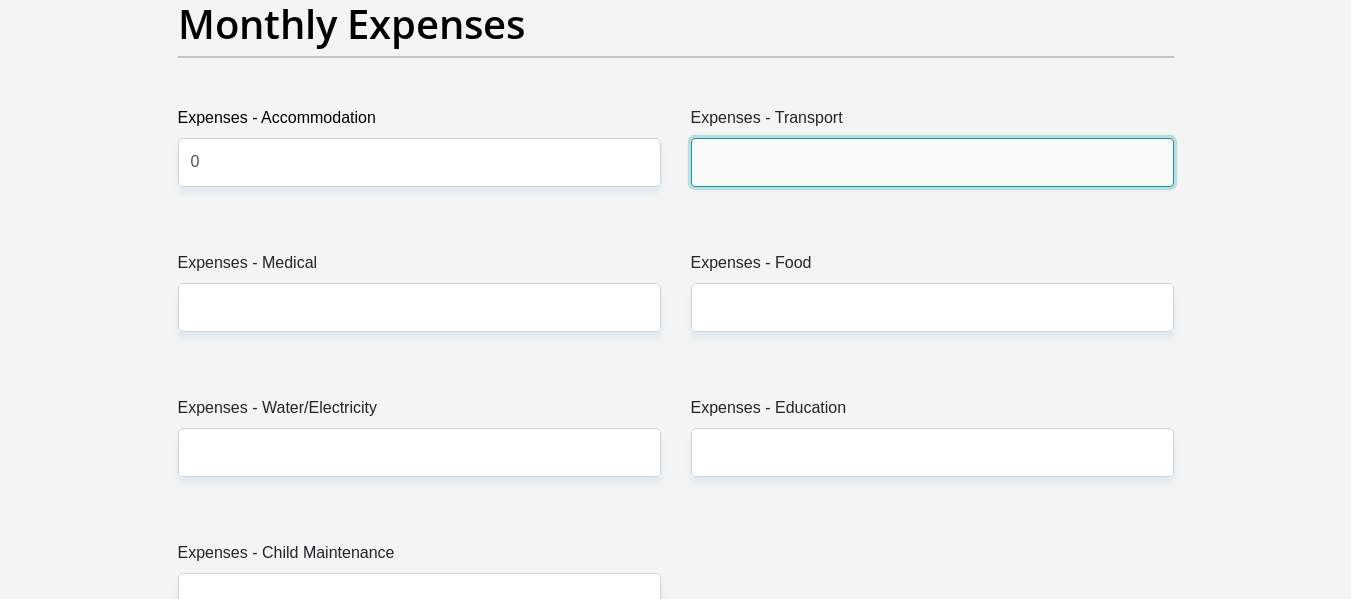 click on "Expenses - Transport" at bounding box center [932, 162] 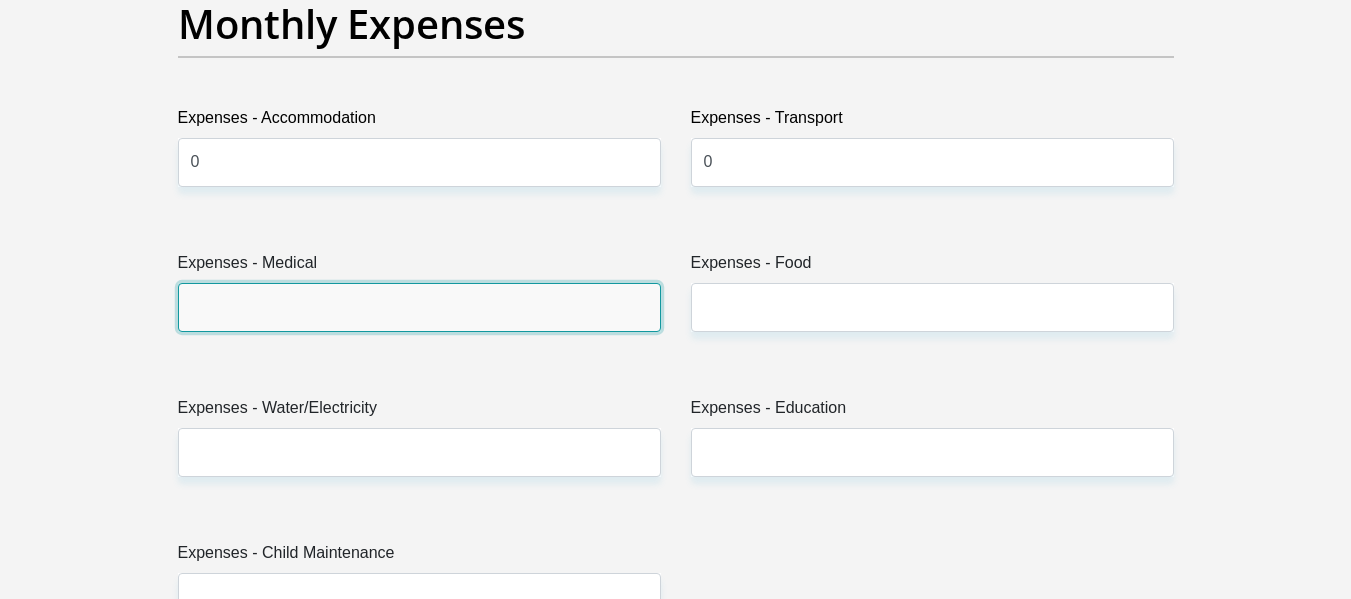 click on "Expenses - Medical" at bounding box center (419, 307) 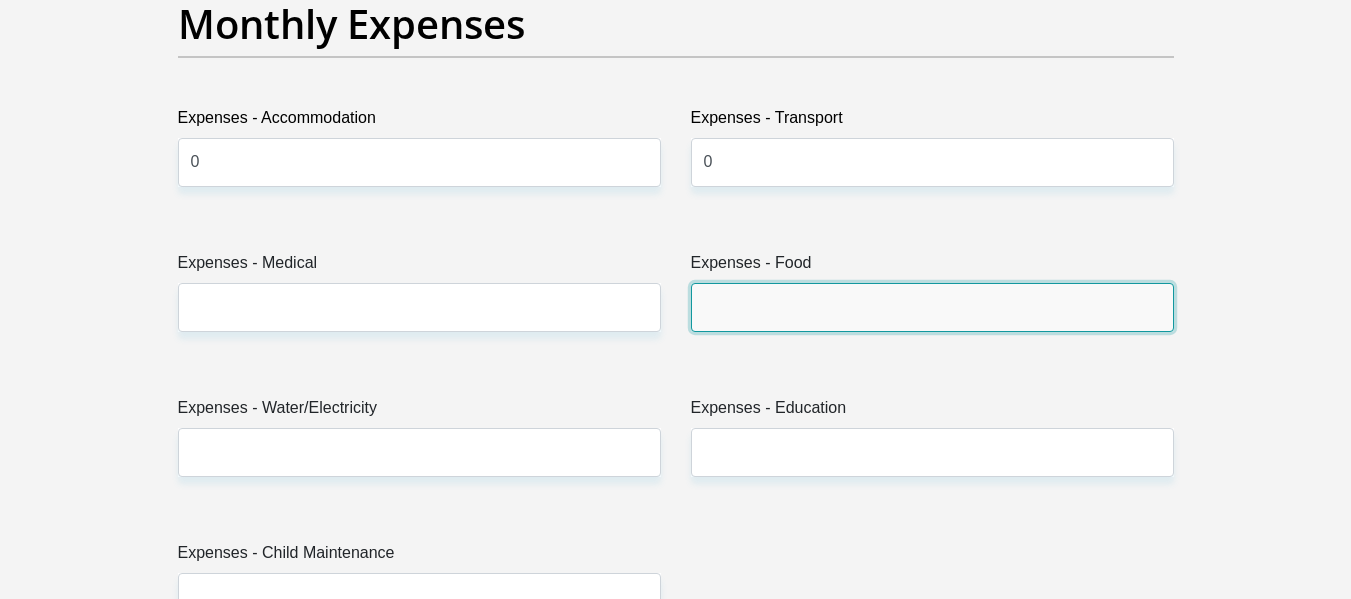 click on "Expenses - Food" at bounding box center (932, 307) 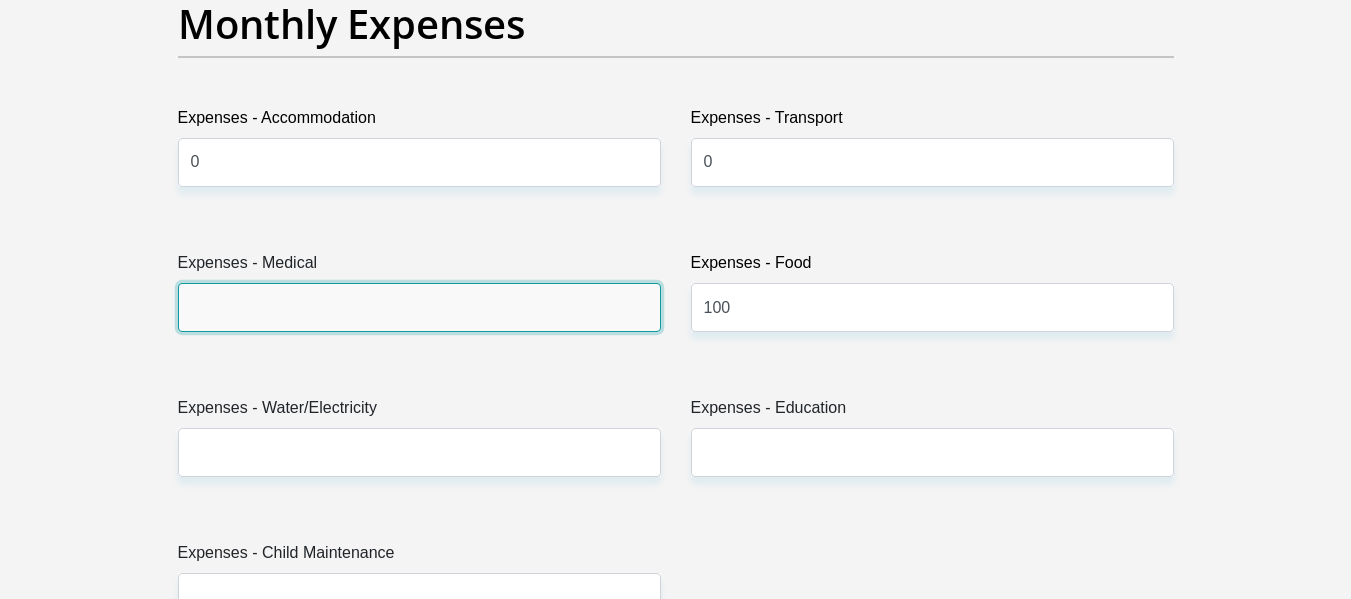 click on "Expenses - Medical" at bounding box center [419, 307] 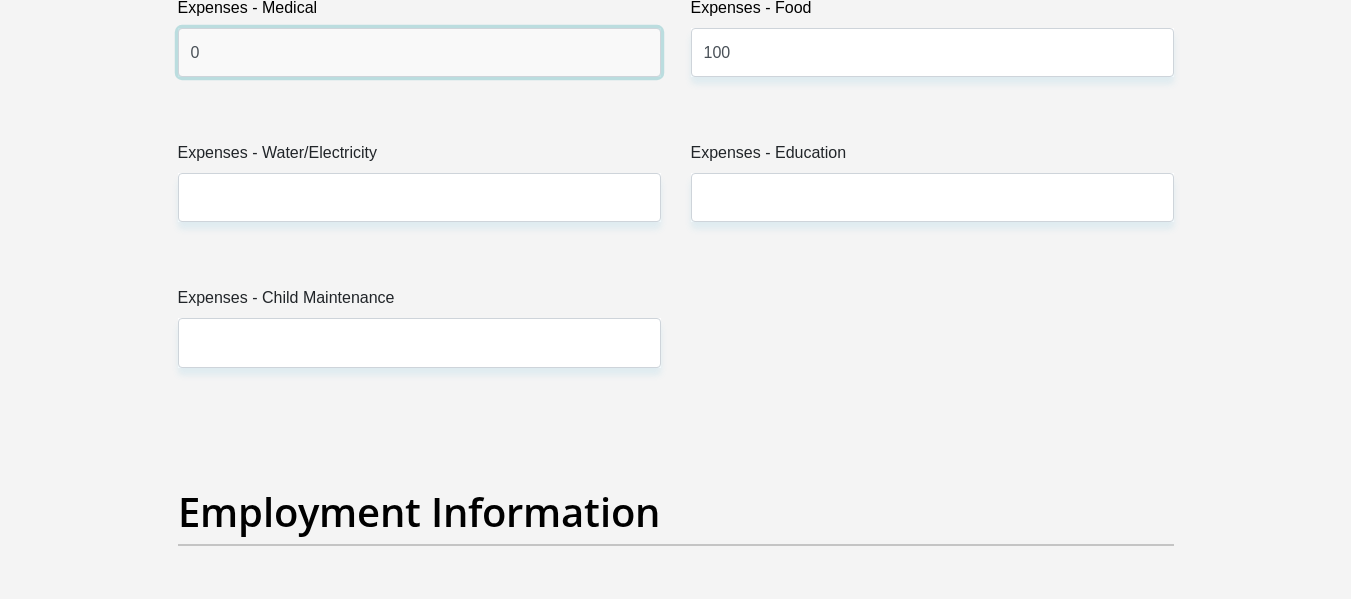 scroll, scrollTop: 3186, scrollLeft: 0, axis: vertical 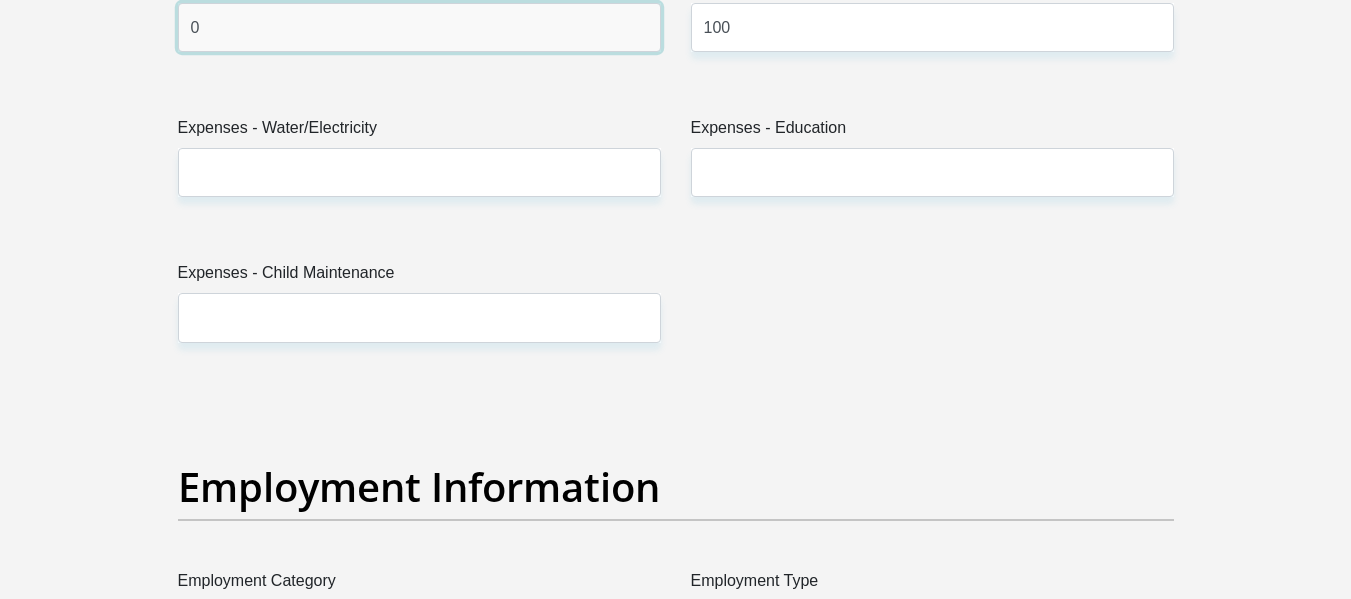 type on "0" 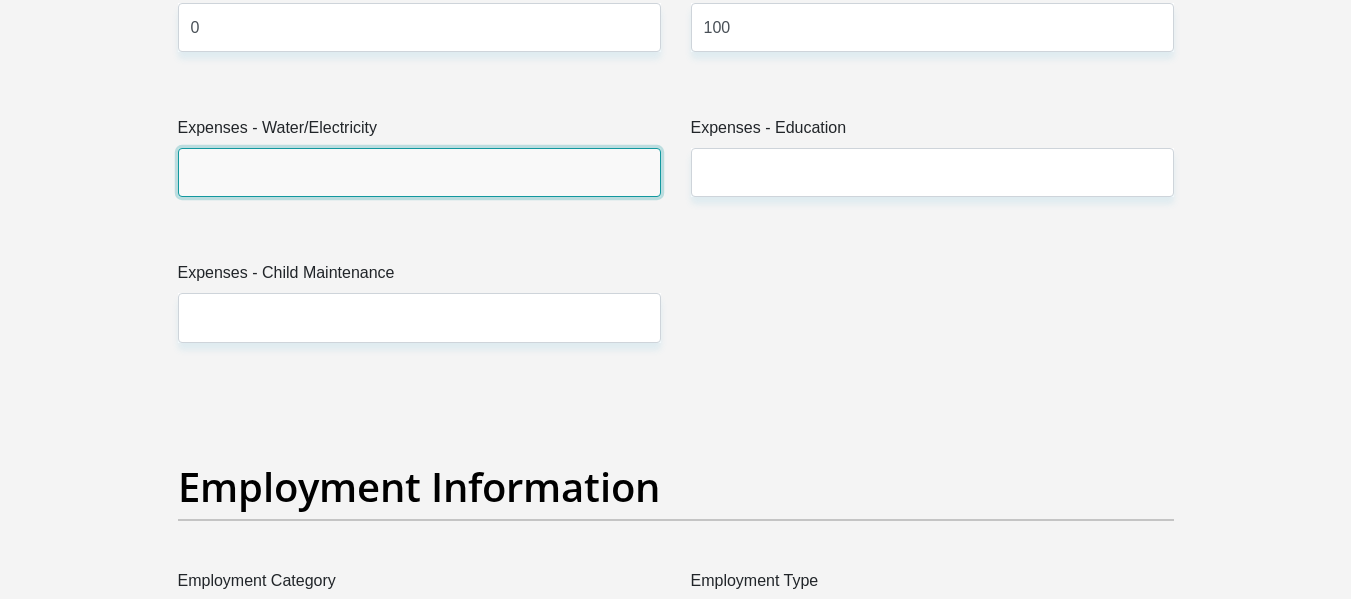 click on "Expenses - Water/Electricity" at bounding box center (419, 172) 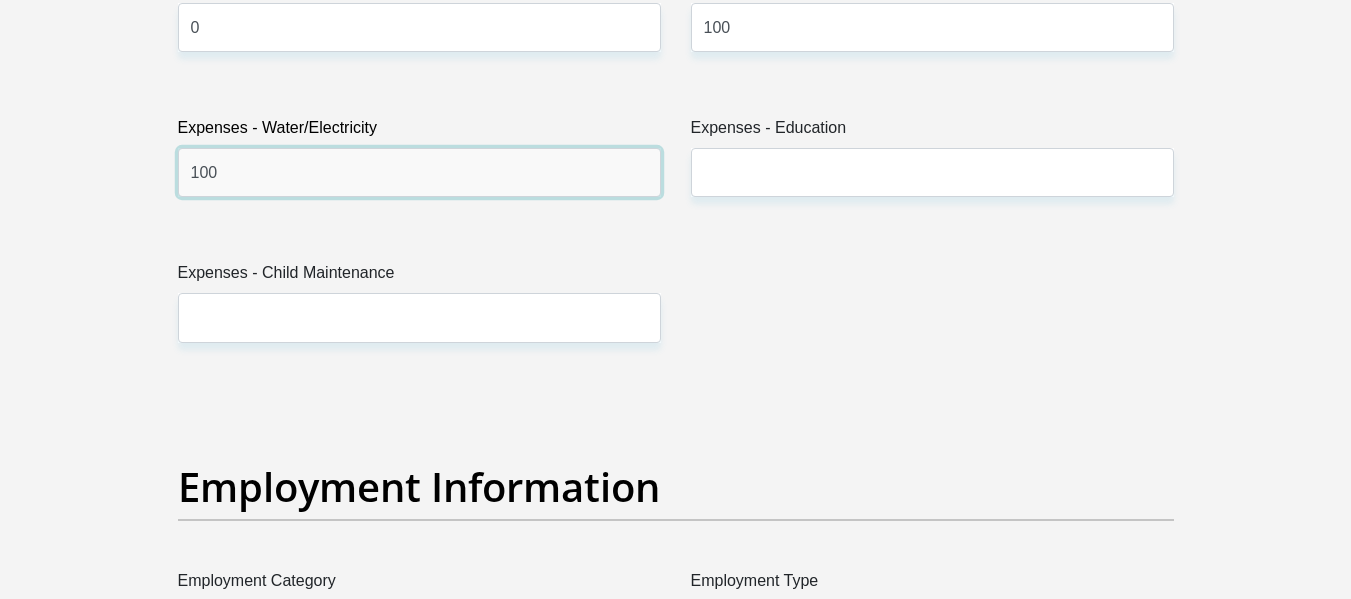 type on "100" 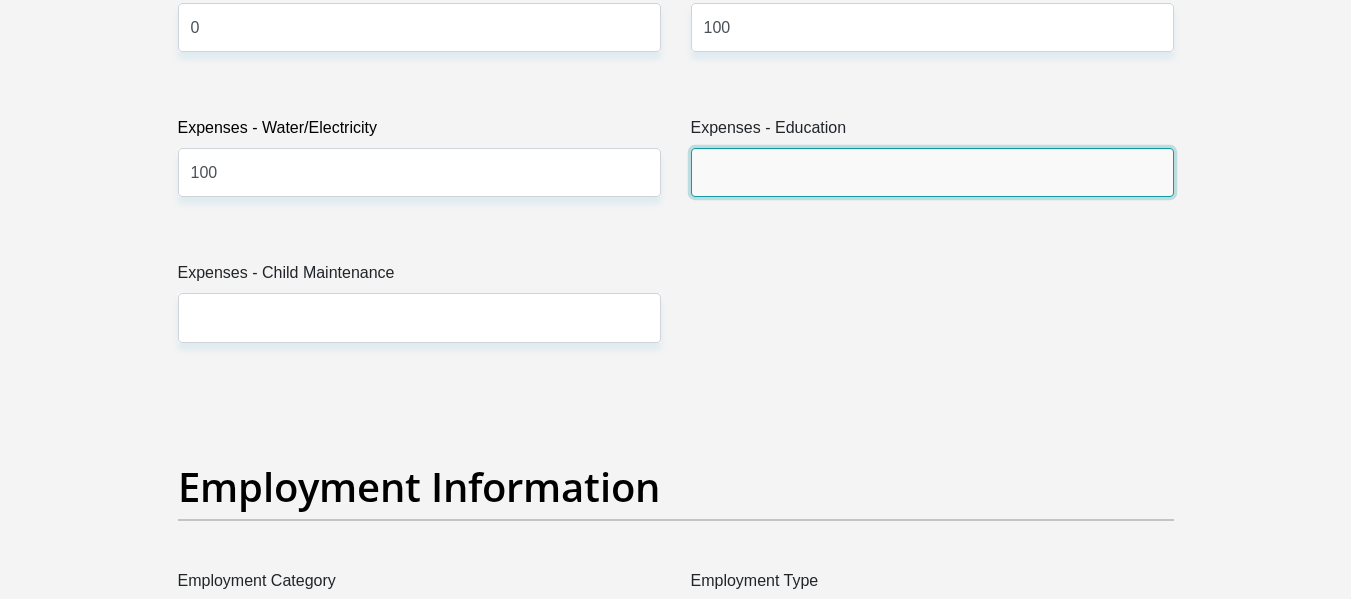 click on "Expenses - Education" at bounding box center (932, 172) 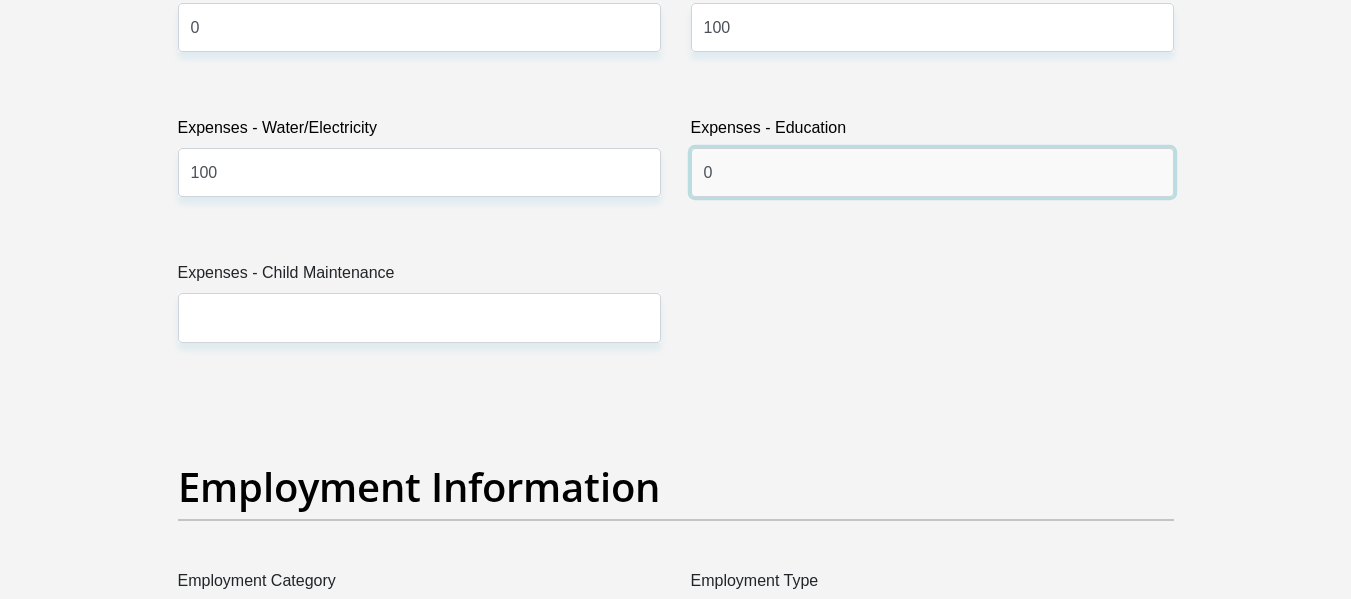 type on "0" 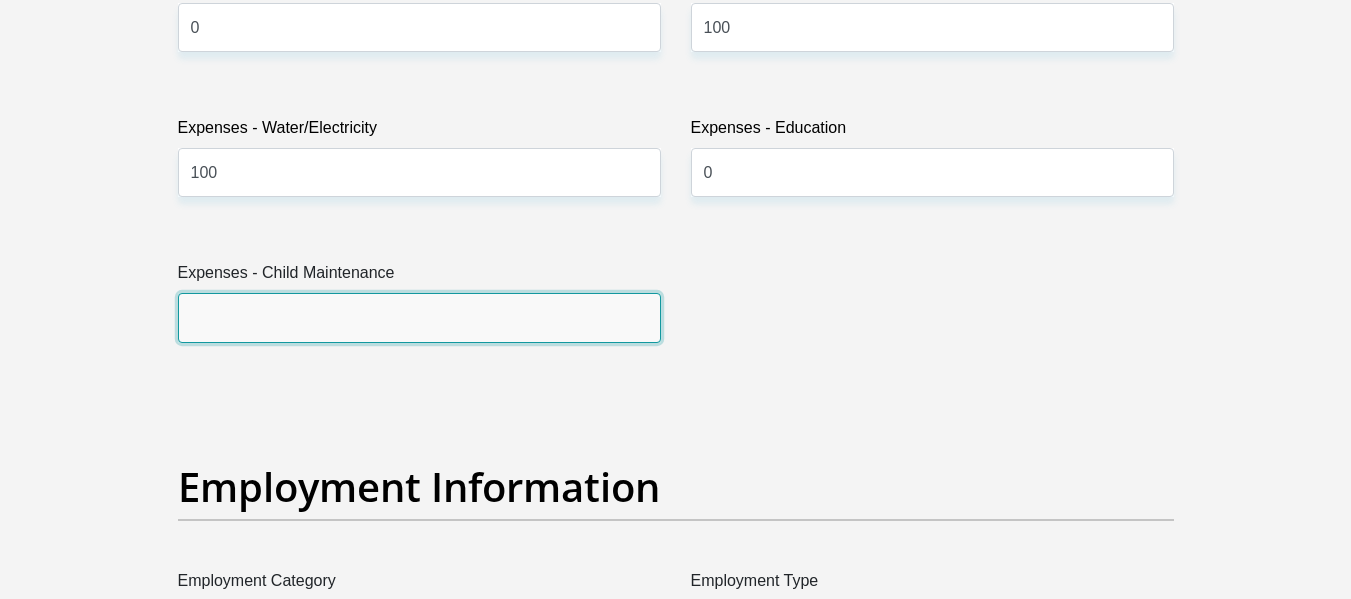 click on "Expenses - Child Maintenance" at bounding box center [419, 317] 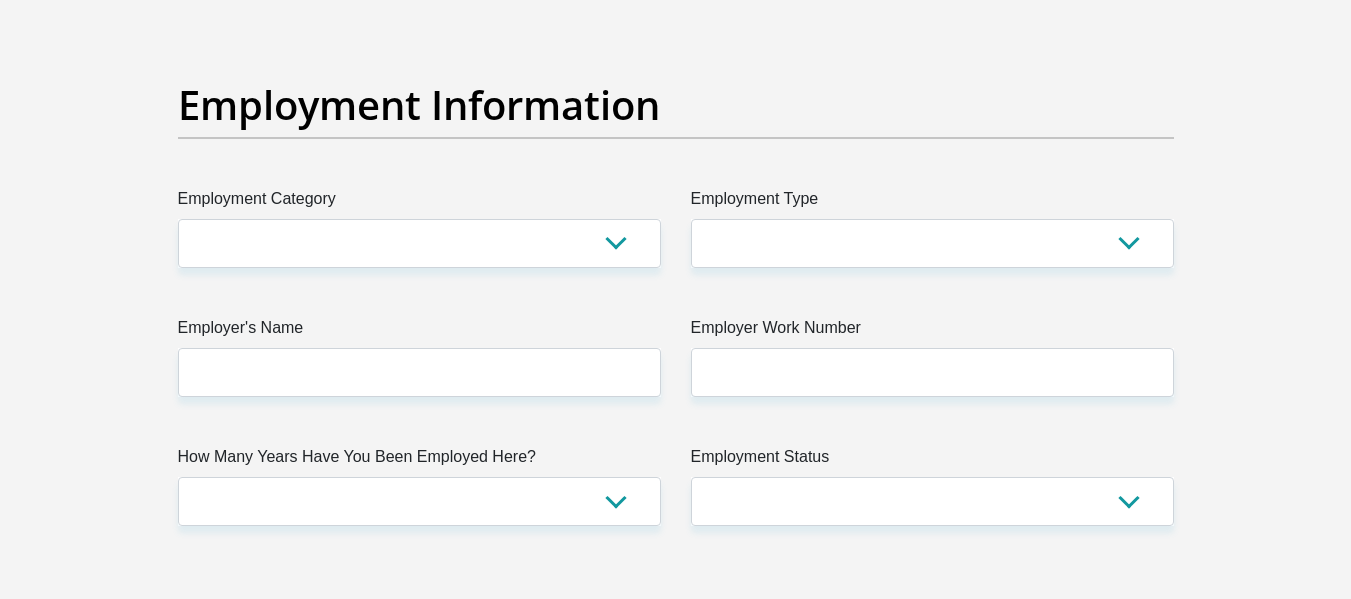 scroll, scrollTop: 3632, scrollLeft: 0, axis: vertical 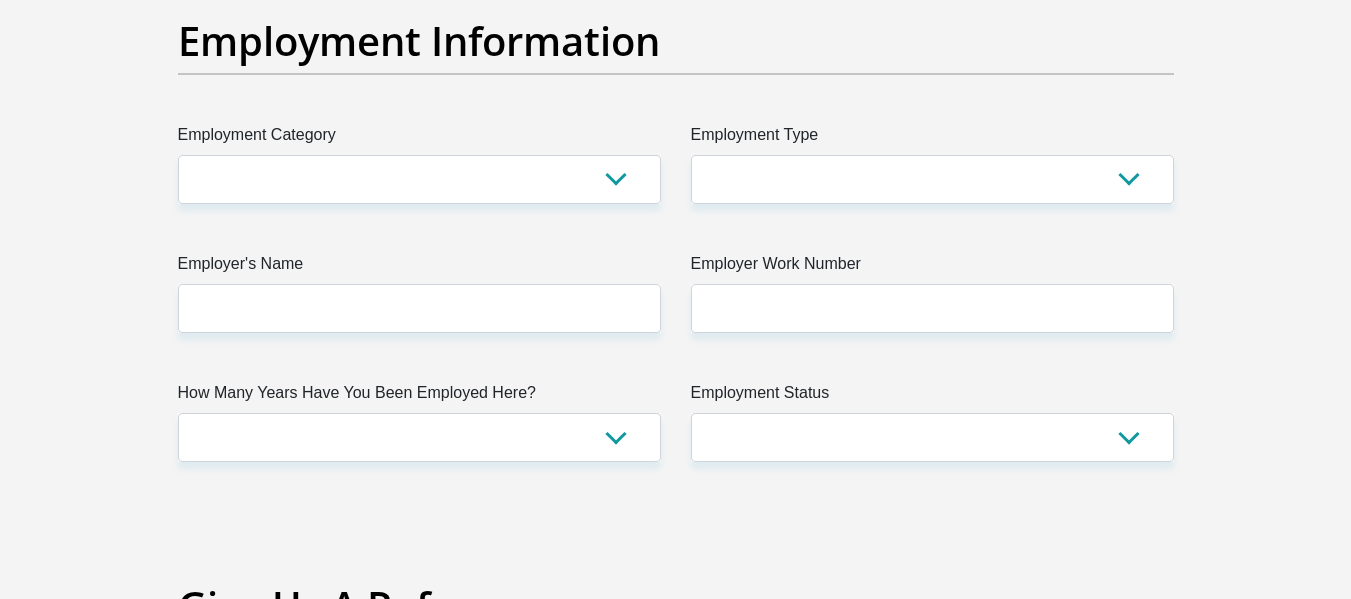 type on "0" 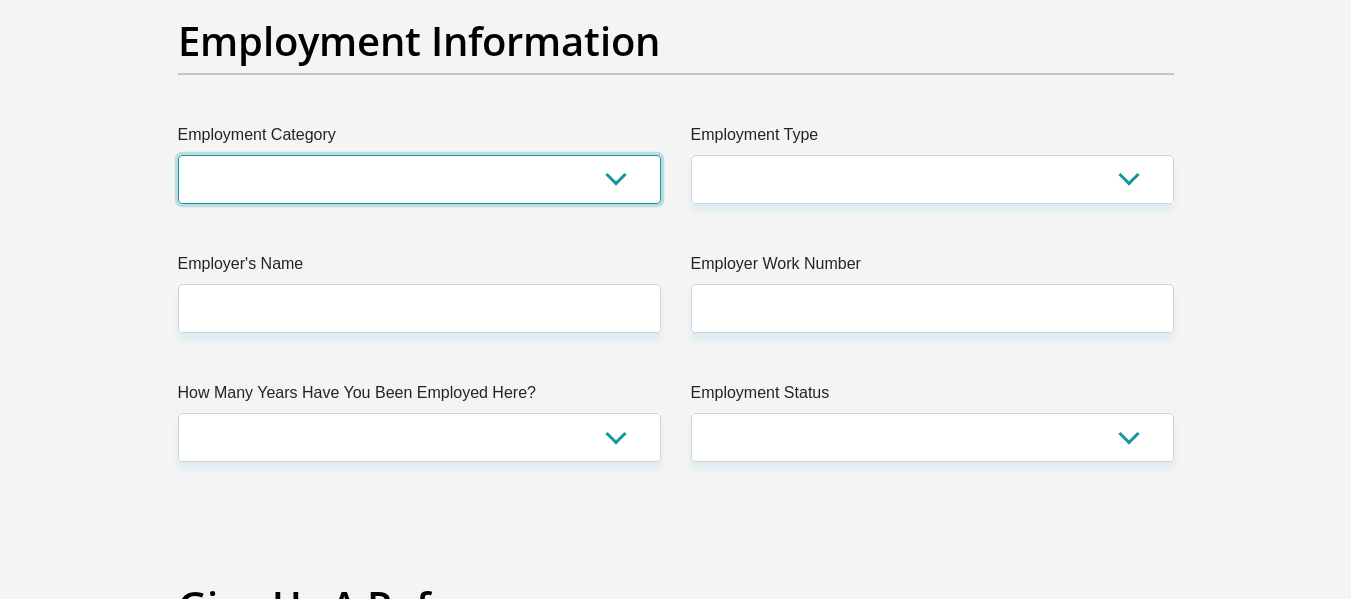 click on "AGRICULTURE
ALCOHOL & TOBACCO
CONSTRUCTION MATERIALS
METALLURGY
EQUIPMENT FOR RENEWABLE ENERGY
SPECIALIZED CONTRACTORS
CAR
GAMING (INCL. INTERNET
OTHER WHOLESALE
UNLICENSED PHARMACEUTICALS
CURRENCY EXCHANGE HOUSES
OTHER FINANCIAL INSTITUTIONS & INSURANCE
REAL ESTATE AGENTS
OIL & GAS
OTHER MATERIALS (E.G. IRON ORE)
PRECIOUS STONES & PRECIOUS METALS
POLITICAL ORGANIZATIONS
RELIGIOUS ORGANIZATIONS(NOT SECTS)
ACTI. HAVING BUSINESS DEAL WITH PUBLIC ADMINISTRATION
LAUNDROMATS" at bounding box center [419, 179] 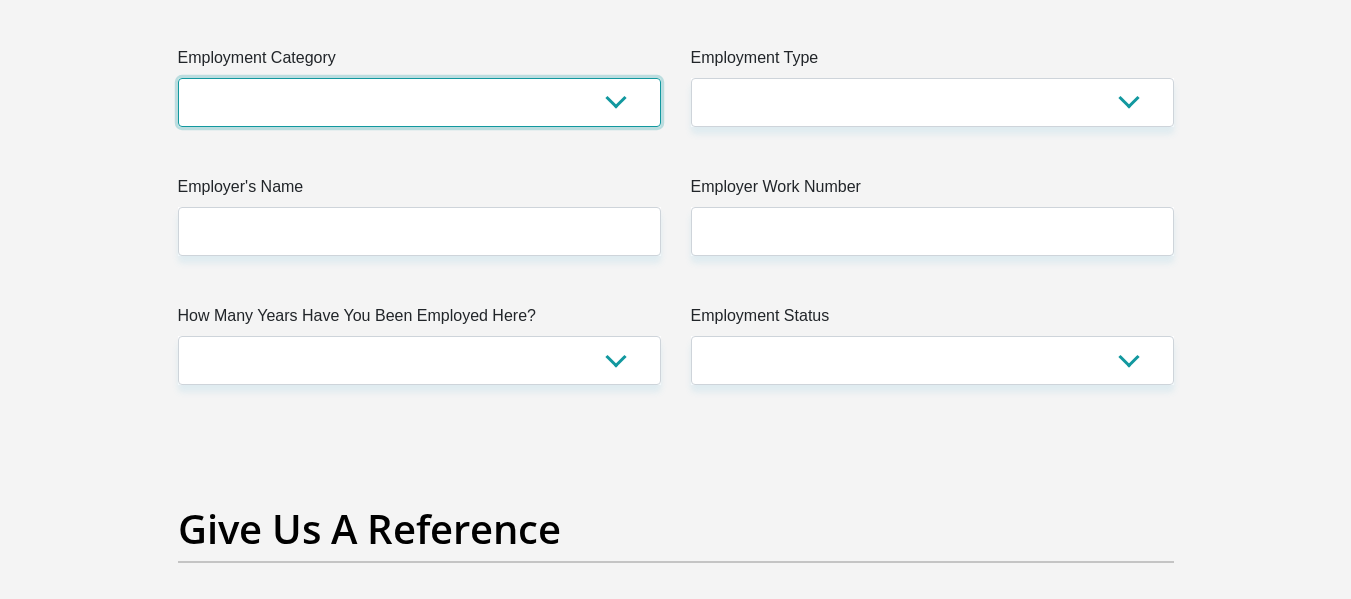 scroll, scrollTop: 3721, scrollLeft: 0, axis: vertical 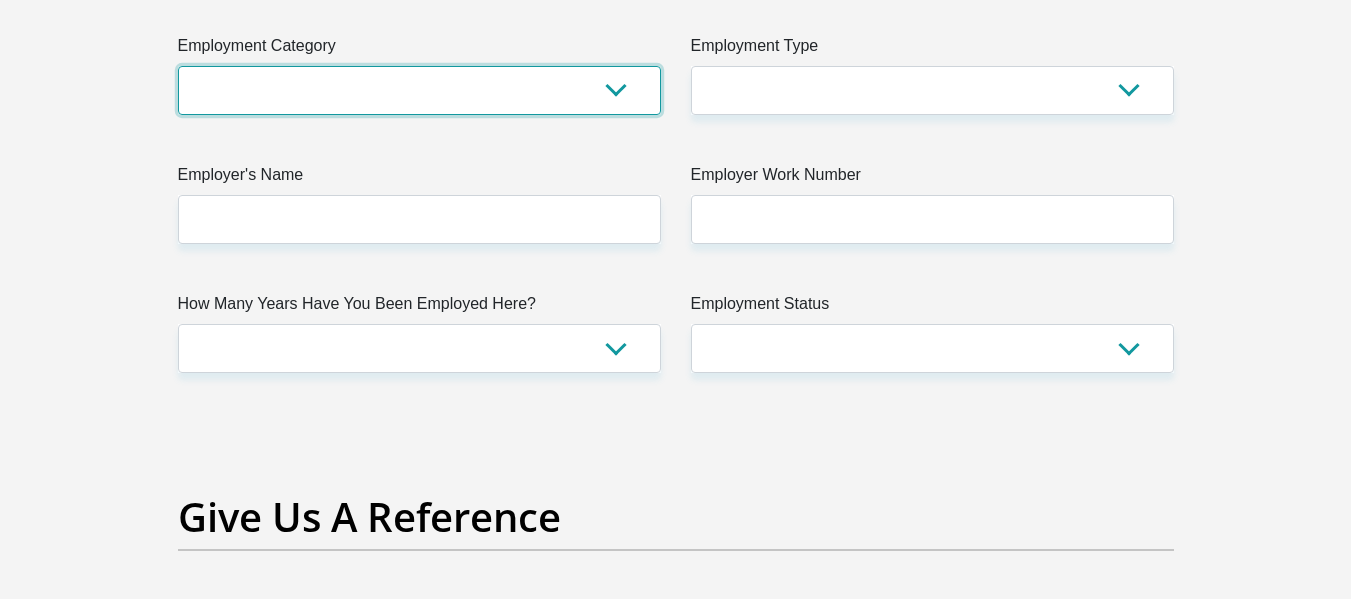 click on "AGRICULTURE
ALCOHOL & TOBACCO
CONSTRUCTION MATERIALS
METALLURGY
EQUIPMENT FOR RENEWABLE ENERGY
SPECIALIZED CONTRACTORS
CAR
GAMING (INCL. INTERNET
OTHER WHOLESALE
UNLICENSED PHARMACEUTICALS
CURRENCY EXCHANGE HOUSES
OTHER FINANCIAL INSTITUTIONS & INSURANCE
REAL ESTATE AGENTS
OIL & GAS
OTHER MATERIALS (E.G. IRON ORE)
PRECIOUS STONES & PRECIOUS METALS
POLITICAL ORGANIZATIONS
RELIGIOUS ORGANIZATIONS(NOT SECTS)
ACTI. HAVING BUSINESS DEAL WITH PUBLIC ADMINISTRATION
LAUNDROMATS" at bounding box center [419, 90] 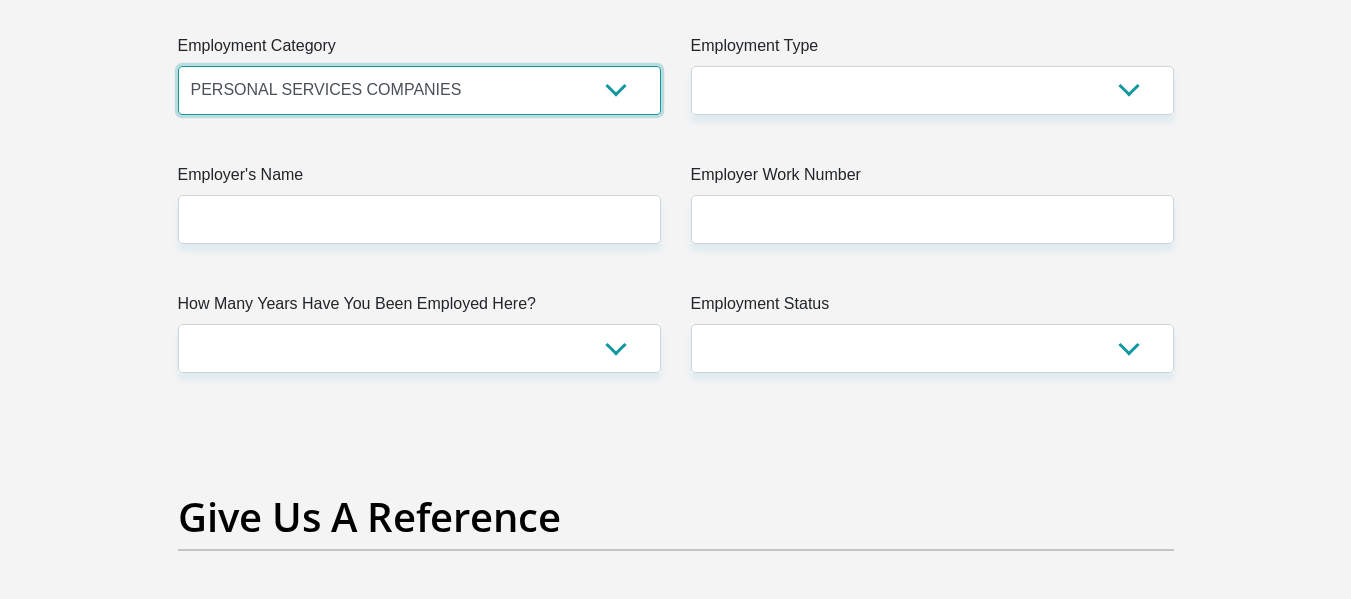 click on "AGRICULTURE
ALCOHOL & TOBACCO
CONSTRUCTION MATERIALS
METALLURGY
EQUIPMENT FOR RENEWABLE ENERGY
SPECIALIZED CONTRACTORS
CAR
GAMING (INCL. INTERNET
OTHER WHOLESALE
UNLICENSED PHARMACEUTICALS
CURRENCY EXCHANGE HOUSES
OTHER FINANCIAL INSTITUTIONS & INSURANCE
REAL ESTATE AGENTS
OIL & GAS
OTHER MATERIALS (E.G. IRON ORE)
PRECIOUS STONES & PRECIOUS METALS
POLITICAL ORGANIZATIONS
RELIGIOUS ORGANIZATIONS(NOT SECTS)
ACTI. HAVING BUSINESS DEAL WITH PUBLIC ADMINISTRATION
LAUNDROMATS" at bounding box center [419, 90] 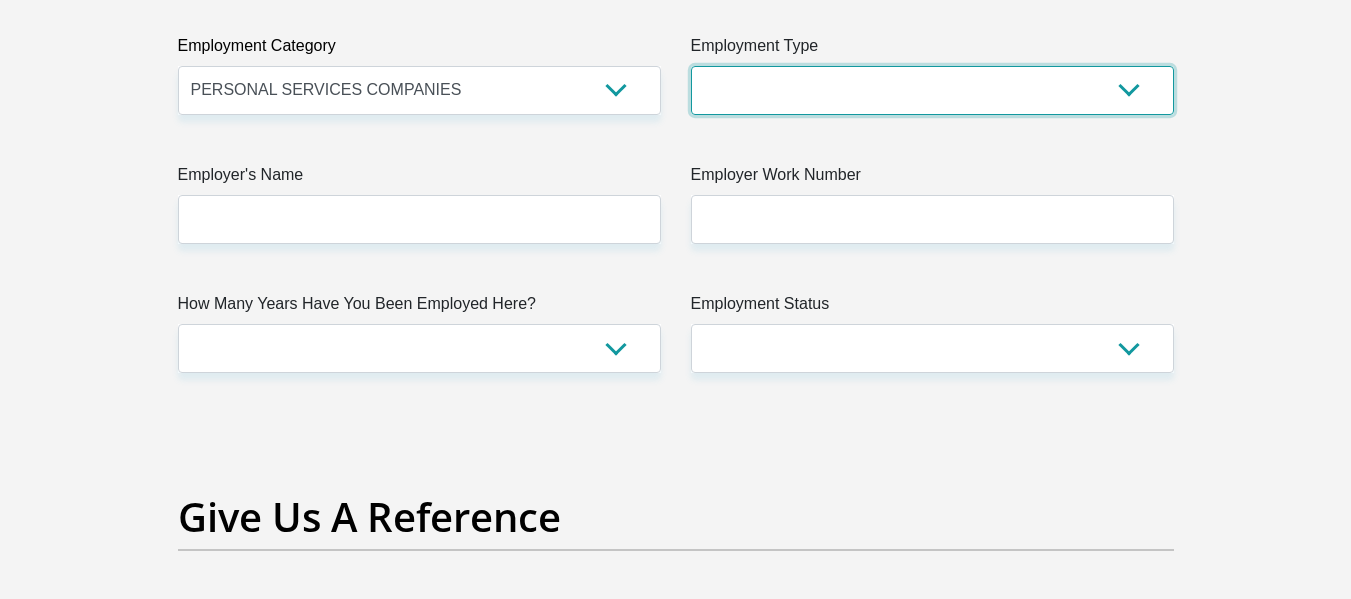 click on "College/Lecturer
Craft Seller
Creative
Driver
Executive
Farmer
Forces - Non Commissioned
Forces - Officer
Hawker
Housewife
Labourer
Licenced Professional
Manager
Miner
Non Licenced Professional
Office Staff/Clerk
Outside Worker
Pensioner
Permanent Teacher
Production/Manufacturing
Sales
Self-Employed
Semi-Professional Worker
Service Industry  Social Worker  Student" at bounding box center [932, 90] 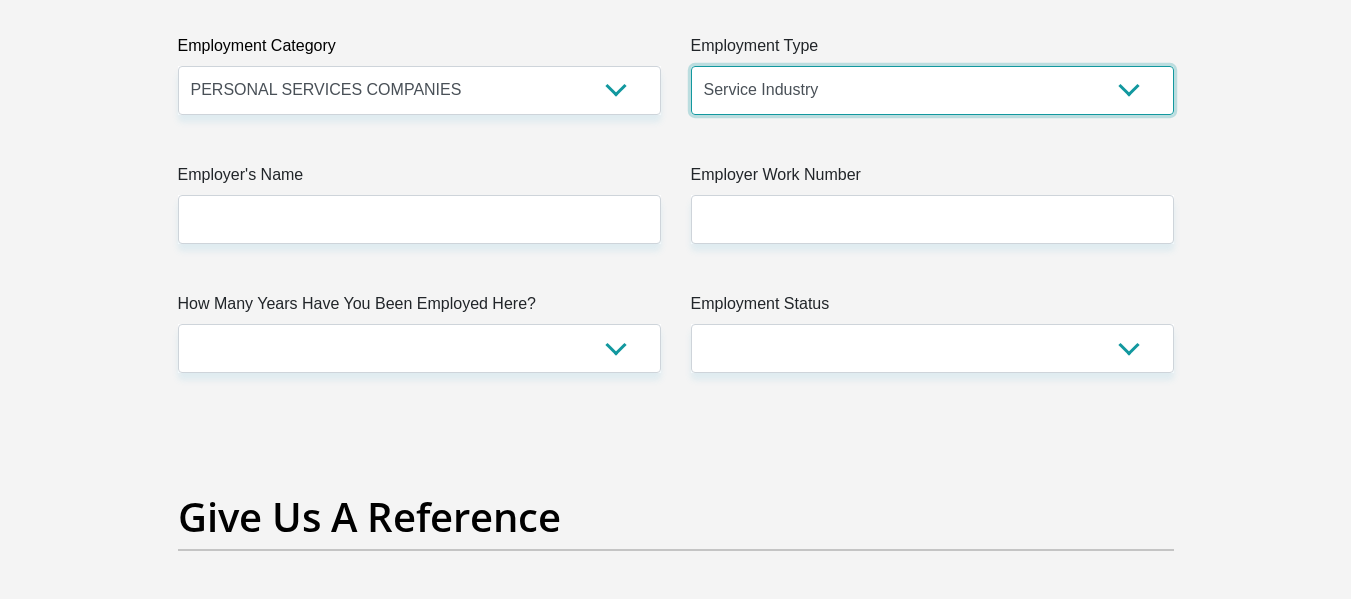 click on "College/Lecturer
Craft Seller
Creative
Driver
Executive
Farmer
Forces - Non Commissioned
Forces - Officer
Hawker
Housewife
Labourer
Licenced Professional
Manager
Miner
Non Licenced Professional
Office Staff/Clerk
Outside Worker
Pensioner
Permanent Teacher
Production/Manufacturing
Sales
Self-Employed
Semi-Professional Worker
Service Industry  Social Worker  Student" at bounding box center [932, 90] 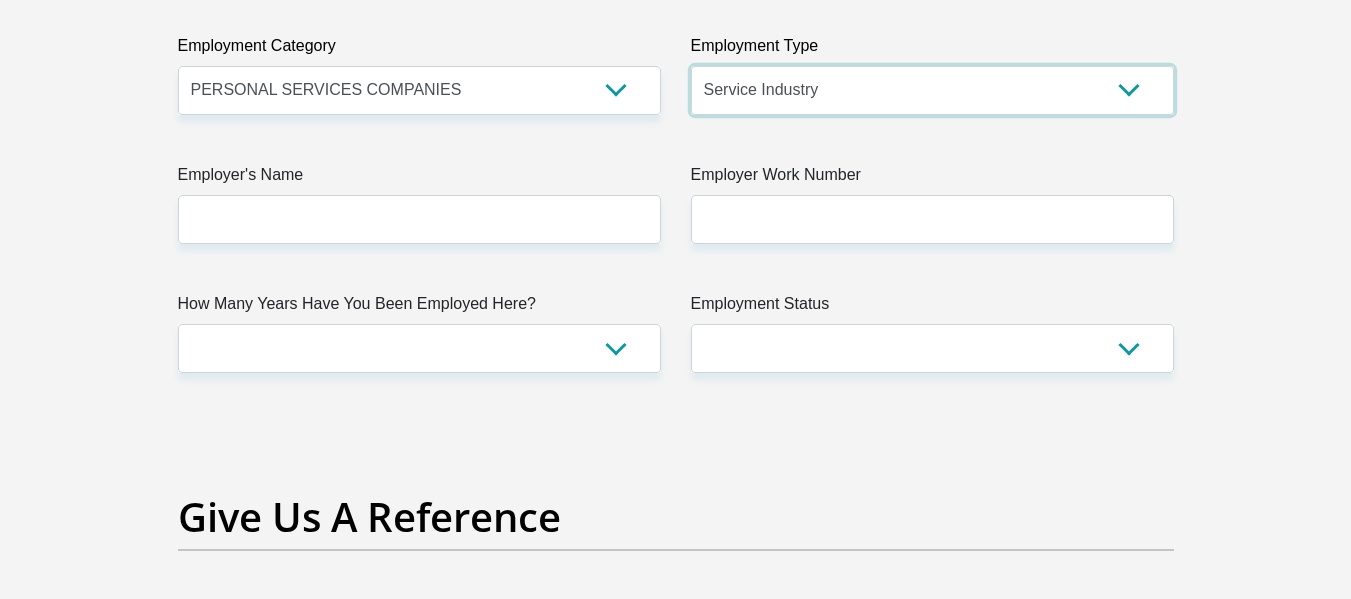 click on "College/Lecturer
Craft Seller
Creative
Driver
Executive
Farmer
Forces - Non Commissioned
Forces - Officer
Hawker
Housewife
Labourer
Licenced Professional
Manager
Miner
Non Licenced Professional
Office Staff/Clerk
Outside Worker
Pensioner
Permanent Teacher
Production/Manufacturing
Sales
Self-Employed
Semi-Professional Worker
Service Industry  Social Worker  Student" at bounding box center (932, 90) 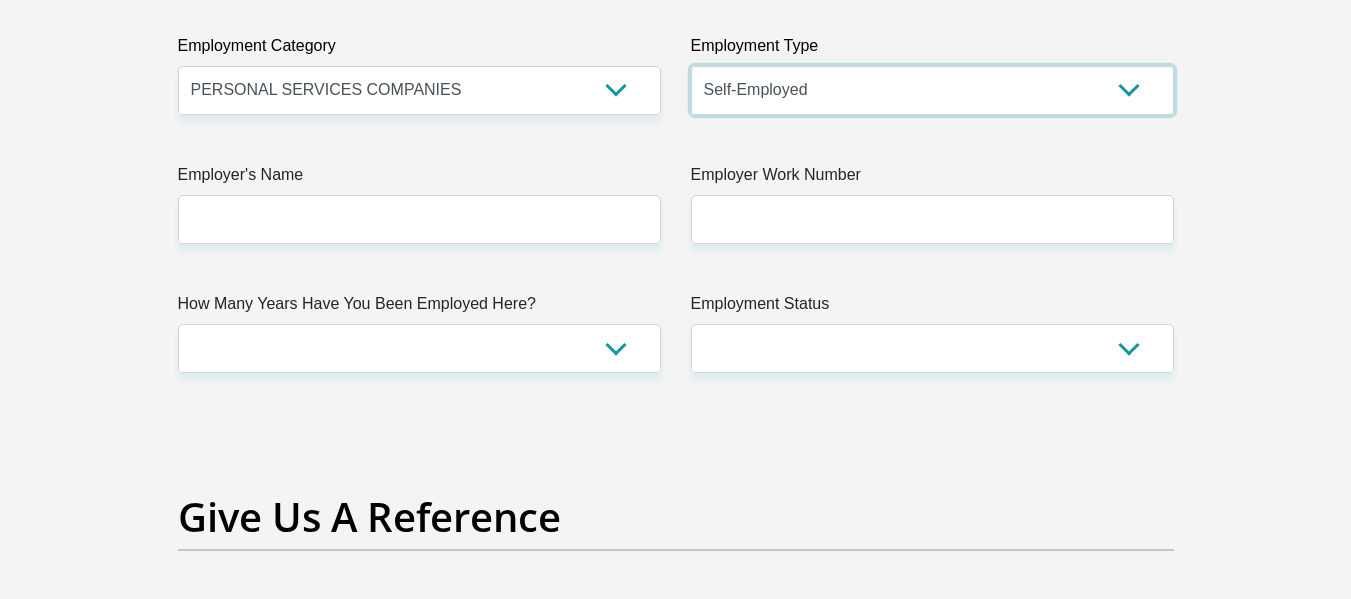 click on "College/Lecturer
Craft Seller
Creative
Driver
Executive
Farmer
Forces - Non Commissioned
Forces - Officer
Hawker
Housewife
Labourer
Licenced Professional
Manager
Miner
Non Licenced Professional
Office Staff/Clerk
Outside Worker
Pensioner
Permanent Teacher
Production/Manufacturing
Sales
Self-Employed
Semi-Professional Worker
Service Industry  Social Worker  Student" at bounding box center [932, 90] 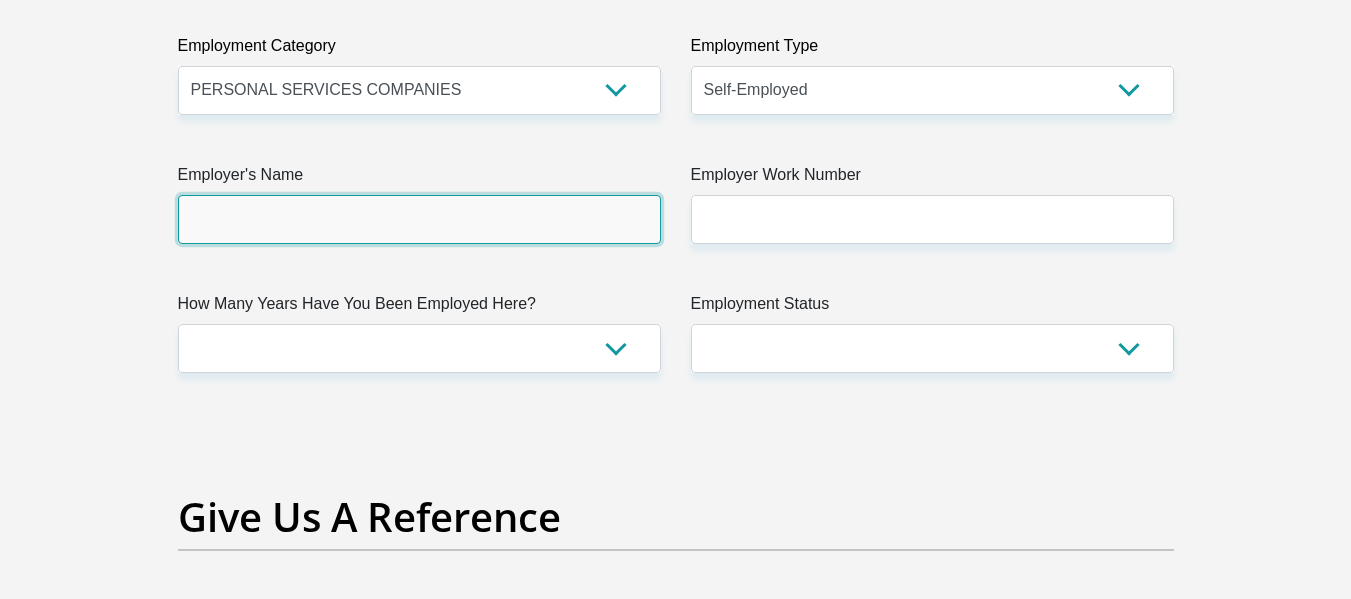 click on "Employer's Name" at bounding box center (419, 219) 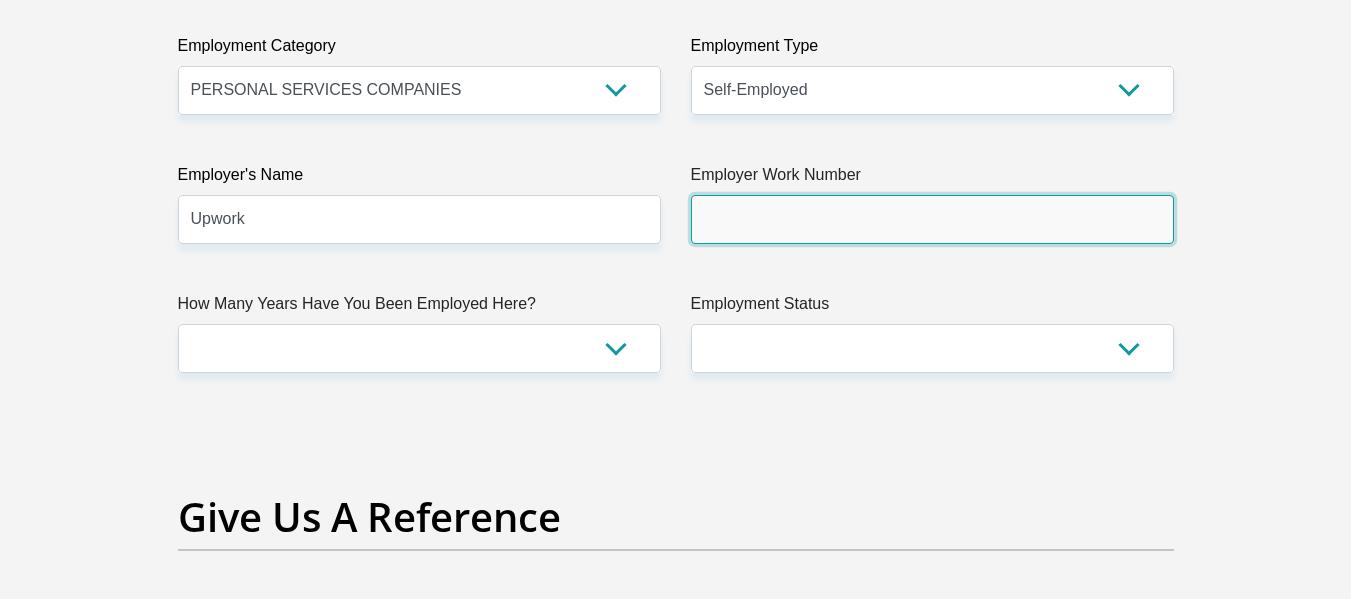 click on "Employer Work Number" at bounding box center (932, 219) 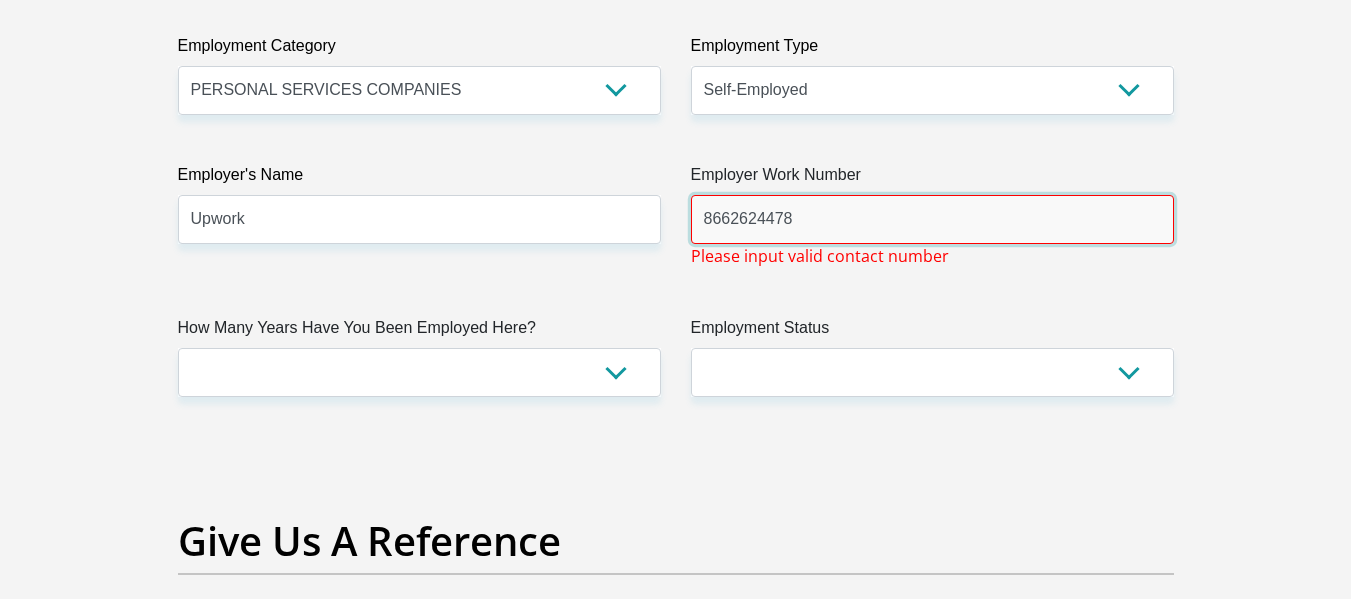 type on "8662624478" 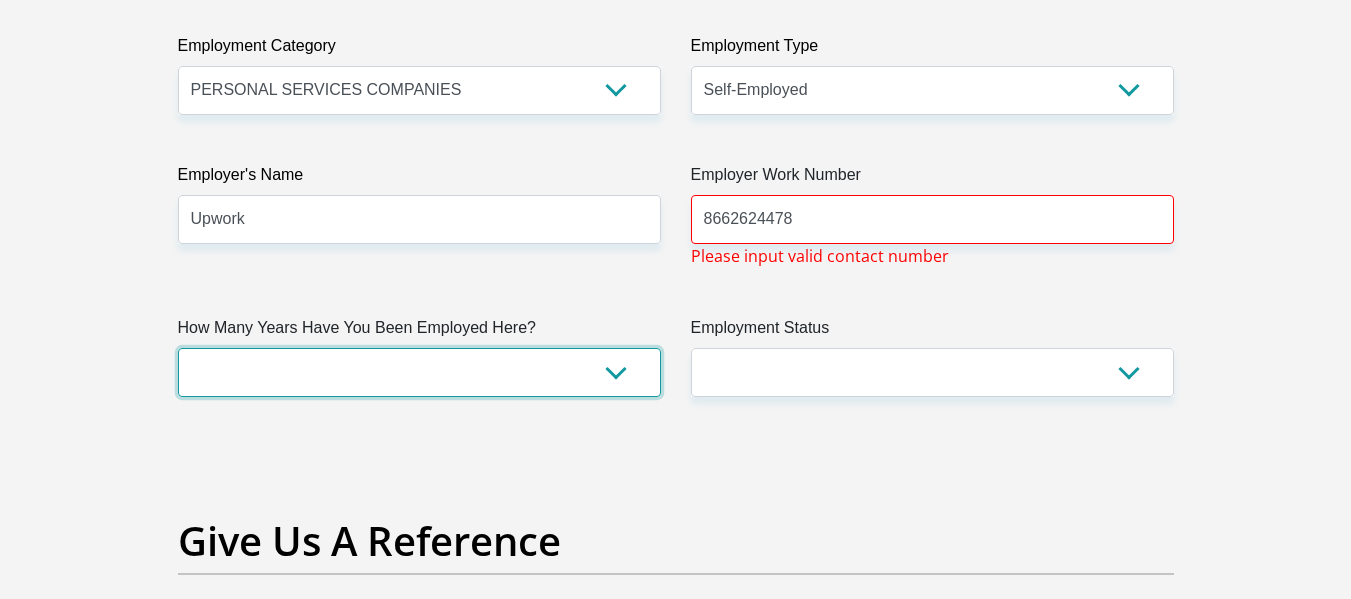 click on "less than 1 year
1-3 years
3-5 years
5+ years" at bounding box center (419, 372) 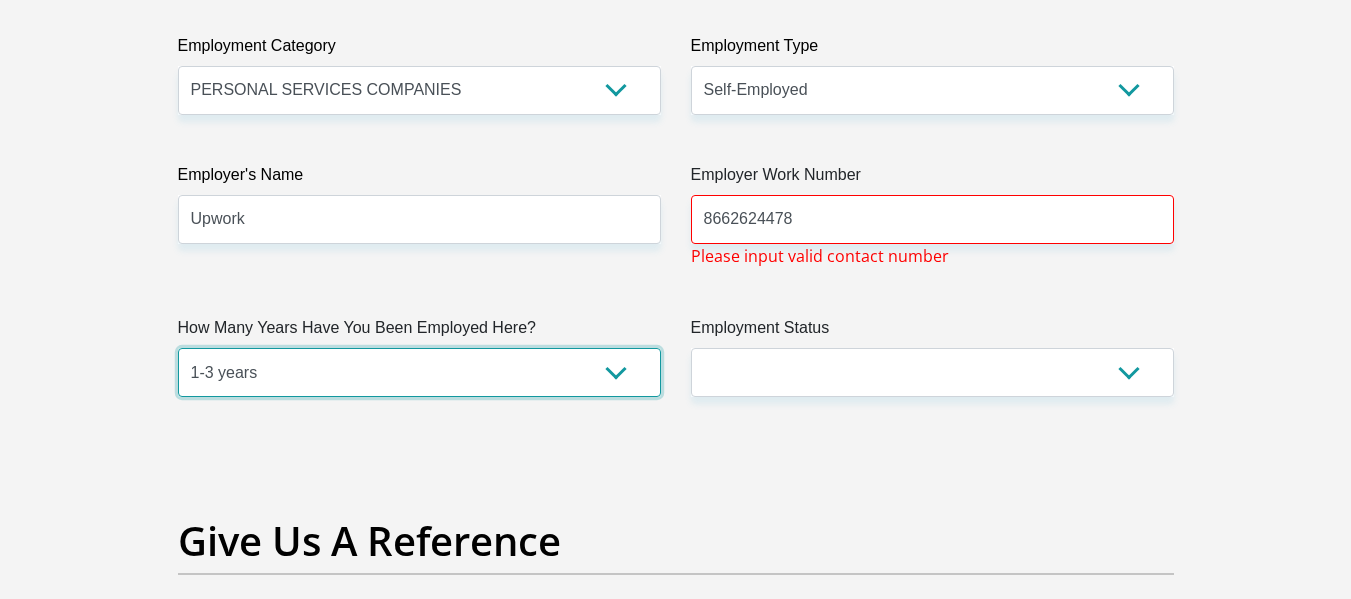 click on "less than 1 year
1-3 years
3-5 years
5+ years" at bounding box center (419, 372) 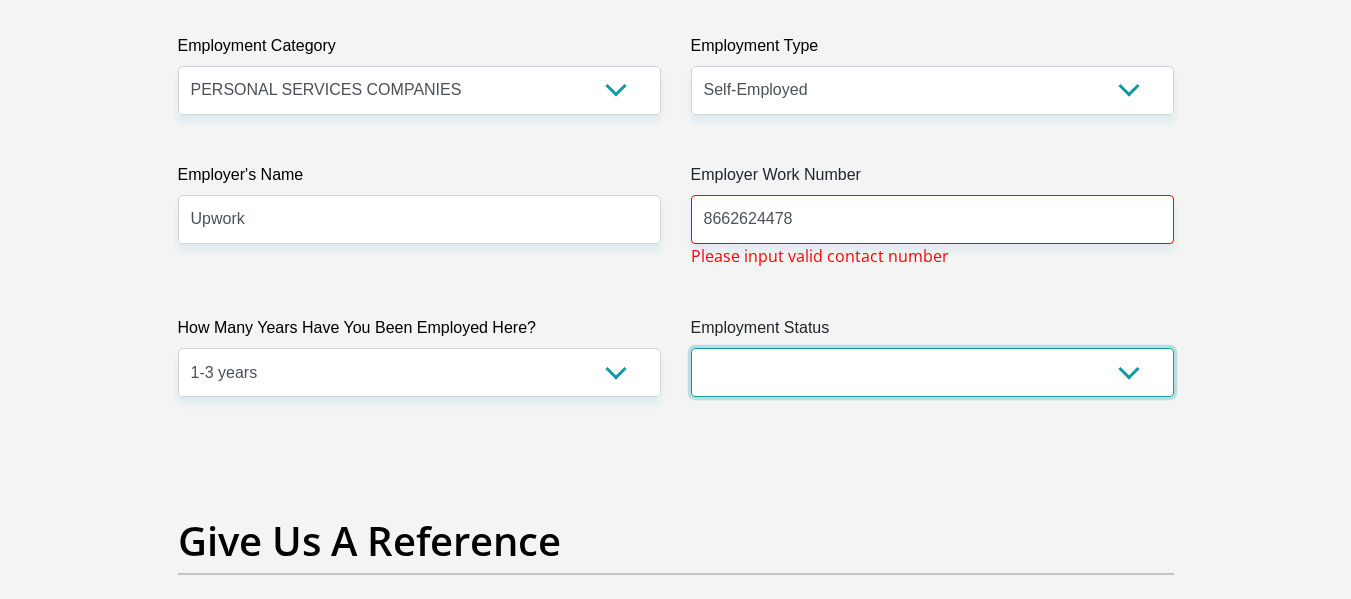 click on "Permanent/Full-time
Part-time/Casual
Contract Worker
Self-Employed
Housewife
Retired
Student
Medically Boarded
Disability
Unemployed" at bounding box center [932, 372] 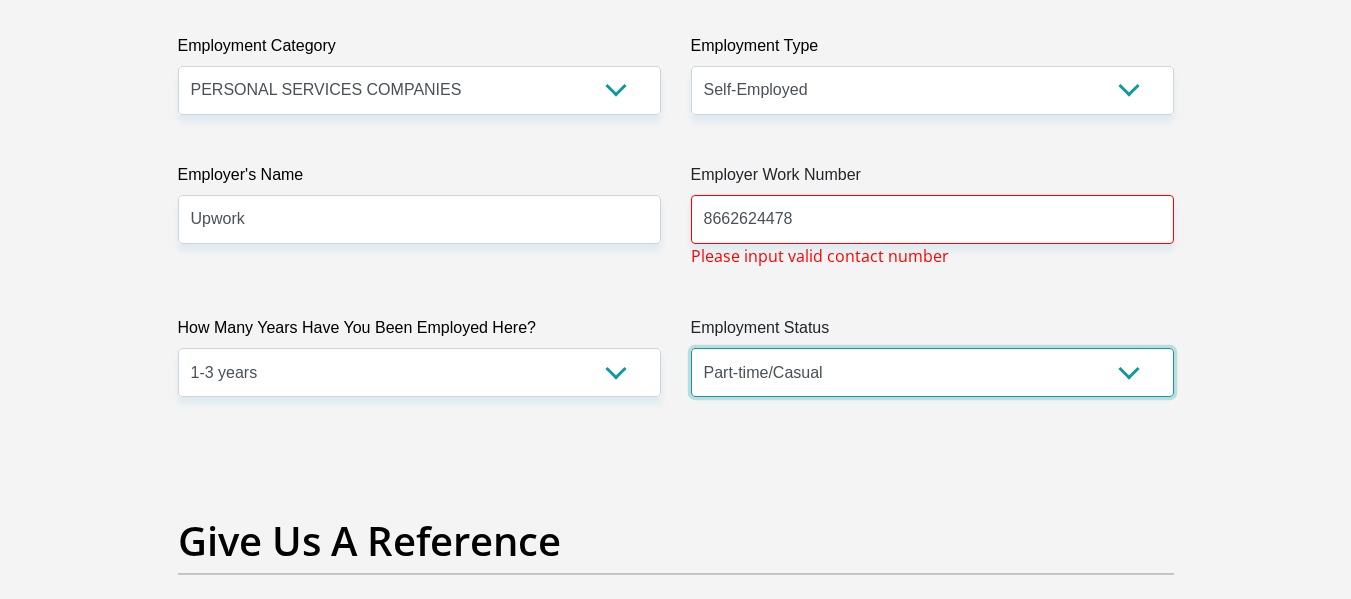 click on "Permanent/Full-time
Part-time/Casual
Contract Worker
Self-Employed
Housewife
Retired
Student
Medically Boarded
Disability
Unemployed" at bounding box center (932, 372) 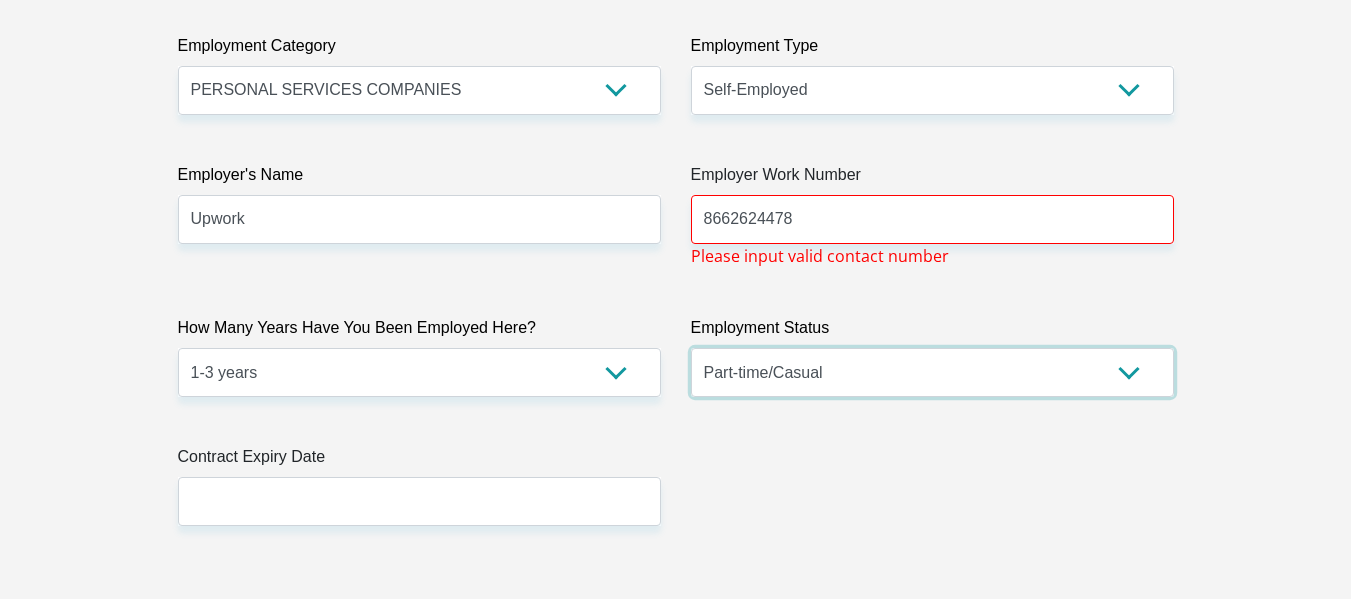 click on "Permanent/Full-time
Part-time/Casual
Contract Worker
Self-Employed
Housewife
Retired
Student
Medically Boarded
Disability
Unemployed" at bounding box center (932, 372) 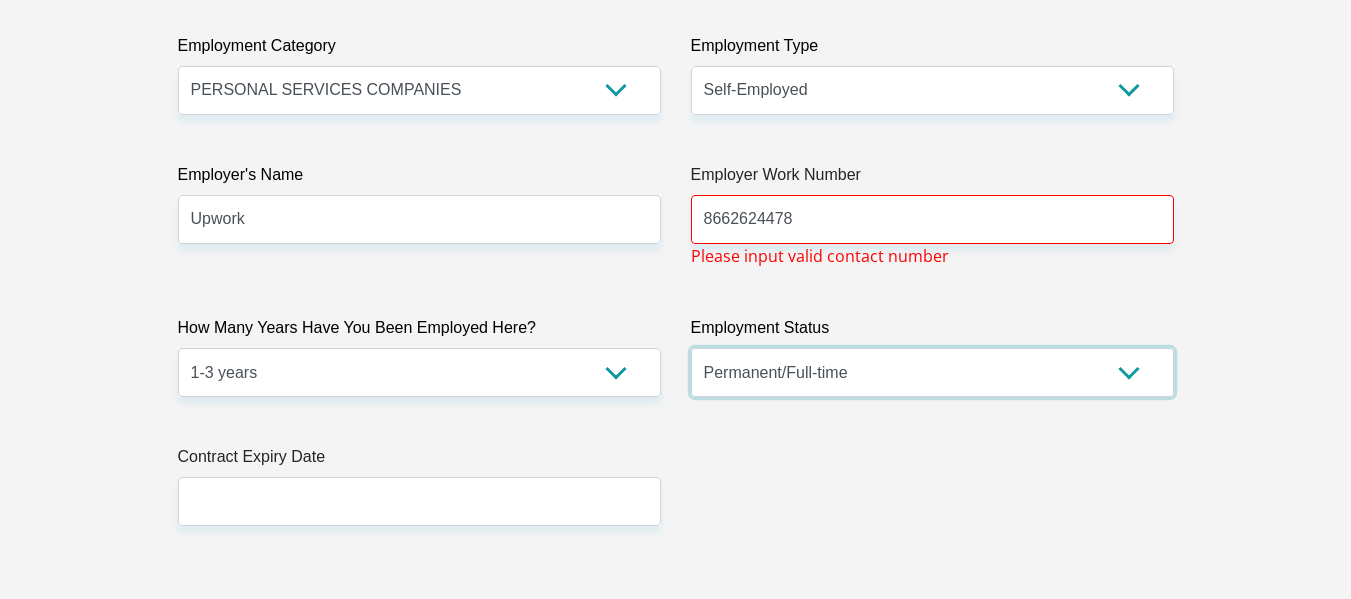 click on "Permanent/Full-time
Part-time/Casual
Contract Worker
Self-Employed
Housewife
Retired
Student
Medically Boarded
Disability
Unemployed" at bounding box center [932, 372] 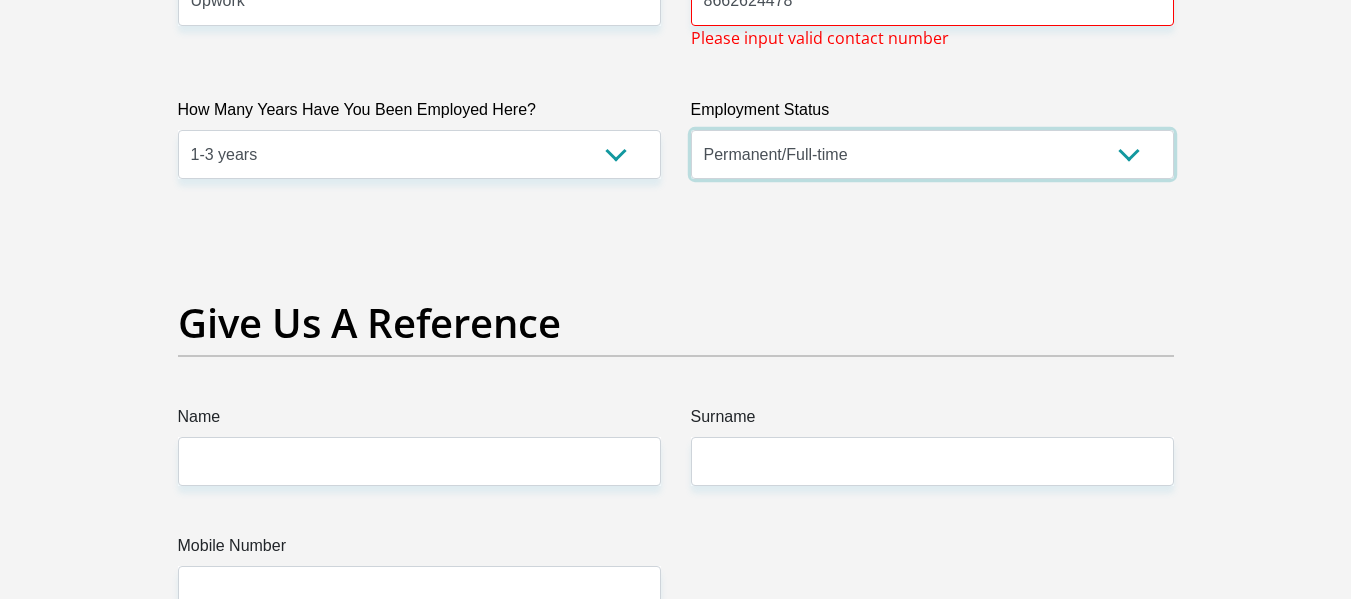 scroll, scrollTop: 3926, scrollLeft: 0, axis: vertical 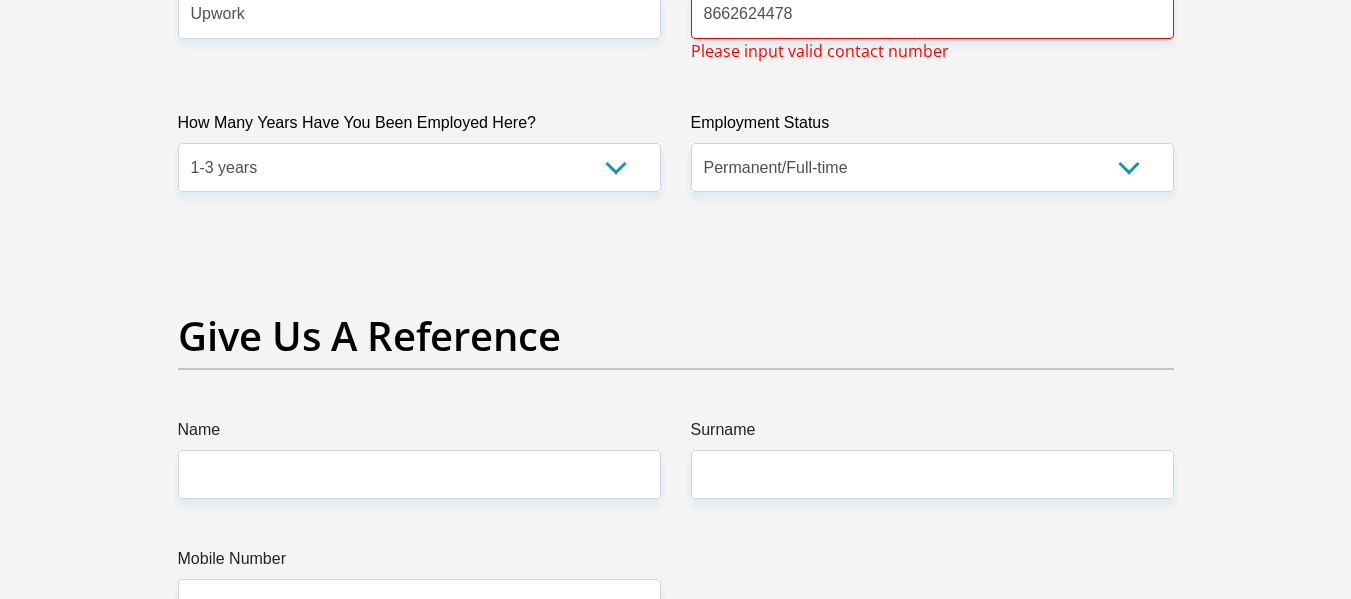 click on "Title
Mr
Ms
Mrs
Dr
Other
First Name
Solomon
Surname
Mmatladi
ID Number
9810055534088
Please input valid ID number
Race
Black
Coloured
Indian
White
Other
Contact Number
0613803971
Please input valid contact number
Nationality
South Africa
Afghanistan
Aland Islands  Albania  Algeria" at bounding box center (676, -347) 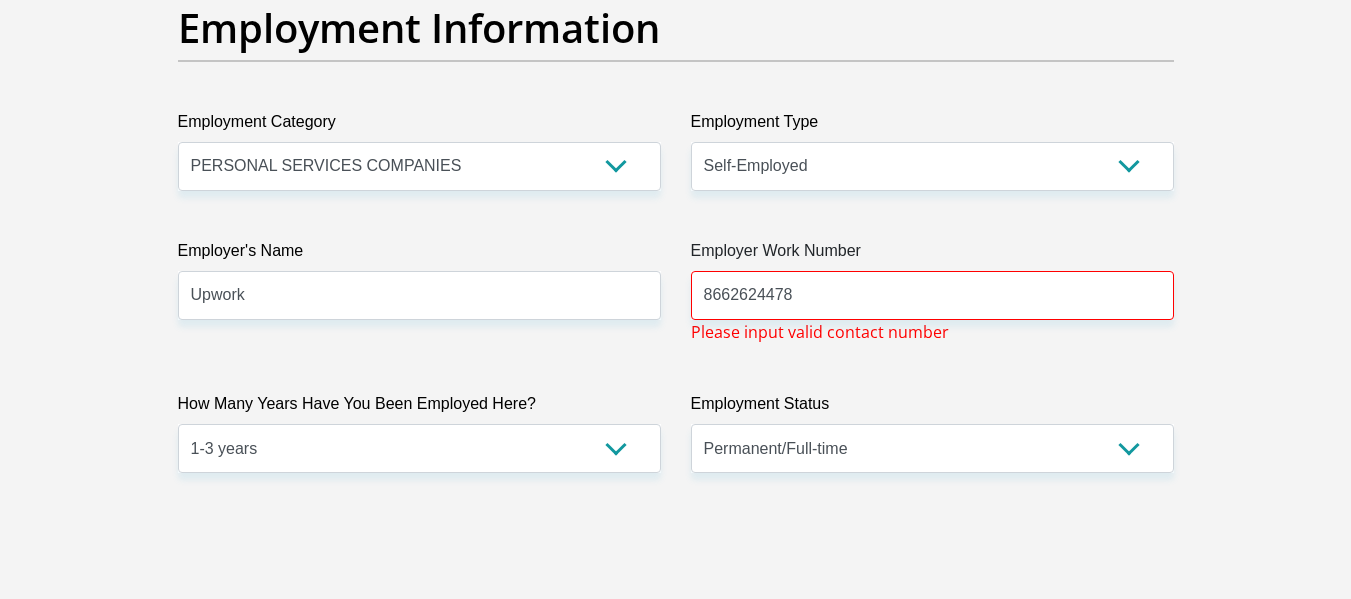 scroll, scrollTop: 3619, scrollLeft: 0, axis: vertical 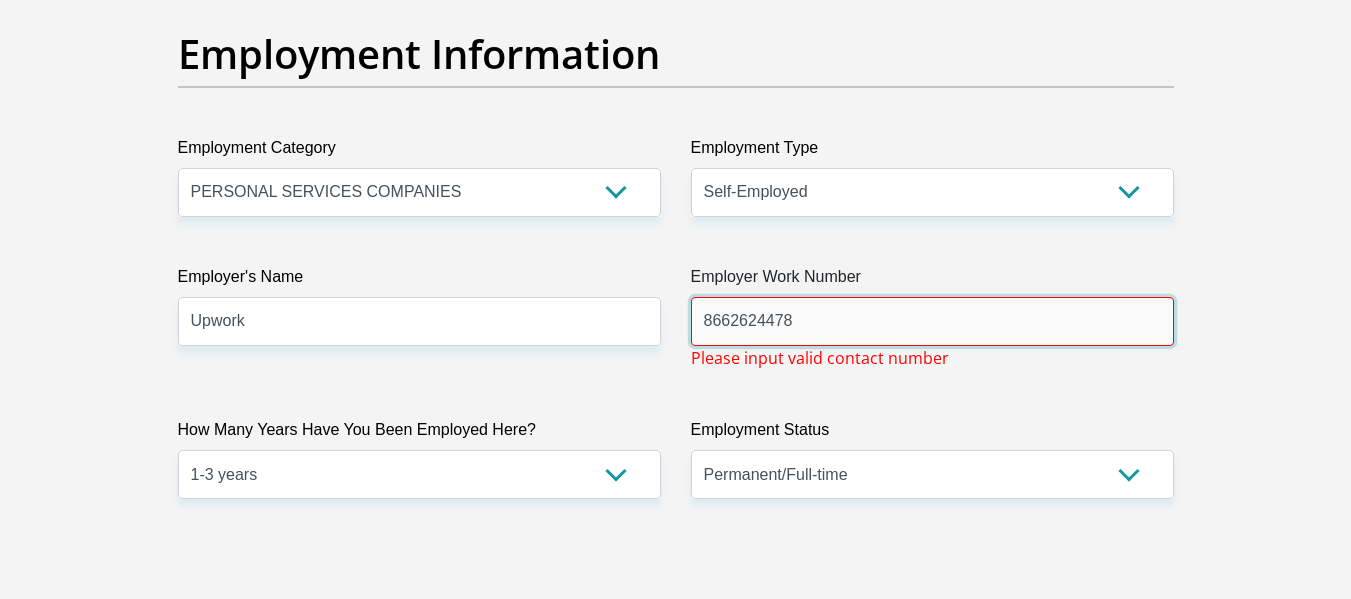 click on "8662624478" at bounding box center [932, 321] 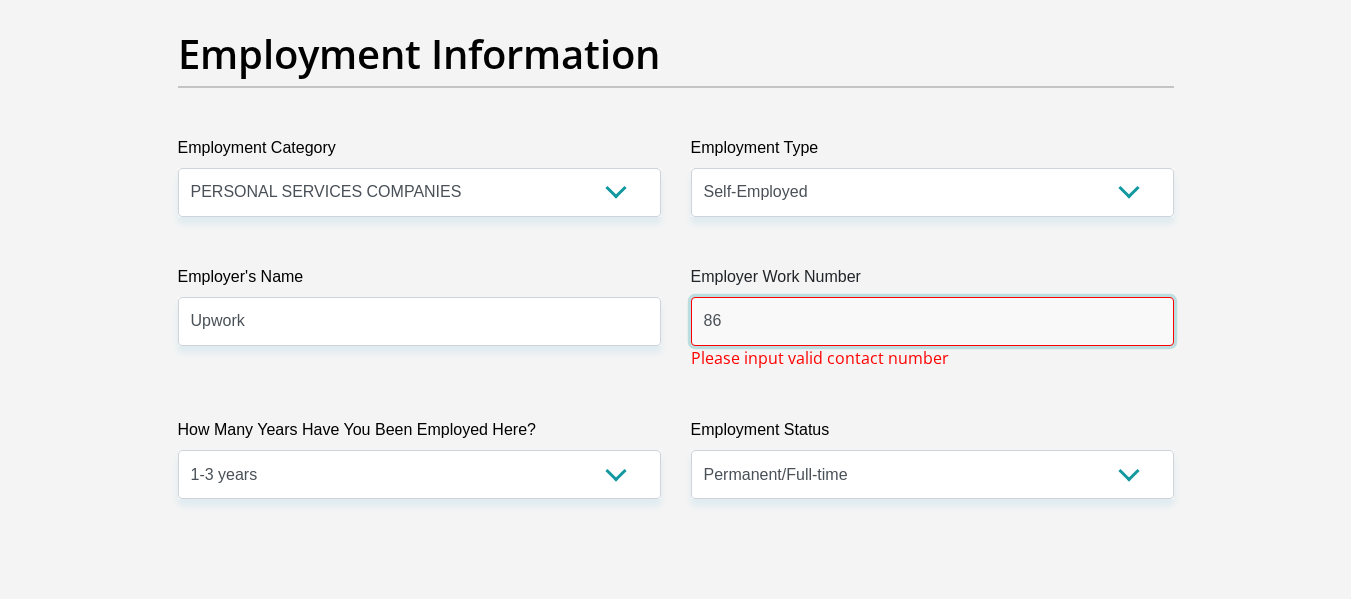 type on "8" 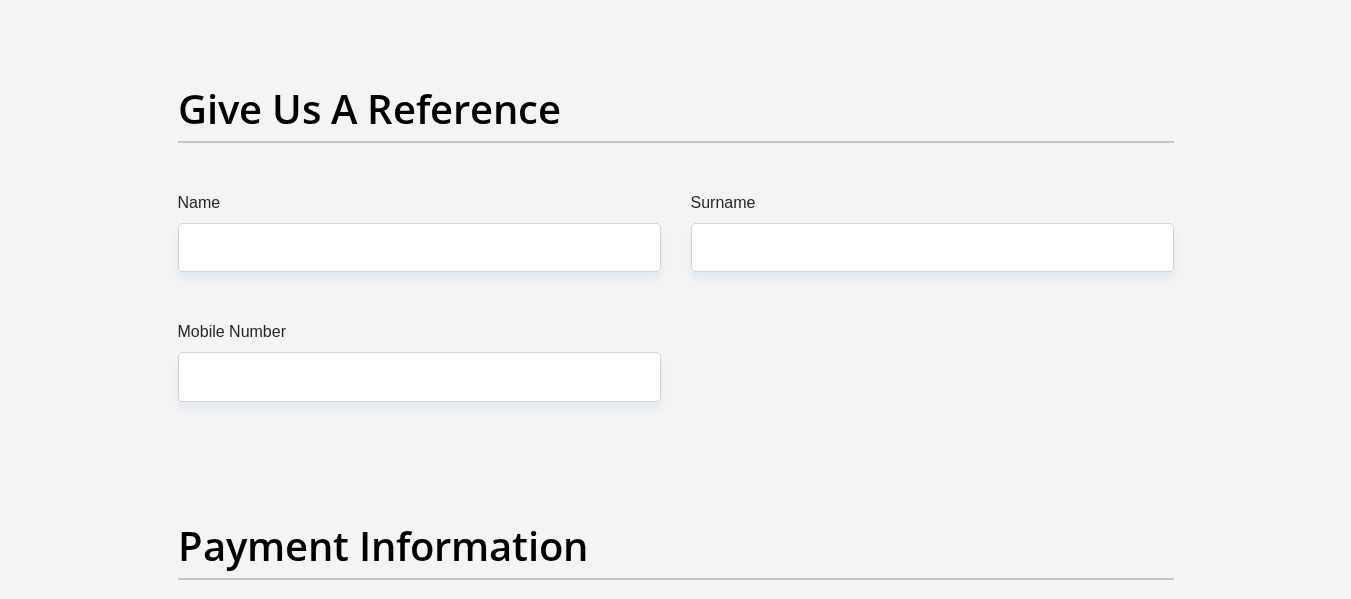 scroll, scrollTop: 4141, scrollLeft: 0, axis: vertical 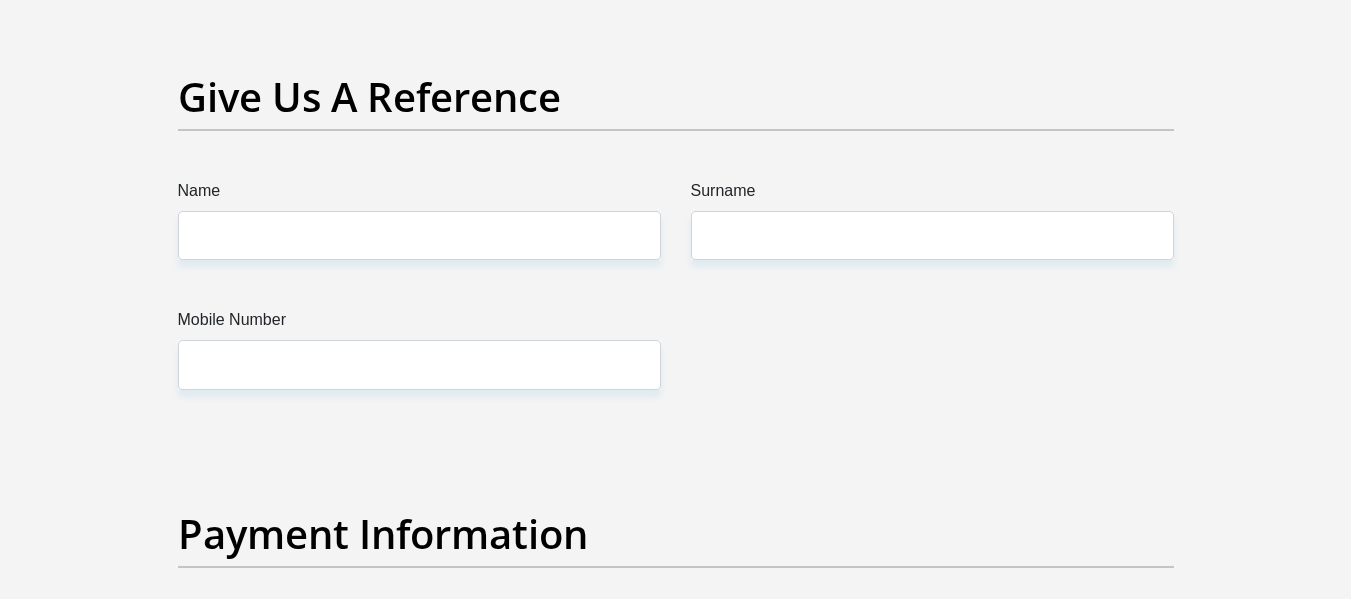 type on "0616803971" 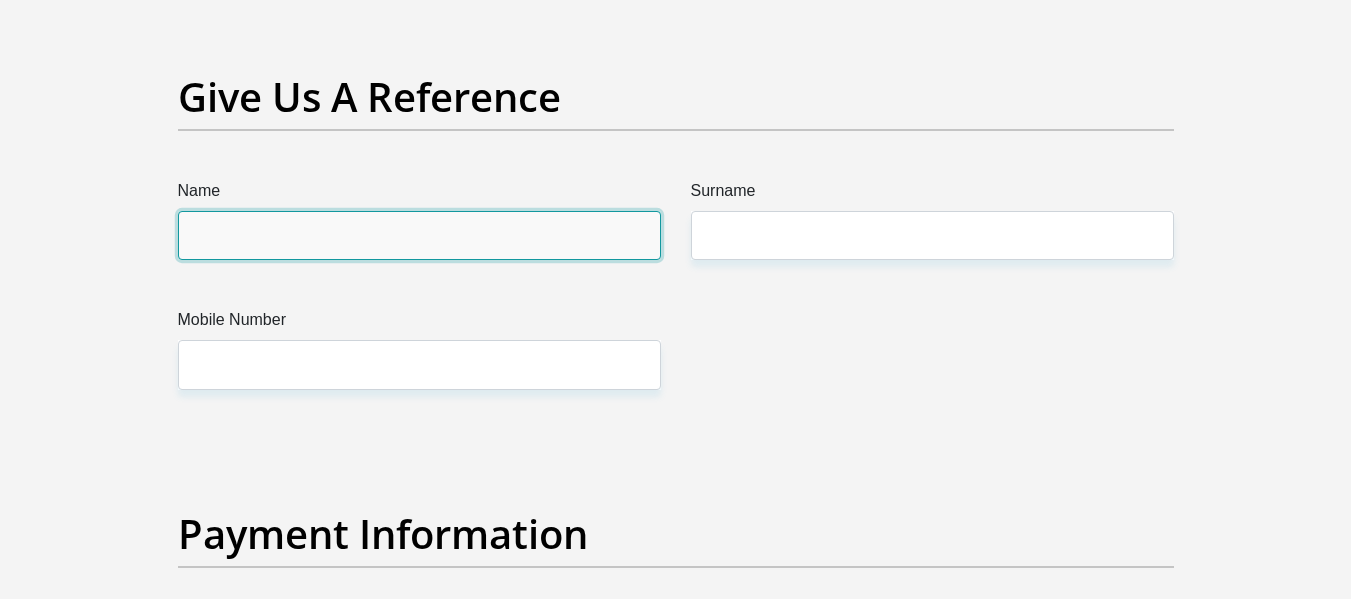 click on "Name" at bounding box center [419, 235] 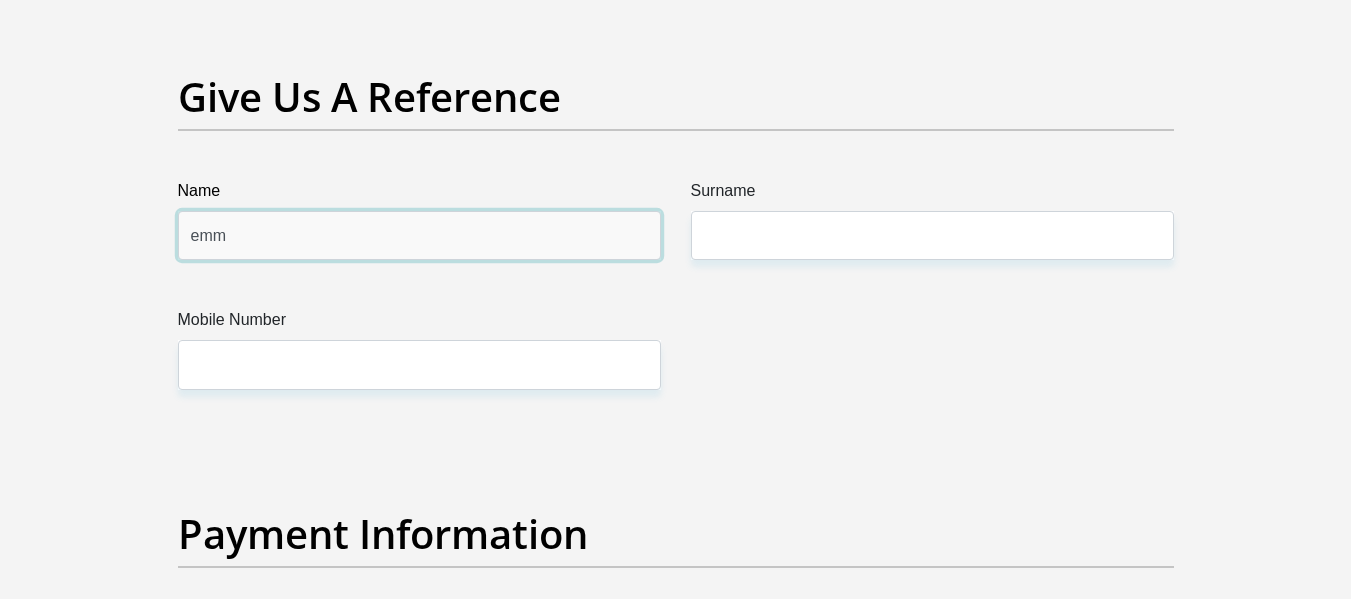 type on "Emmah" 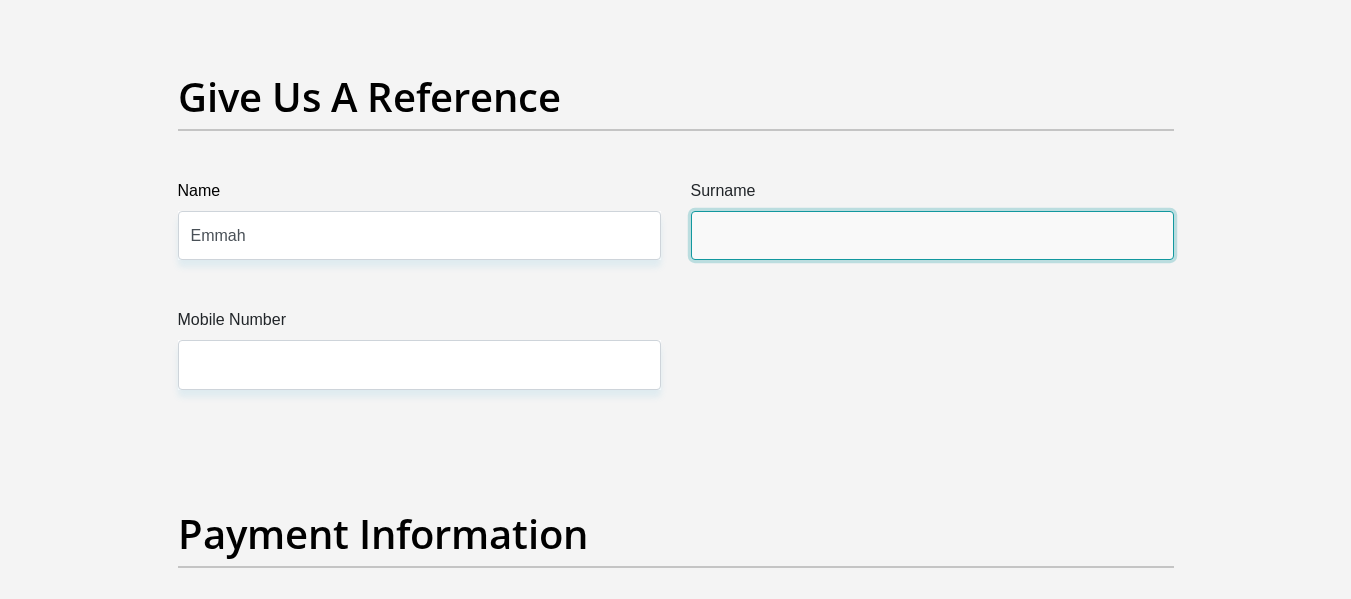 click on "Surname" at bounding box center (932, 235) 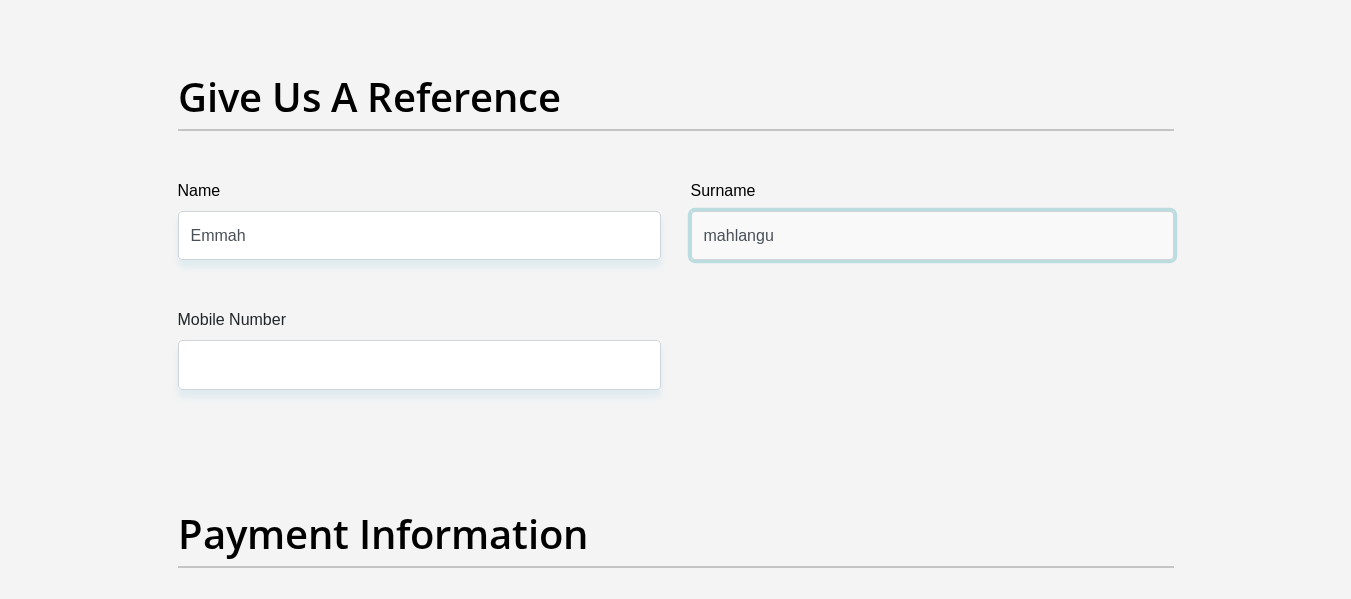 type on "mahlangu" 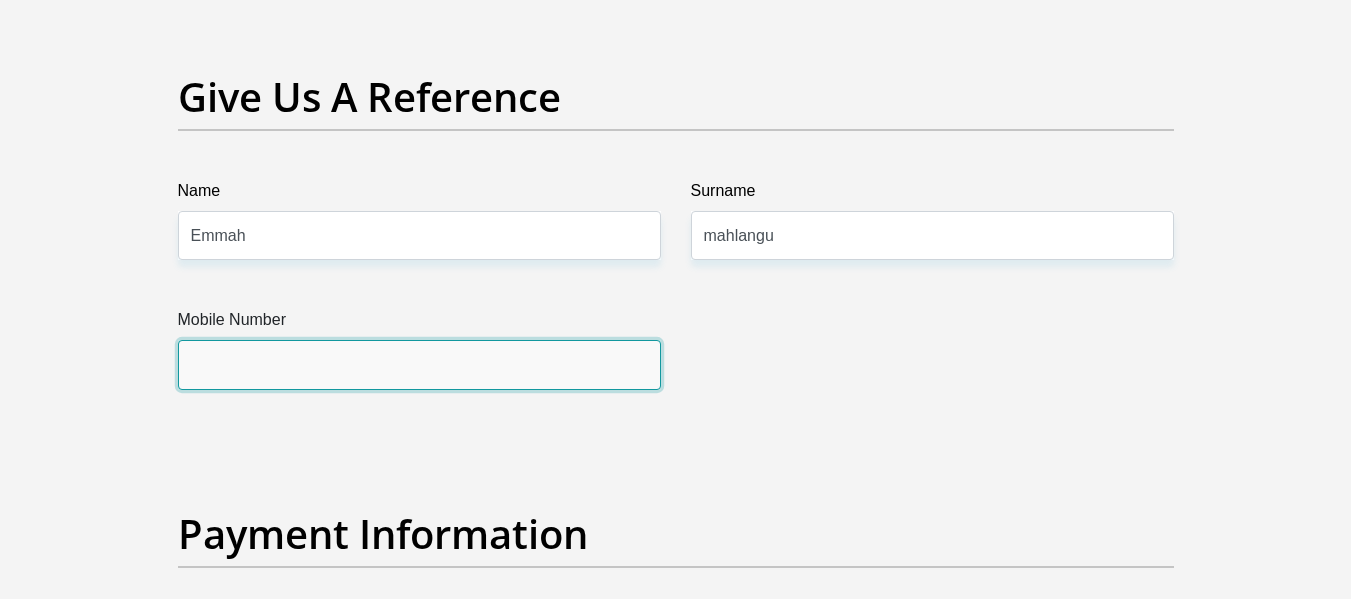 click on "Mobile Number" at bounding box center [419, 364] 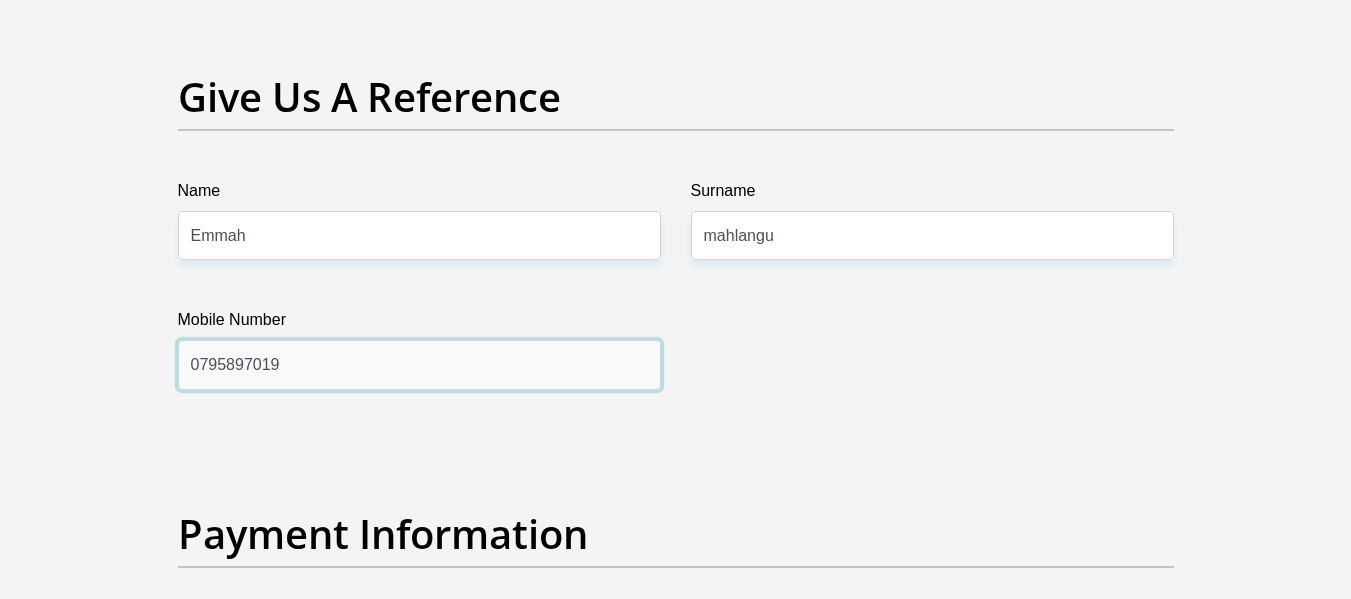 scroll, scrollTop: 3617, scrollLeft: 0, axis: vertical 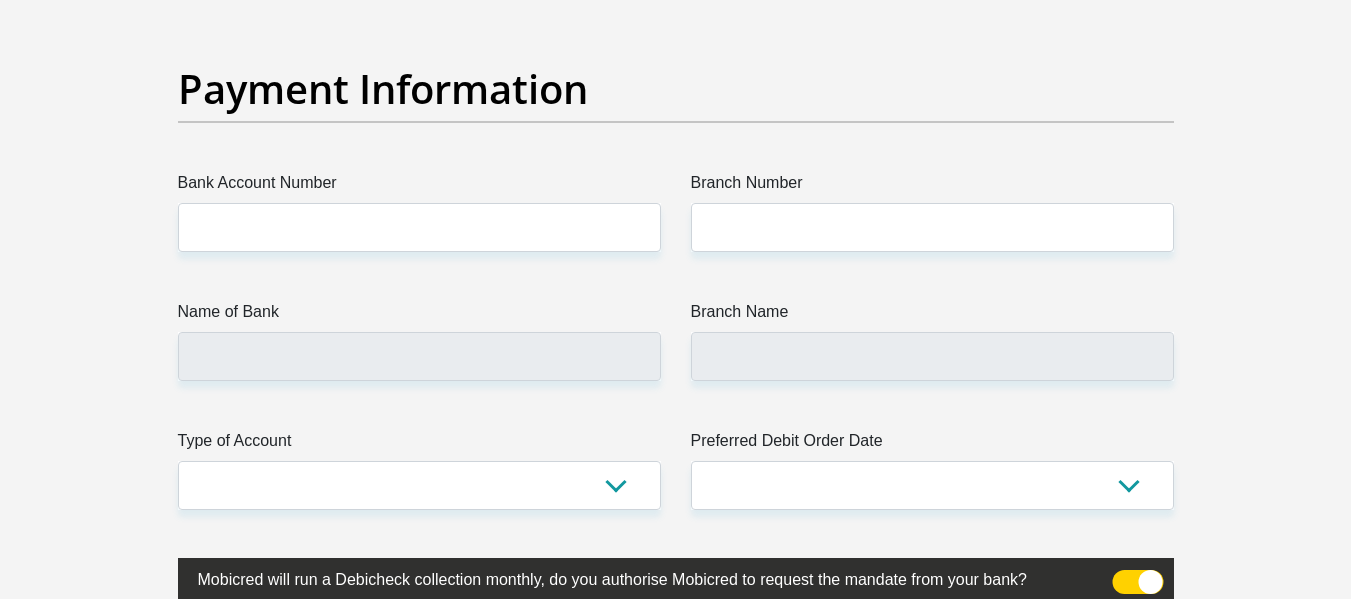 type on "0795897019" 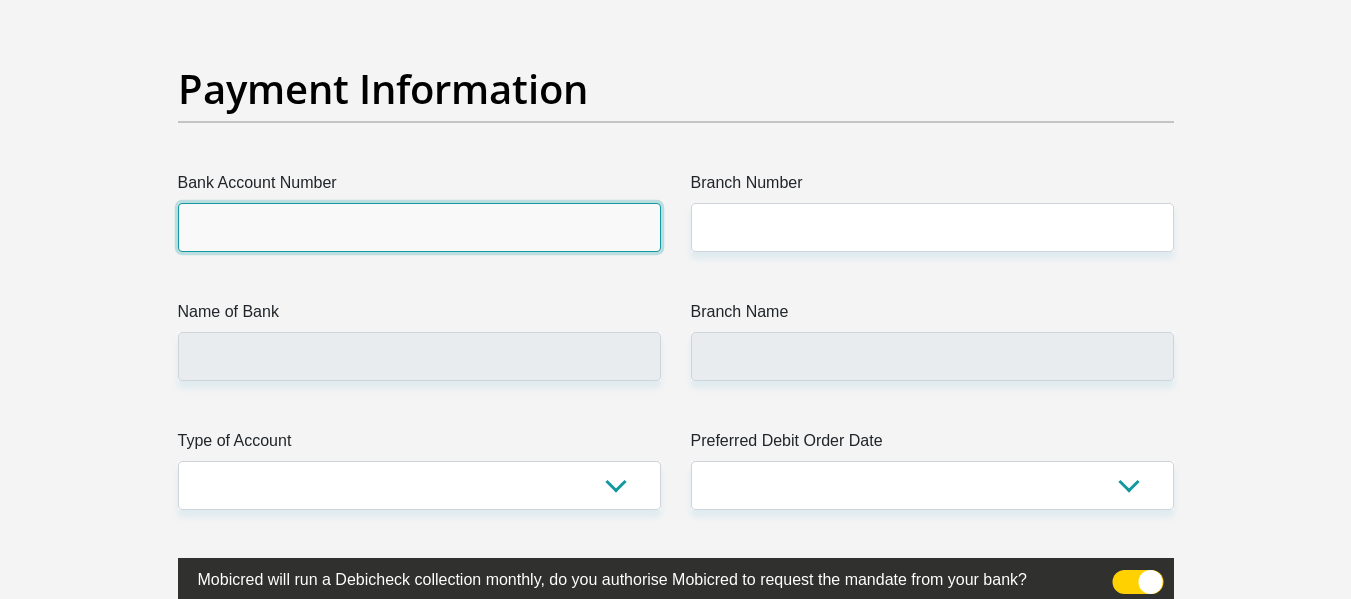click on "Bank Account Number" at bounding box center (419, 227) 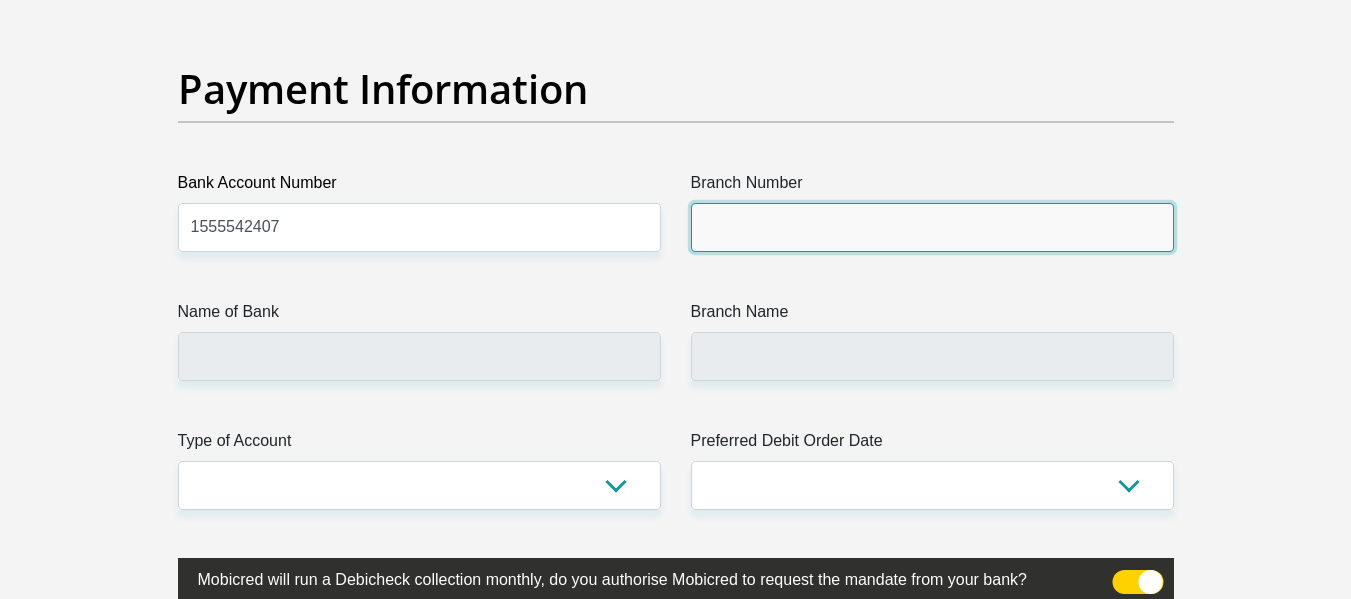 click on "Branch Number" at bounding box center [932, 227] 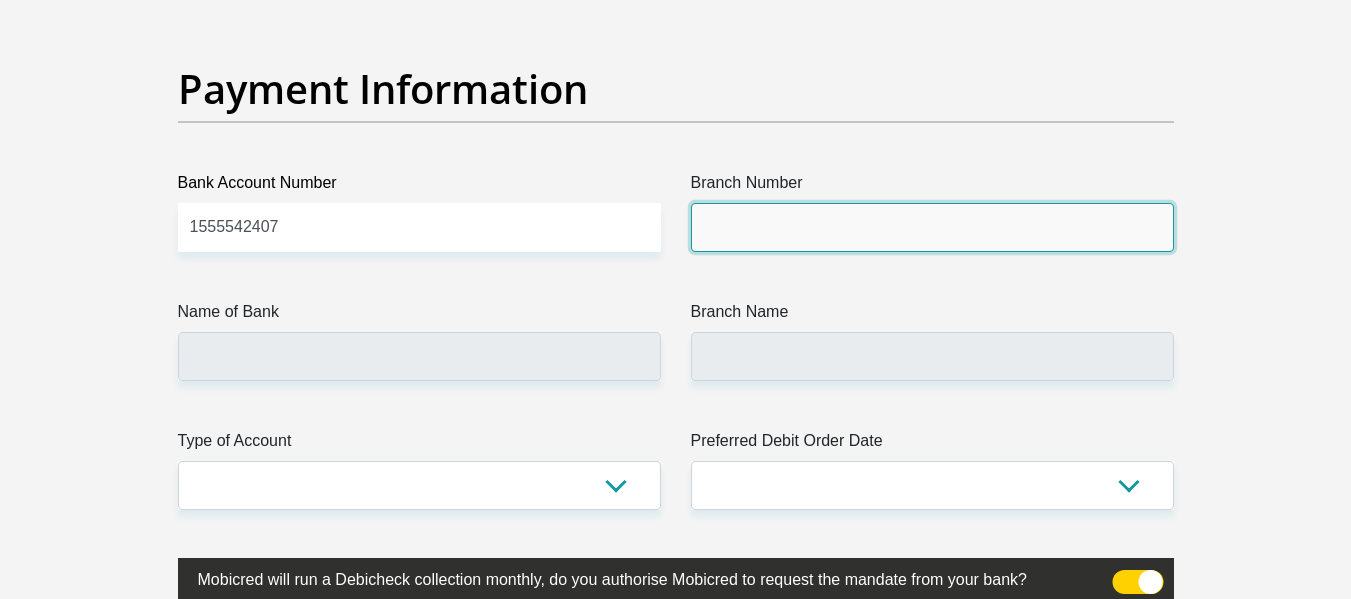 type on "470010" 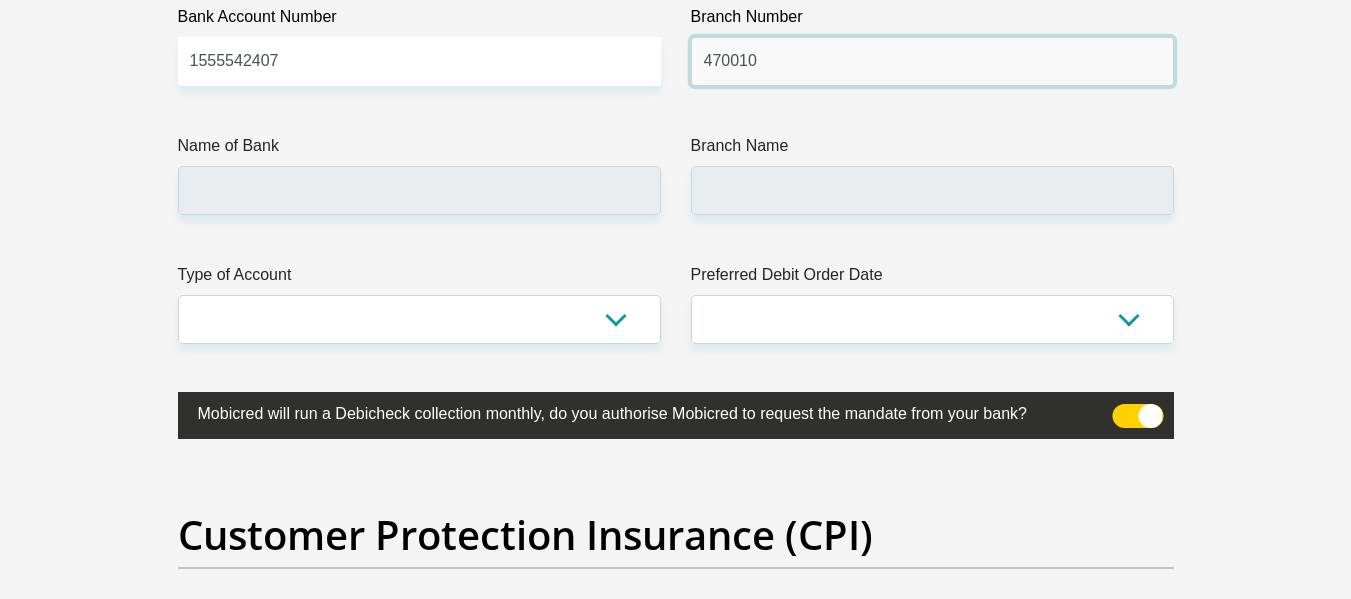scroll, scrollTop: 4866, scrollLeft: 0, axis: vertical 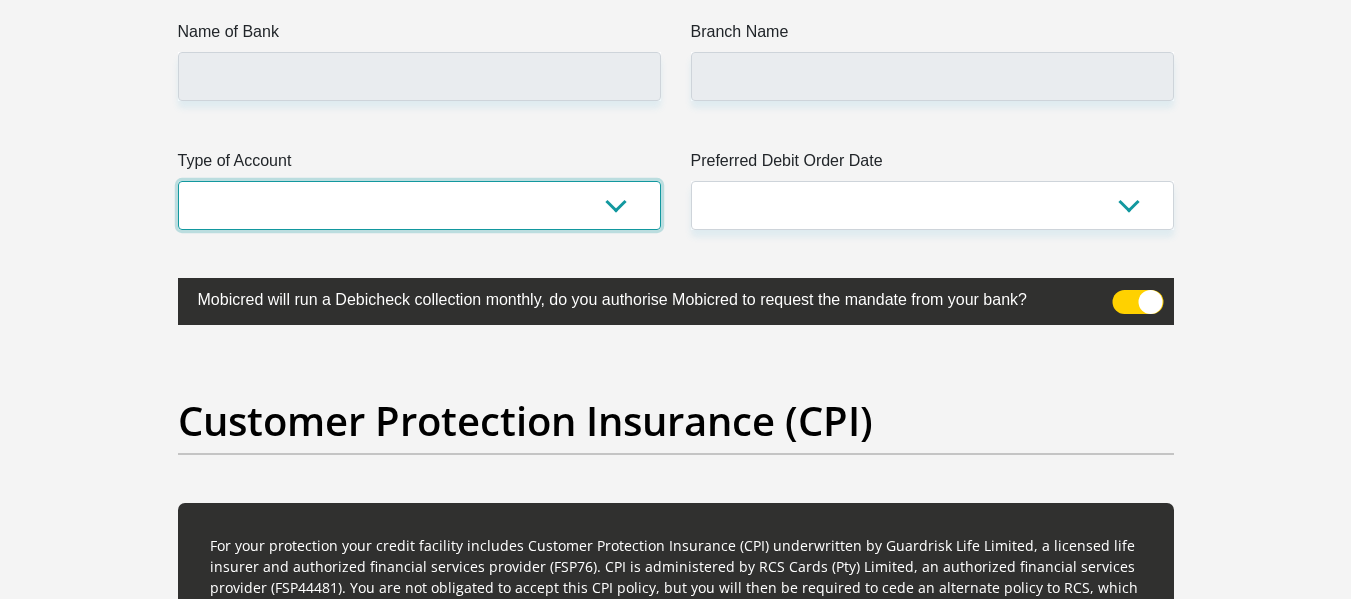 click on "Cheque
Savings" at bounding box center (419, 205) 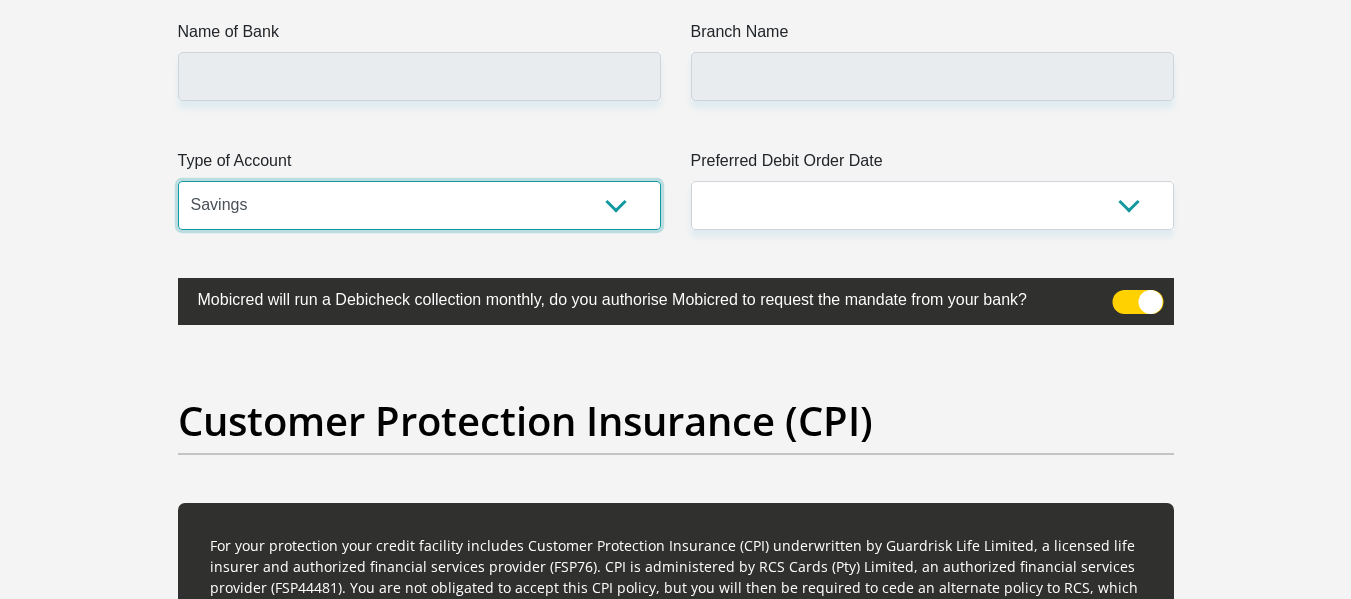 click on "Cheque
Savings" at bounding box center [419, 205] 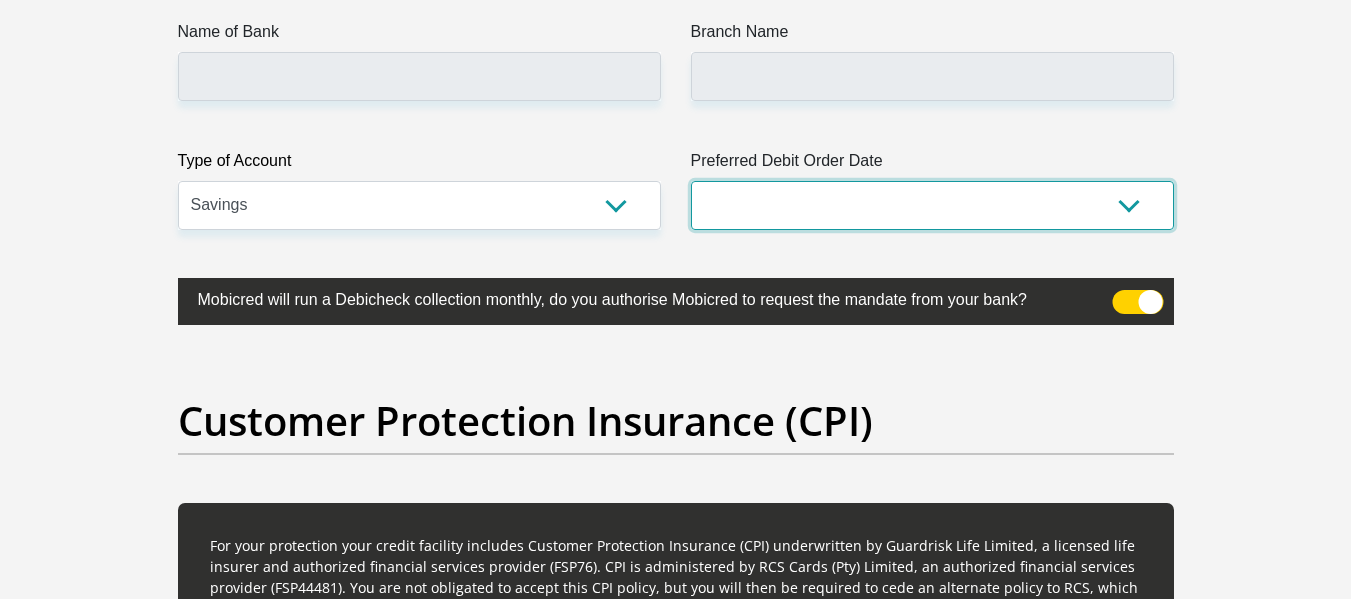 click on "1st
2nd
3rd
4th
5th
7th
18th
19th
20th
21st
22nd
23rd
24th
25th
26th
27th
28th
29th
30th" at bounding box center (932, 205) 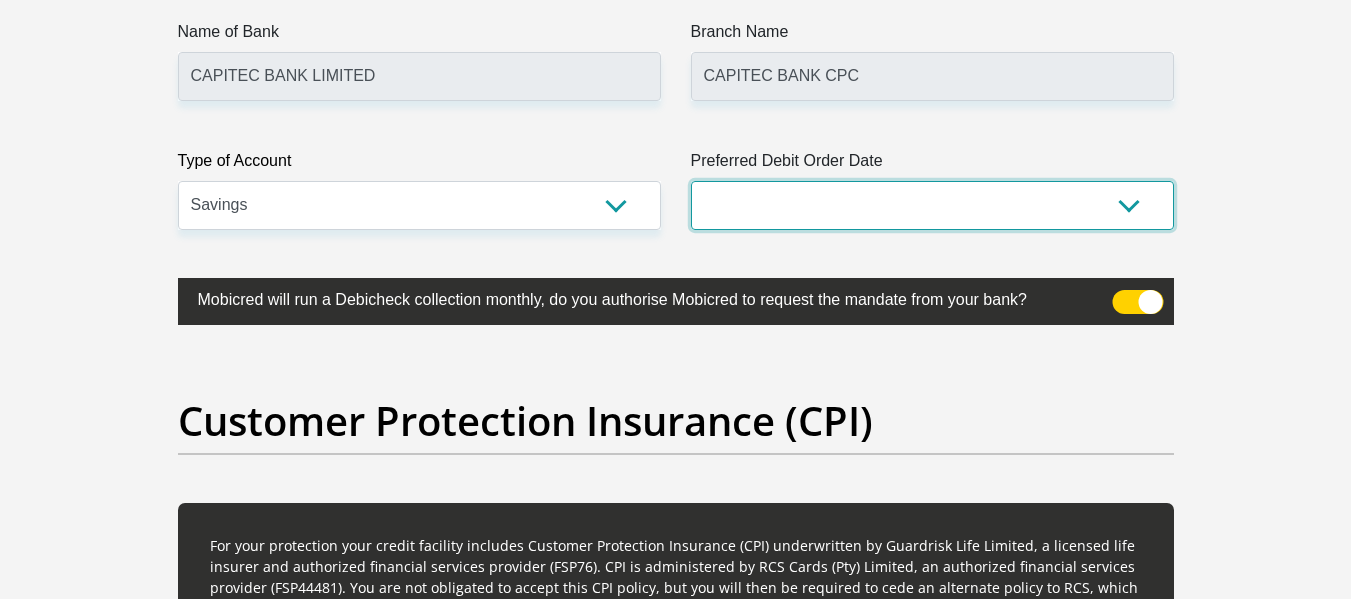 select on "1" 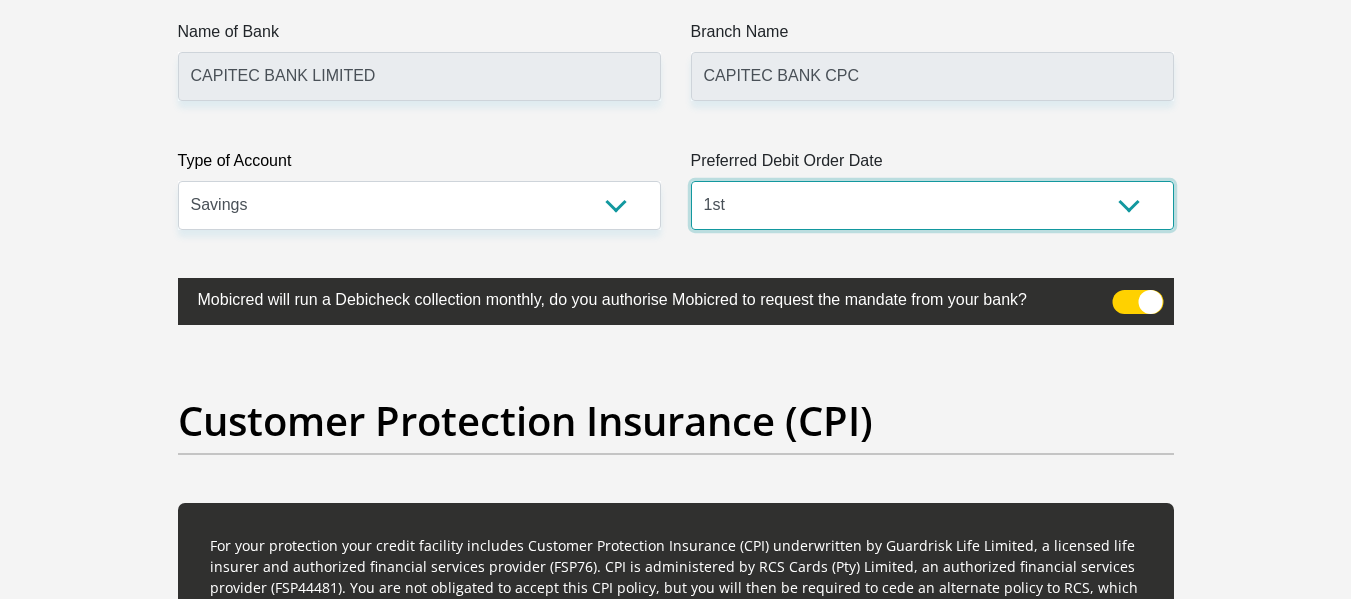 click on "1st
2nd
3rd
4th
5th
7th
18th
19th
20th
21st
22nd
23rd
24th
25th
26th
27th
28th
29th
30th" at bounding box center (932, 205) 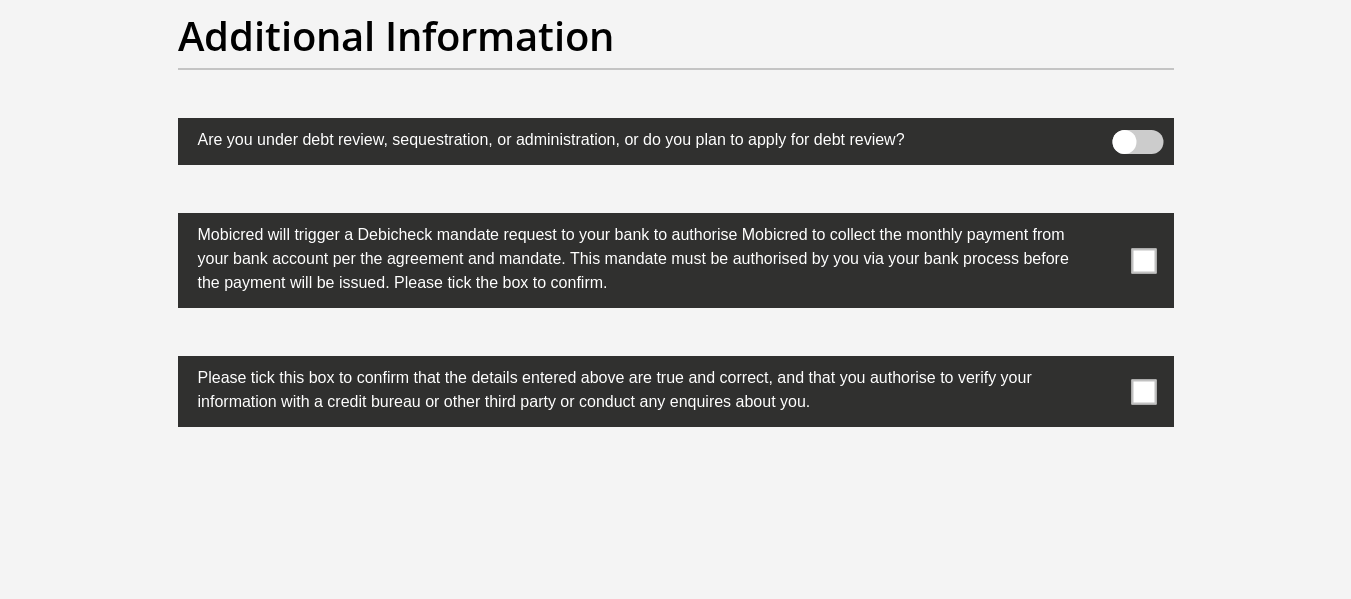 scroll, scrollTop: 6294, scrollLeft: 0, axis: vertical 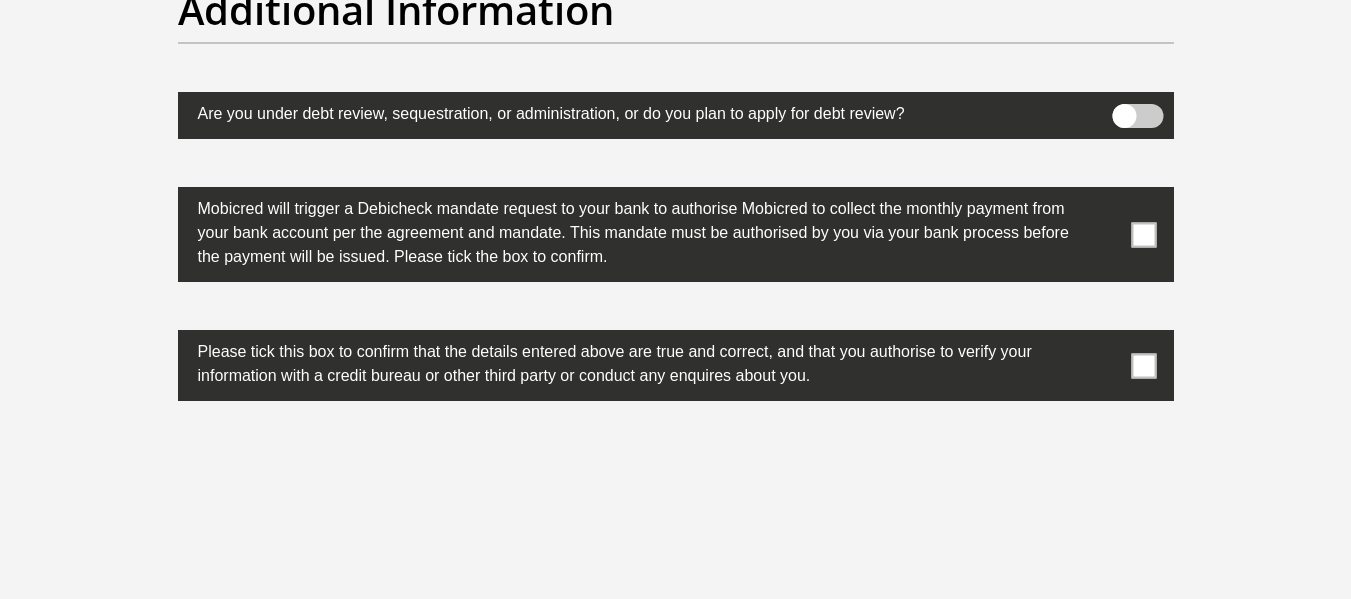 click at bounding box center (1143, 234) 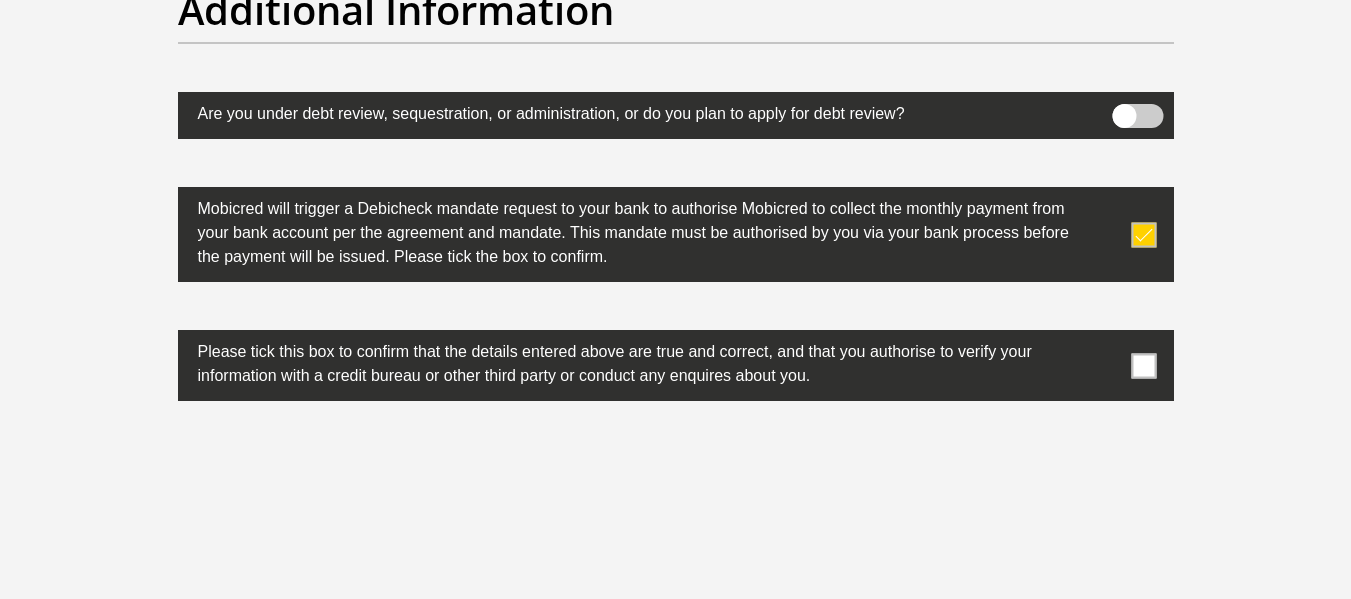 click at bounding box center (1143, 365) 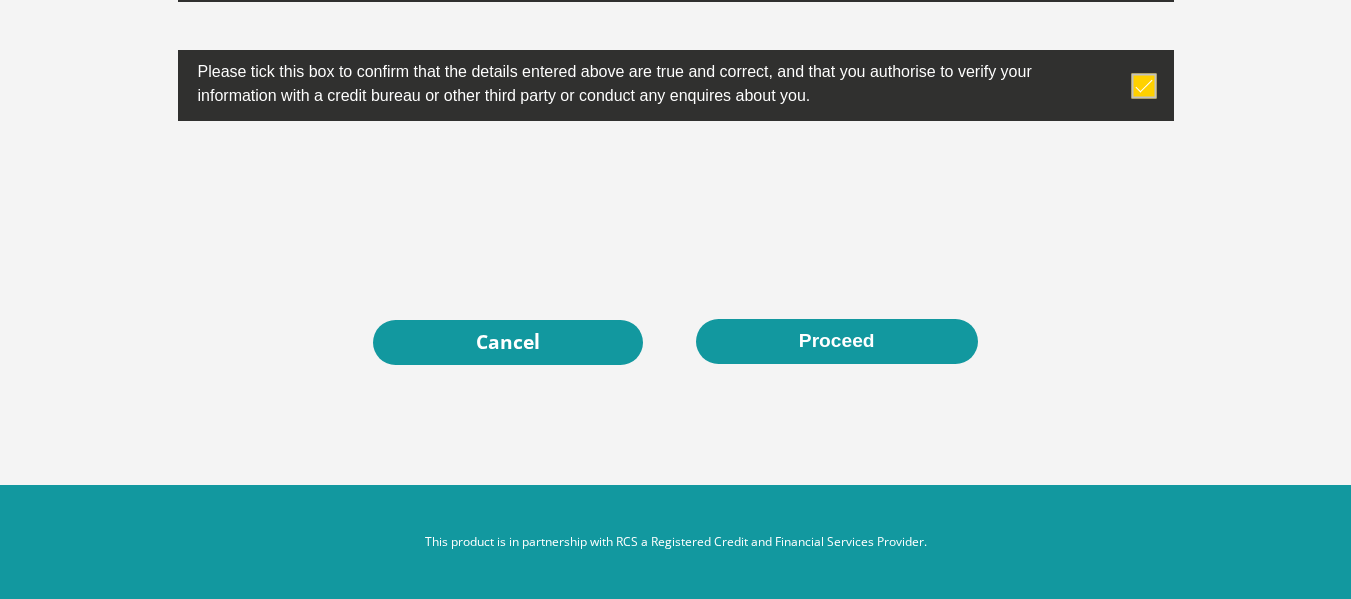 scroll, scrollTop: 6576, scrollLeft: 0, axis: vertical 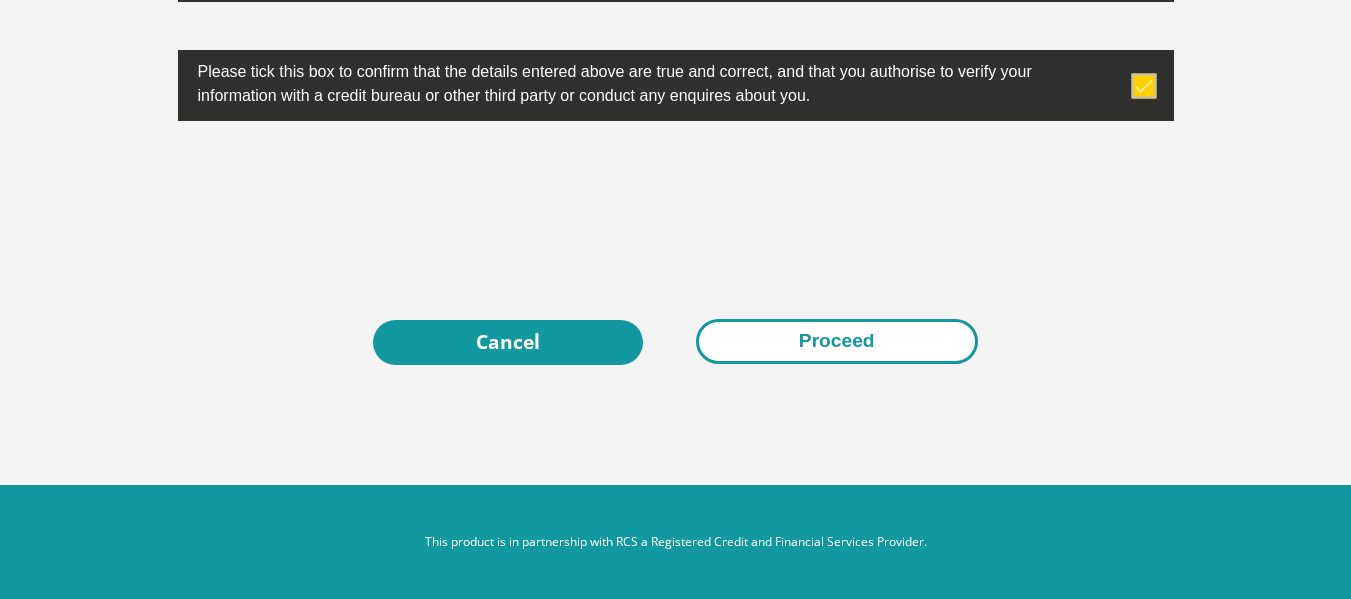 click on "Proceed" at bounding box center (837, 341) 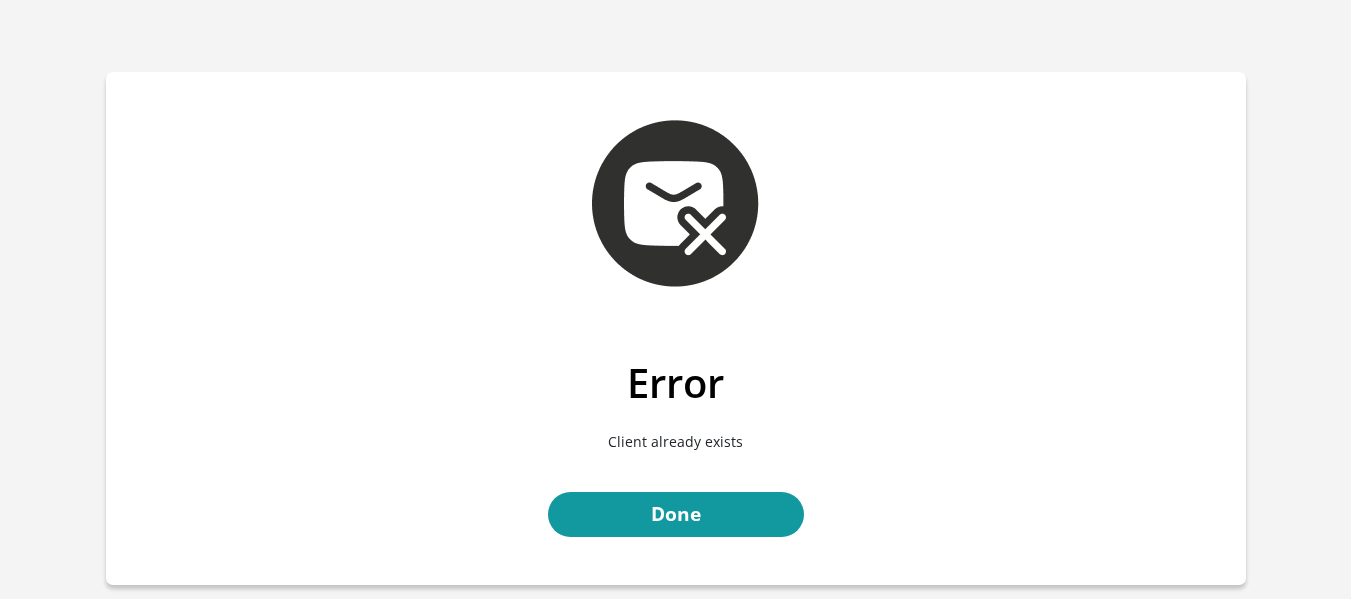 scroll, scrollTop: 0, scrollLeft: 0, axis: both 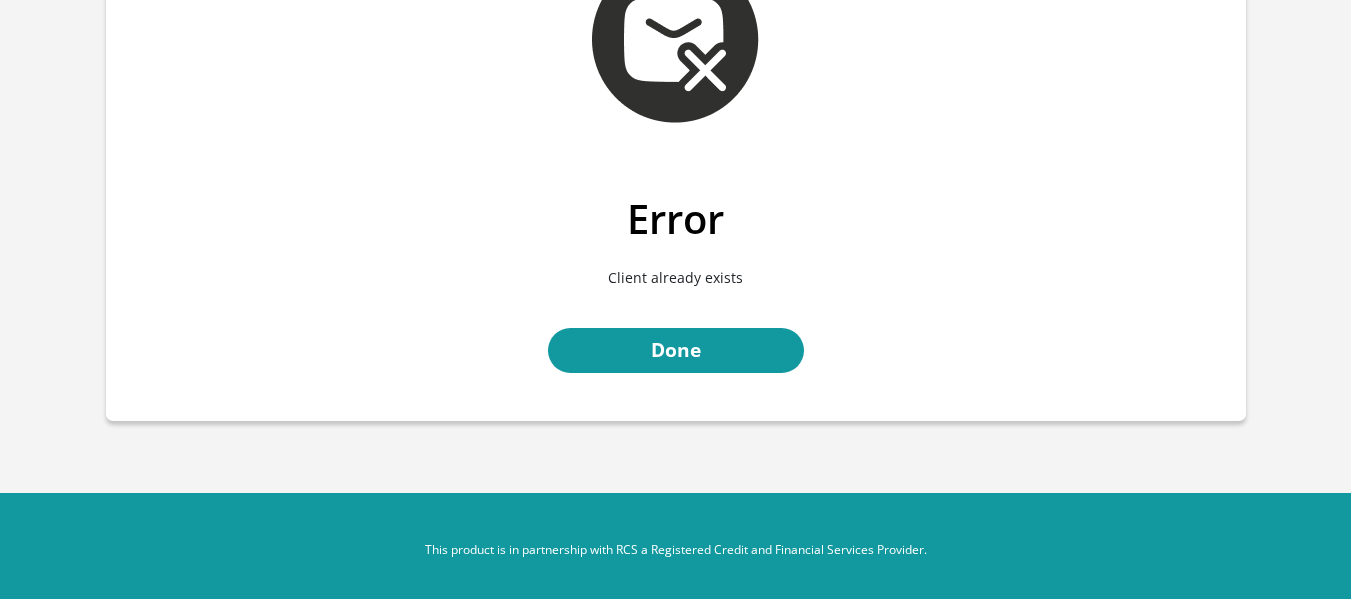 click on "Error
Client already exists
Done
This product is in partnership with RCS a Registered Credit and Financial Services Provider." at bounding box center (675, 221) 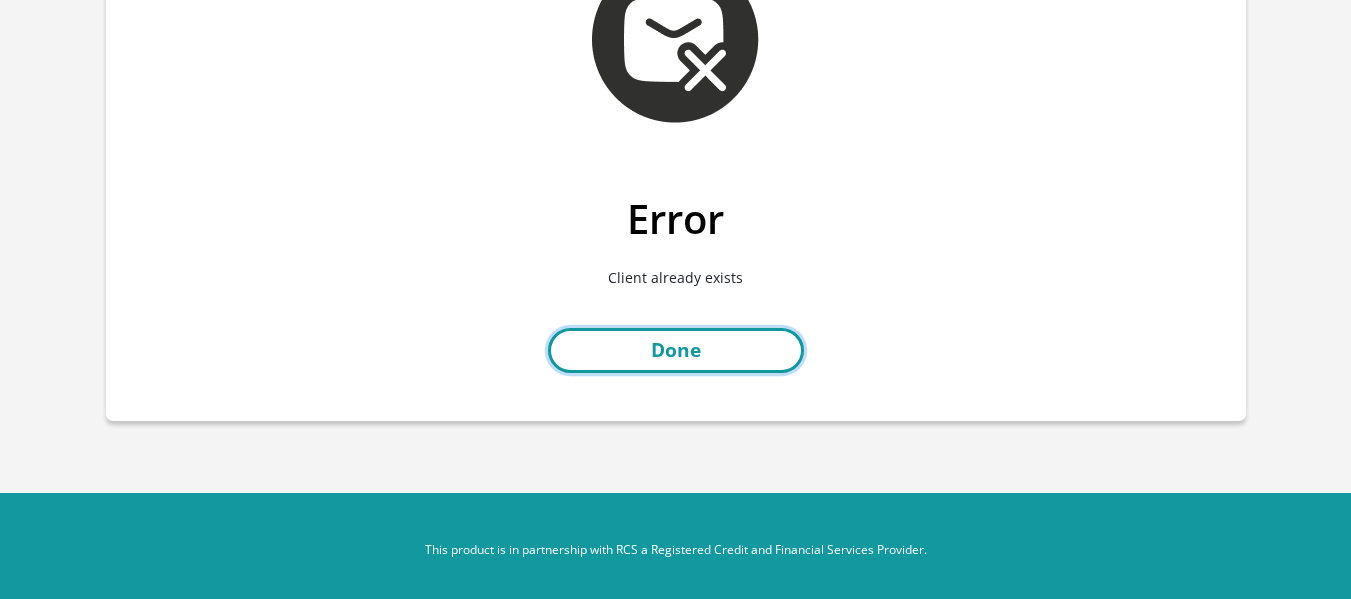 click on "Done" at bounding box center (676, 350) 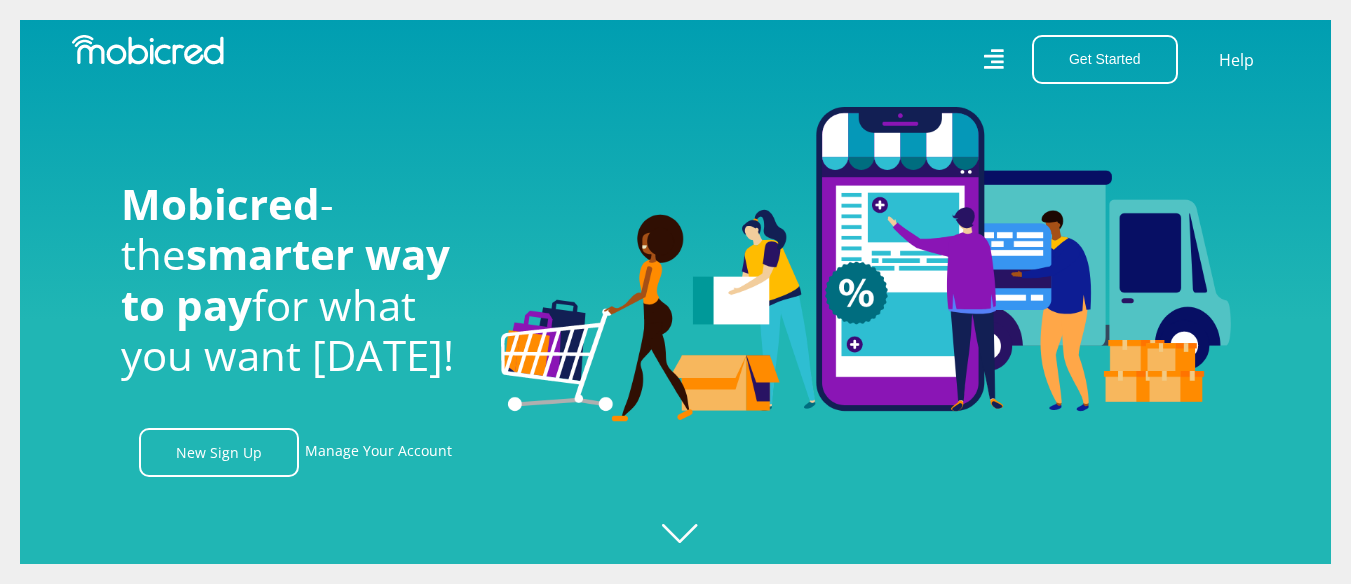 scroll, scrollTop: 0, scrollLeft: 0, axis: both 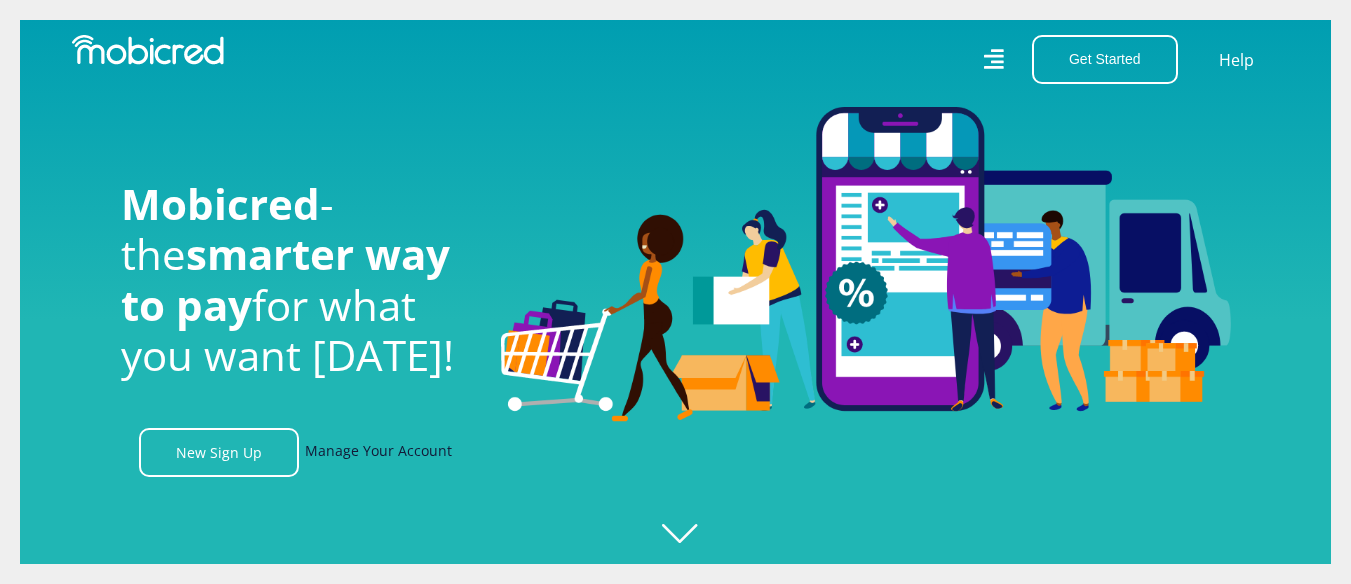 click on "Manage Your Account" at bounding box center [378, 452] 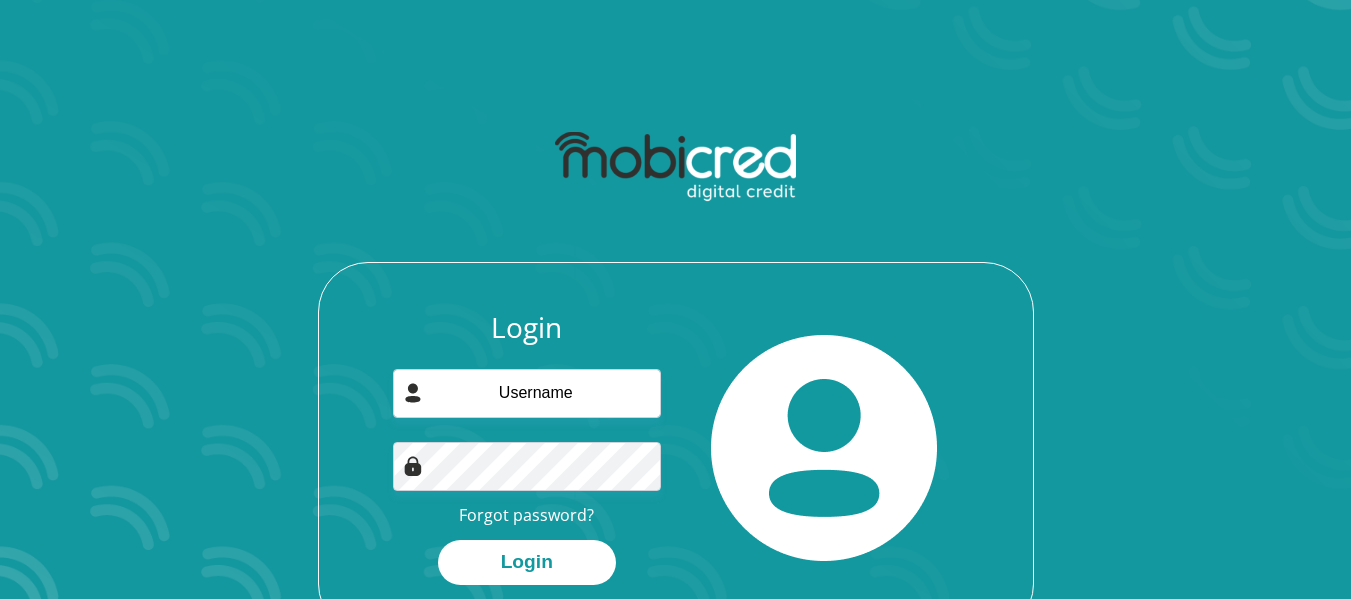 scroll, scrollTop: 0, scrollLeft: 0, axis: both 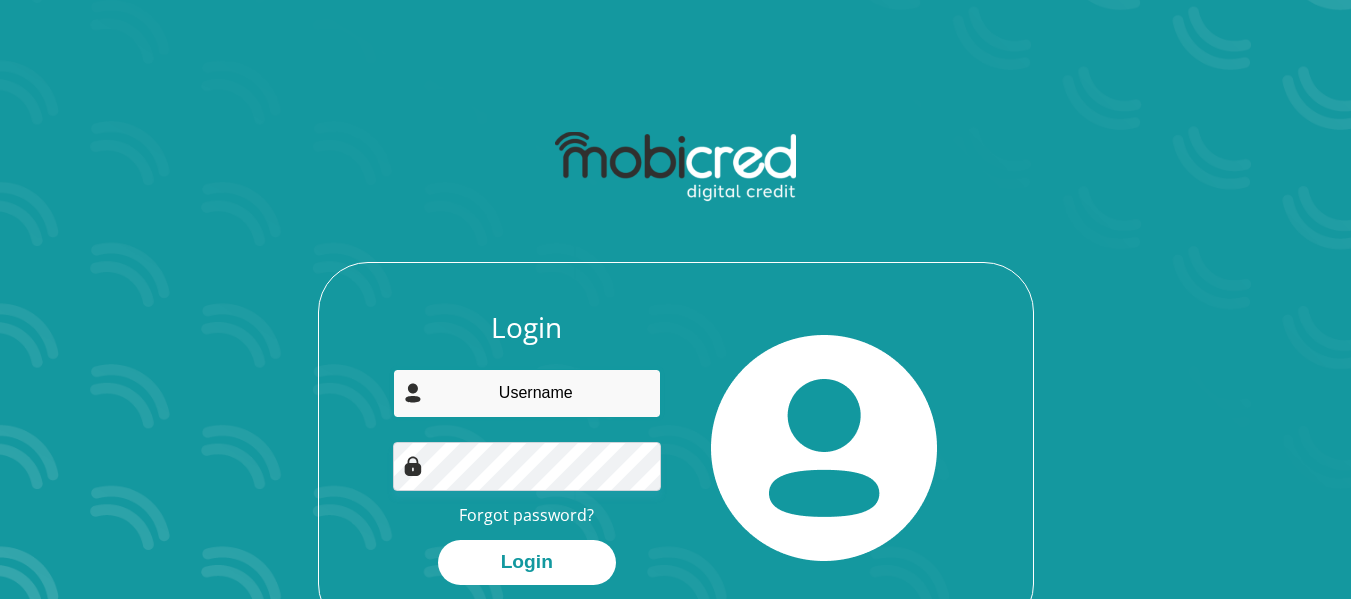 click at bounding box center (527, 393) 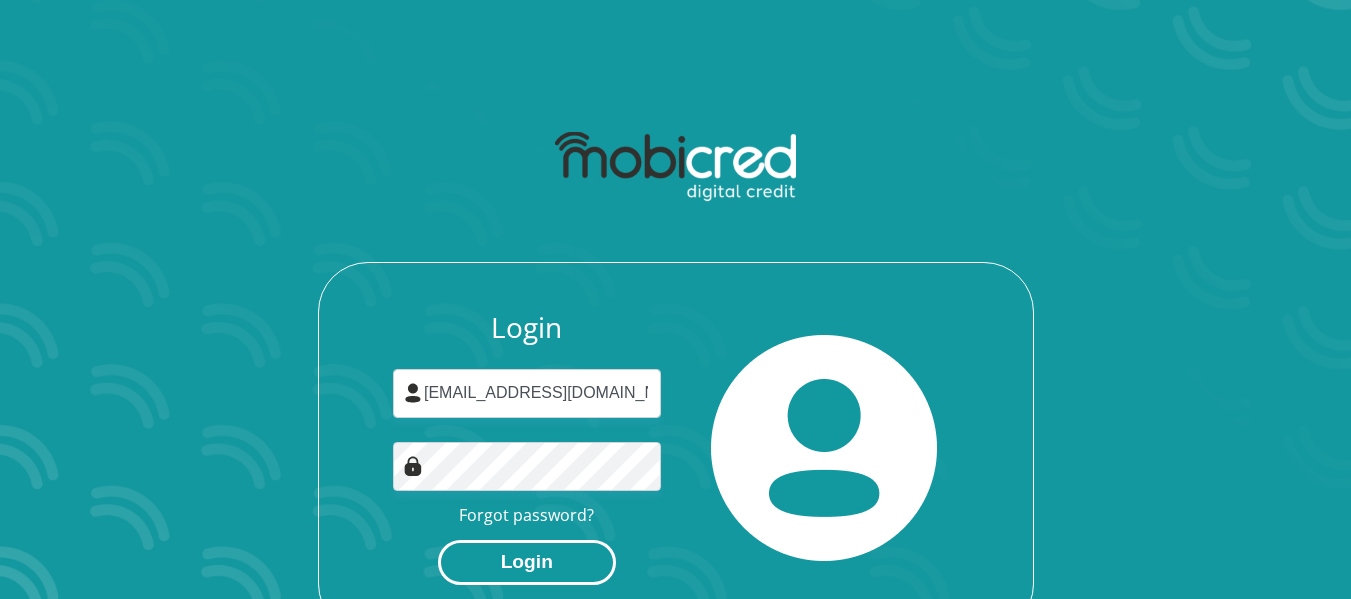 click on "Login" at bounding box center [527, 562] 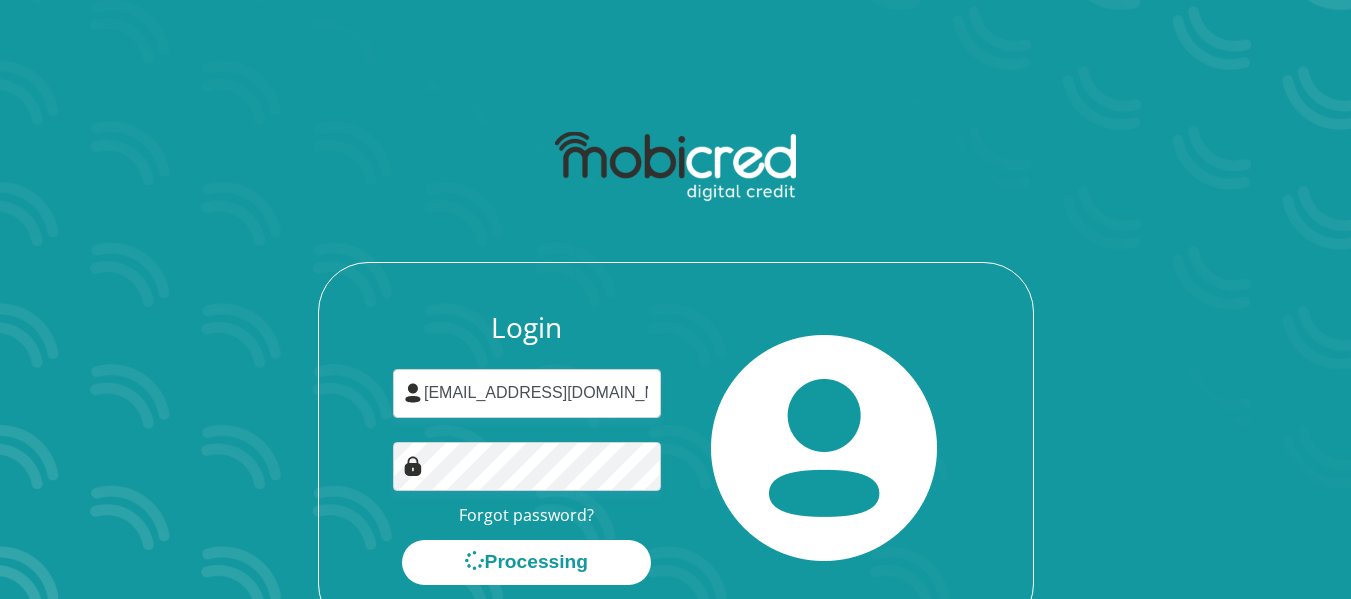 scroll, scrollTop: 0, scrollLeft: 0, axis: both 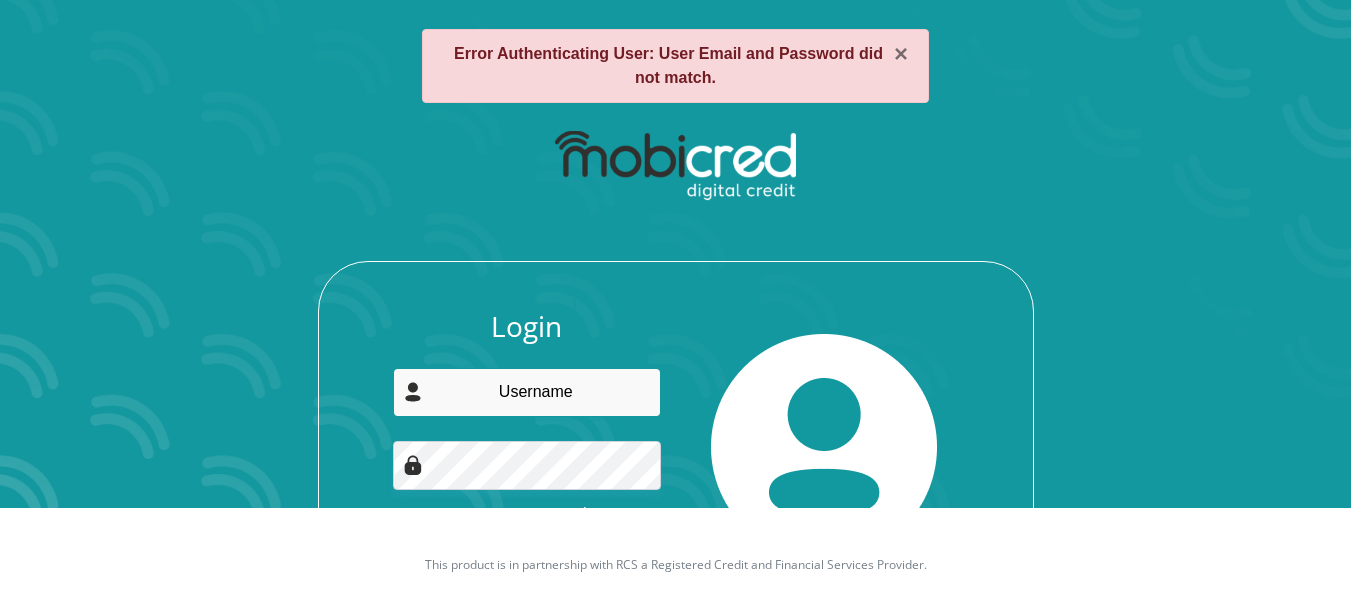 click at bounding box center [527, 392] 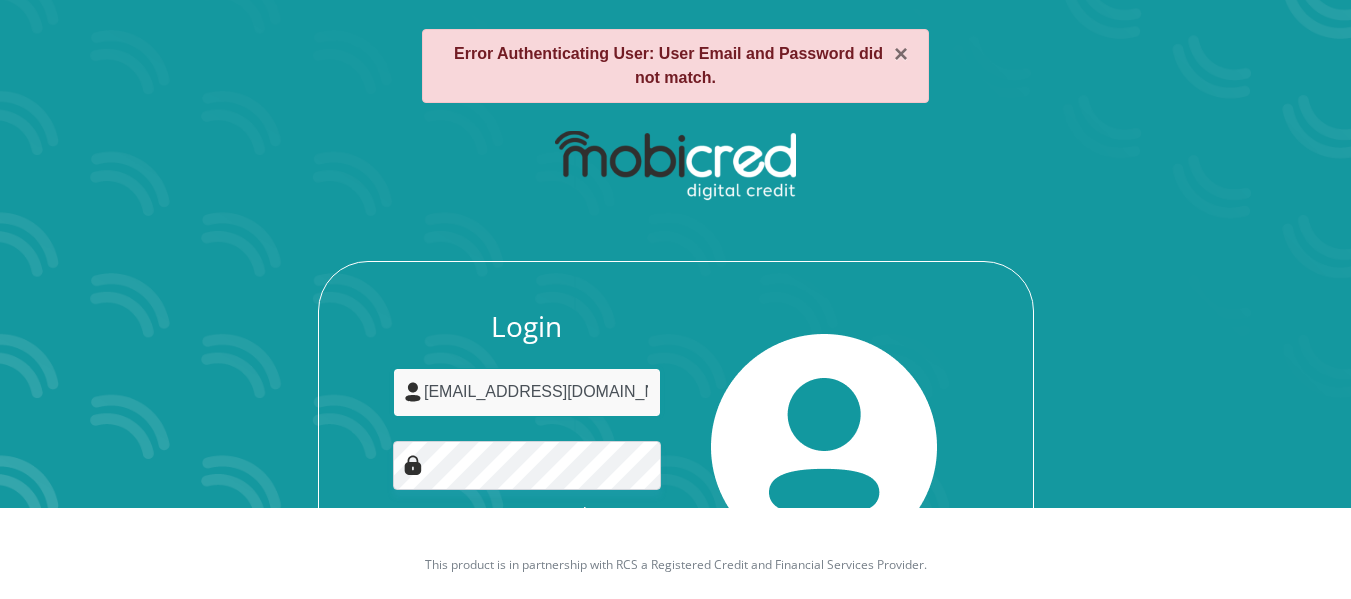 scroll, scrollTop: 172, scrollLeft: 0, axis: vertical 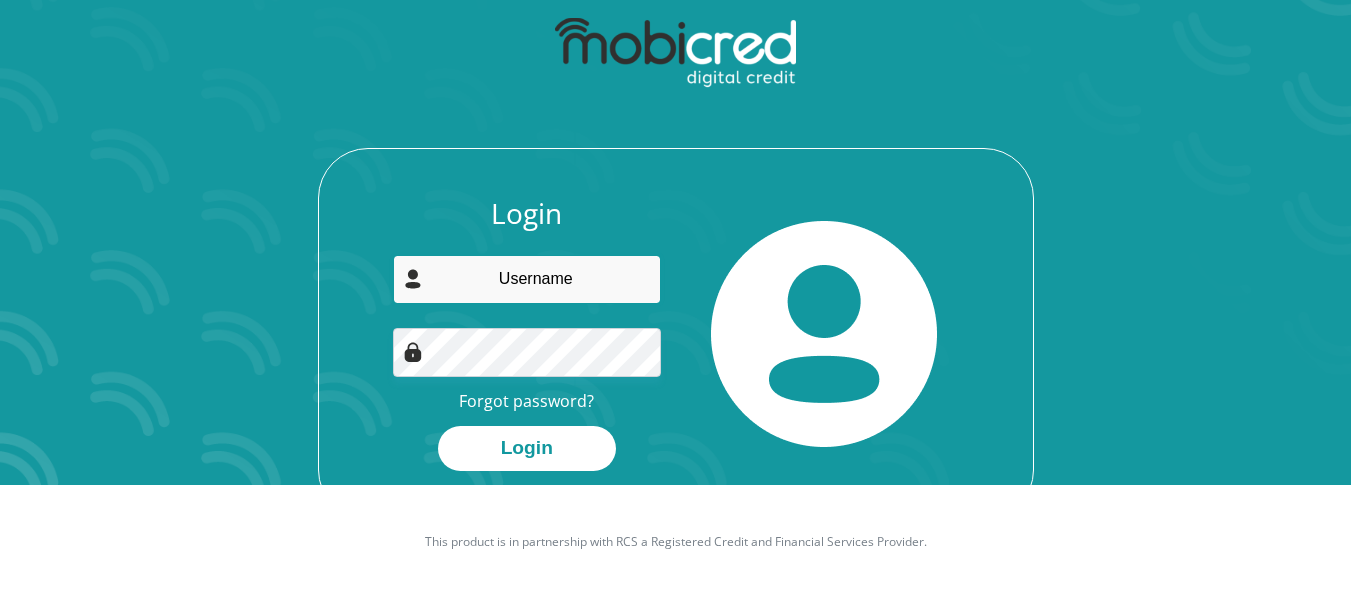 click at bounding box center [527, 279] 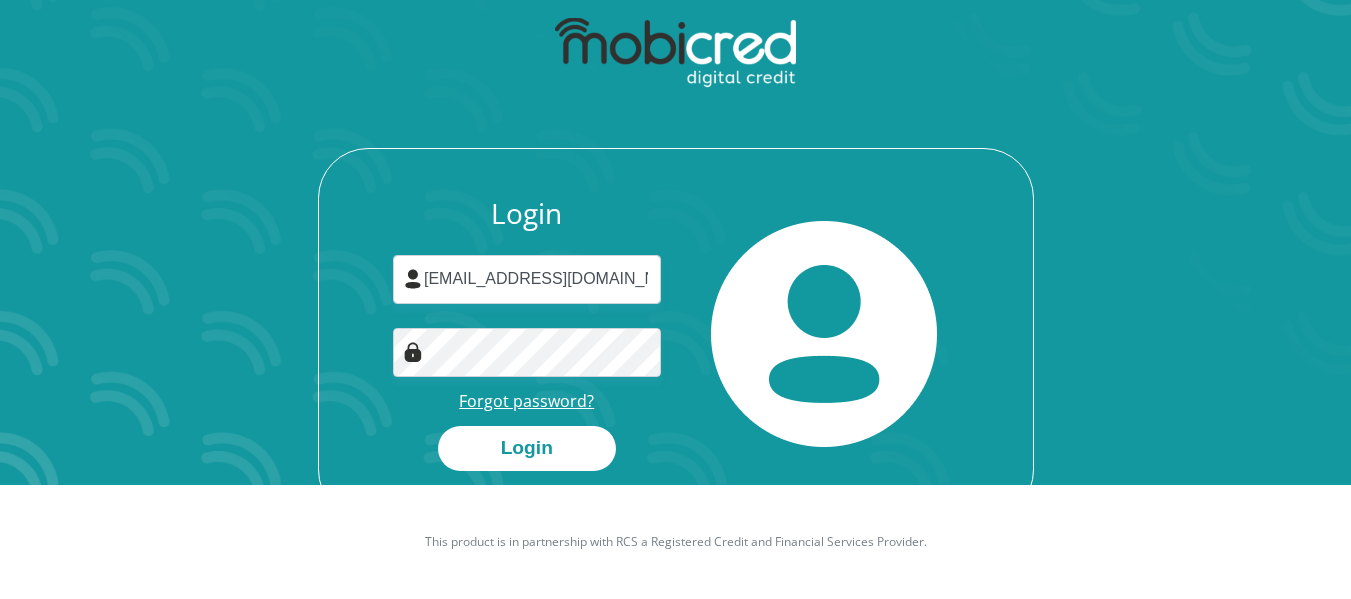 click on "Forgot password?" at bounding box center (526, 401) 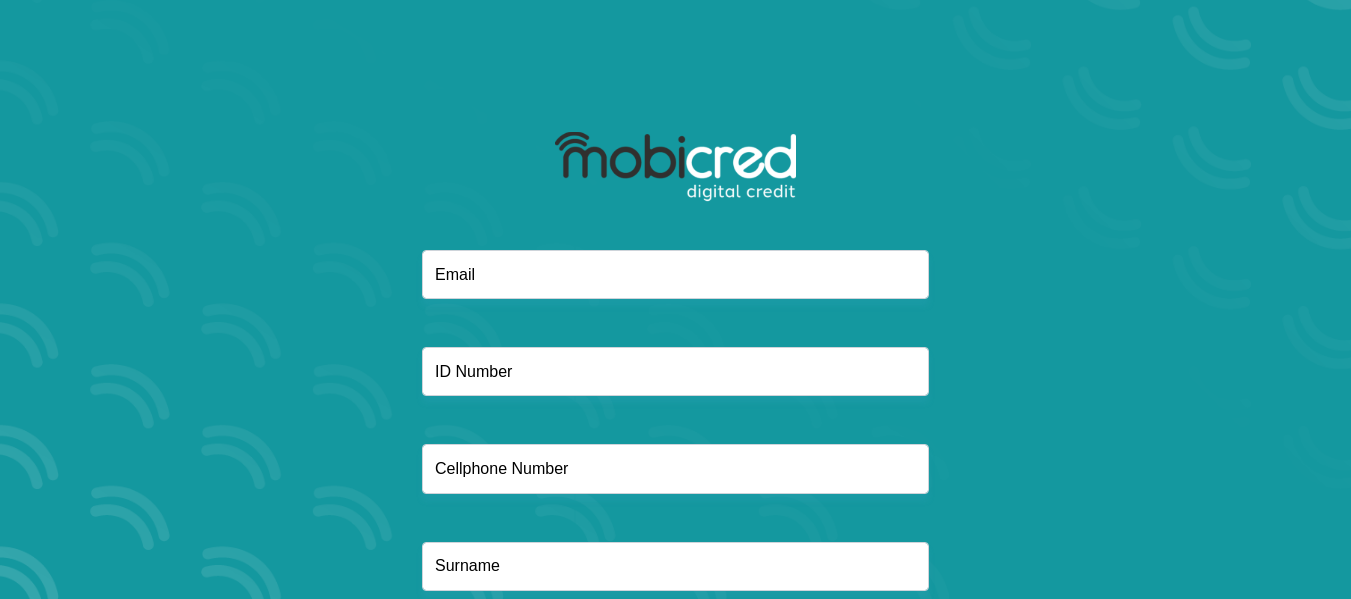 scroll, scrollTop: 0, scrollLeft: 0, axis: both 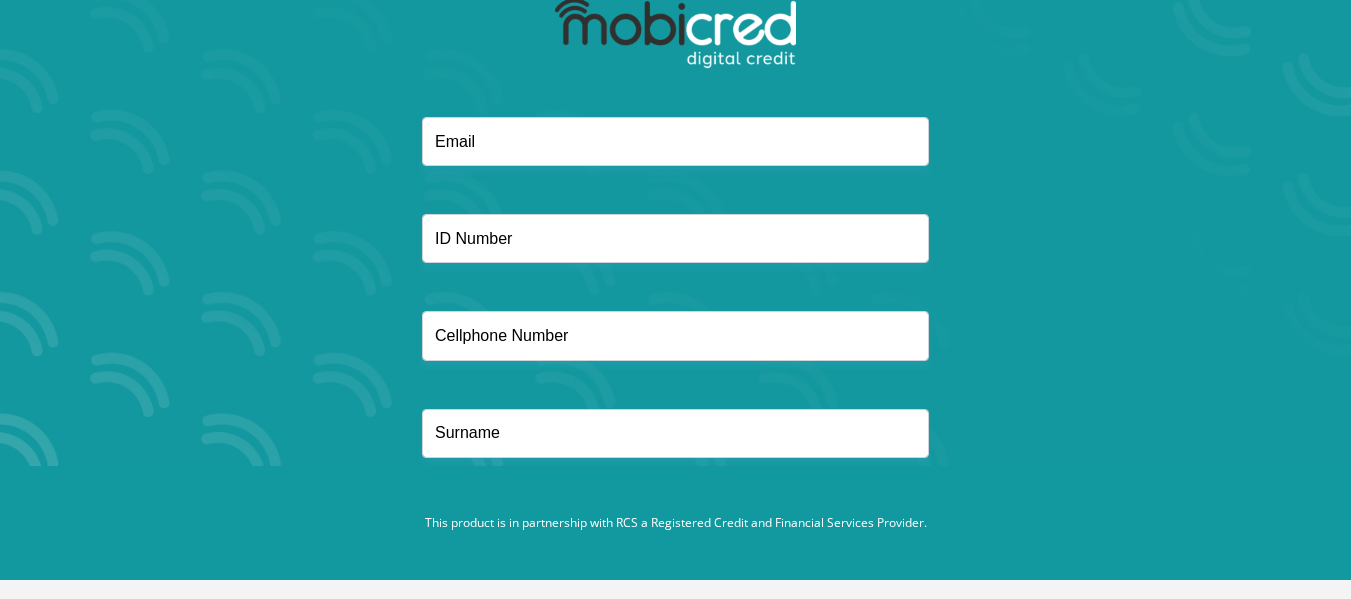 drag, startPoint x: 0, startPoint y: 0, endPoint x: 1365, endPoint y: 282, distance: 1393.8253 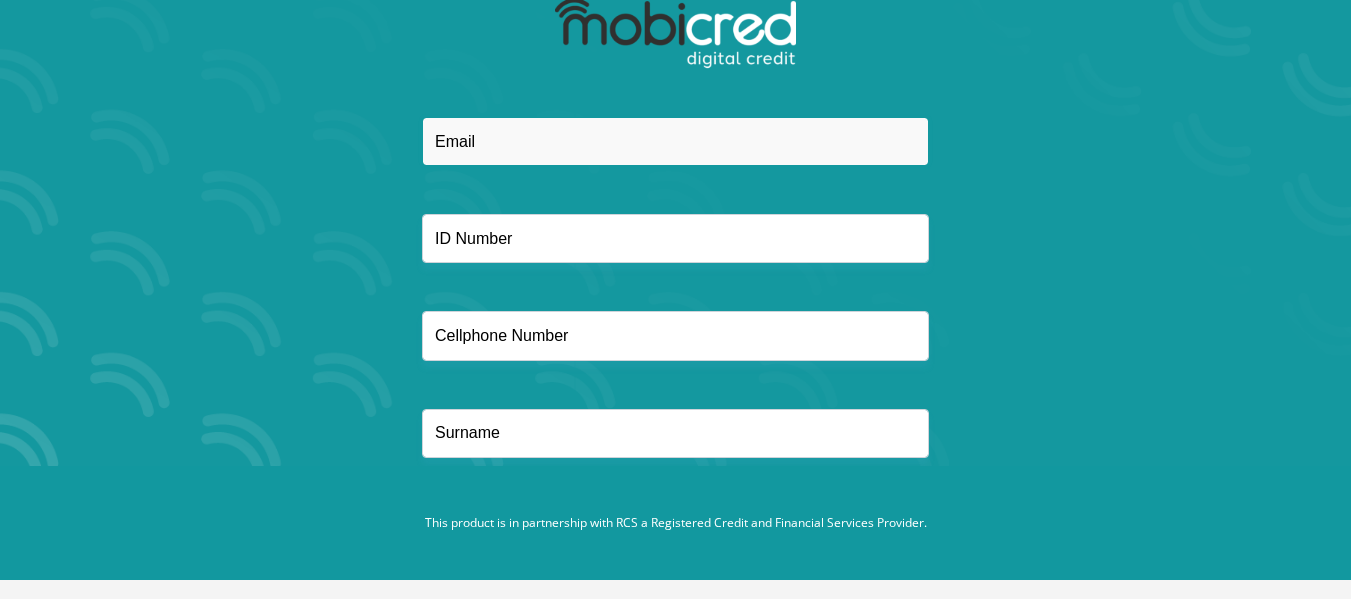click at bounding box center [675, 141] 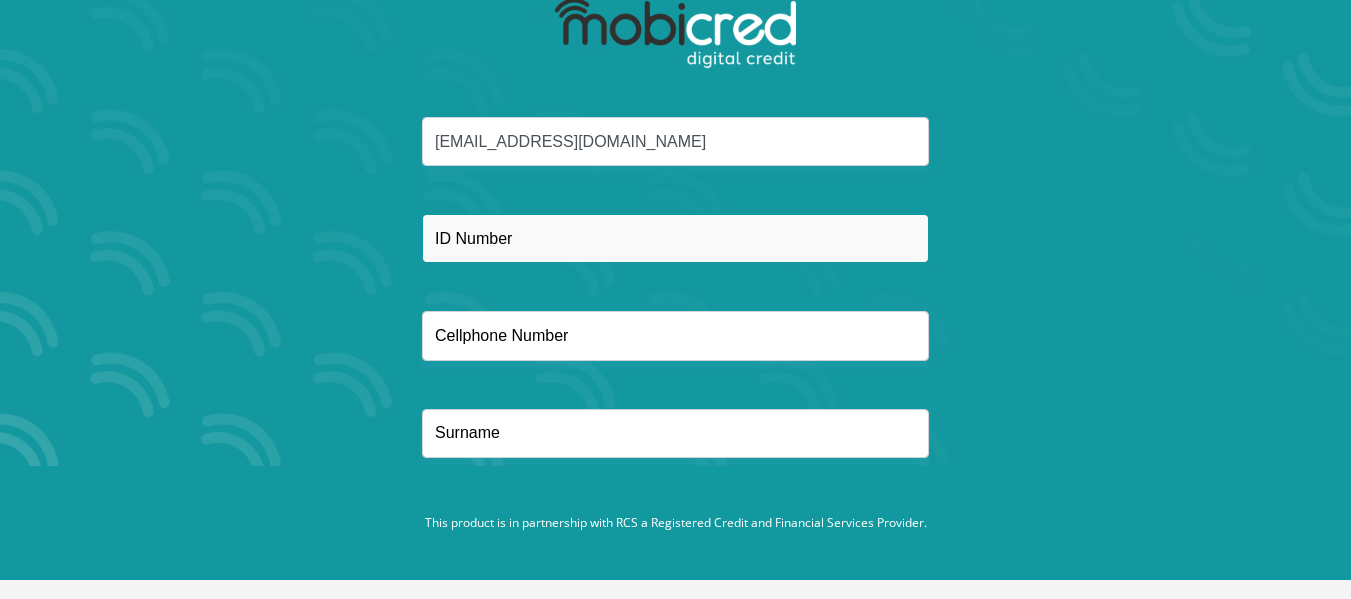 click at bounding box center (675, 238) 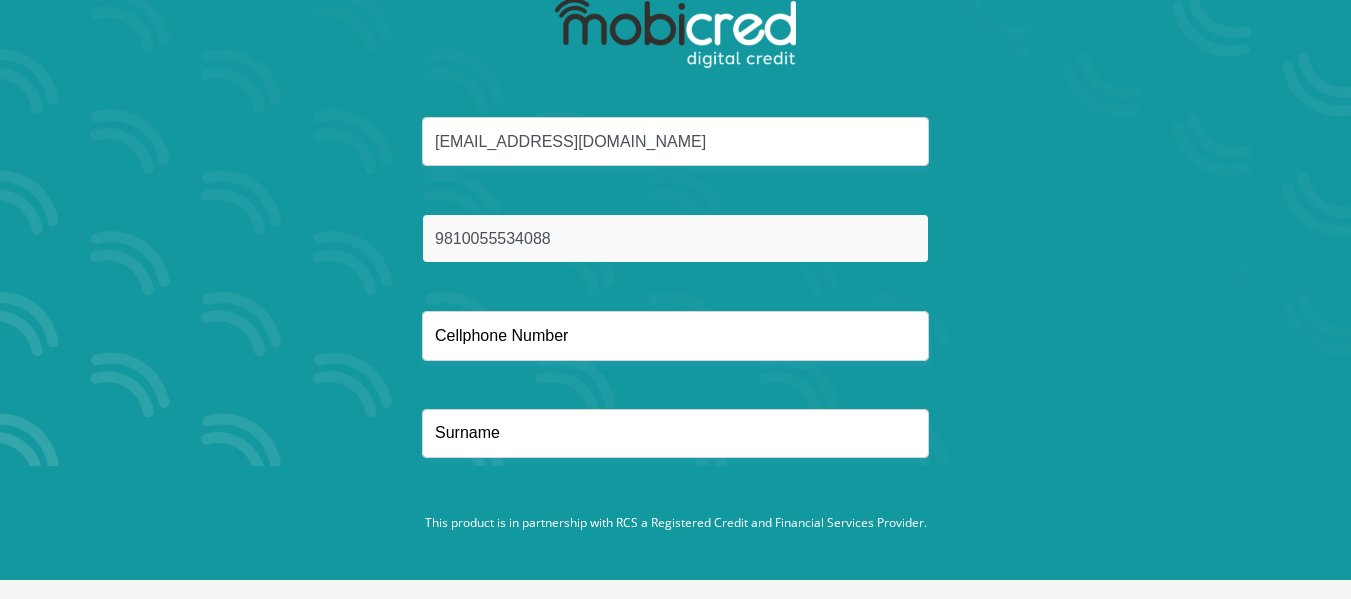 type on "9810055534088" 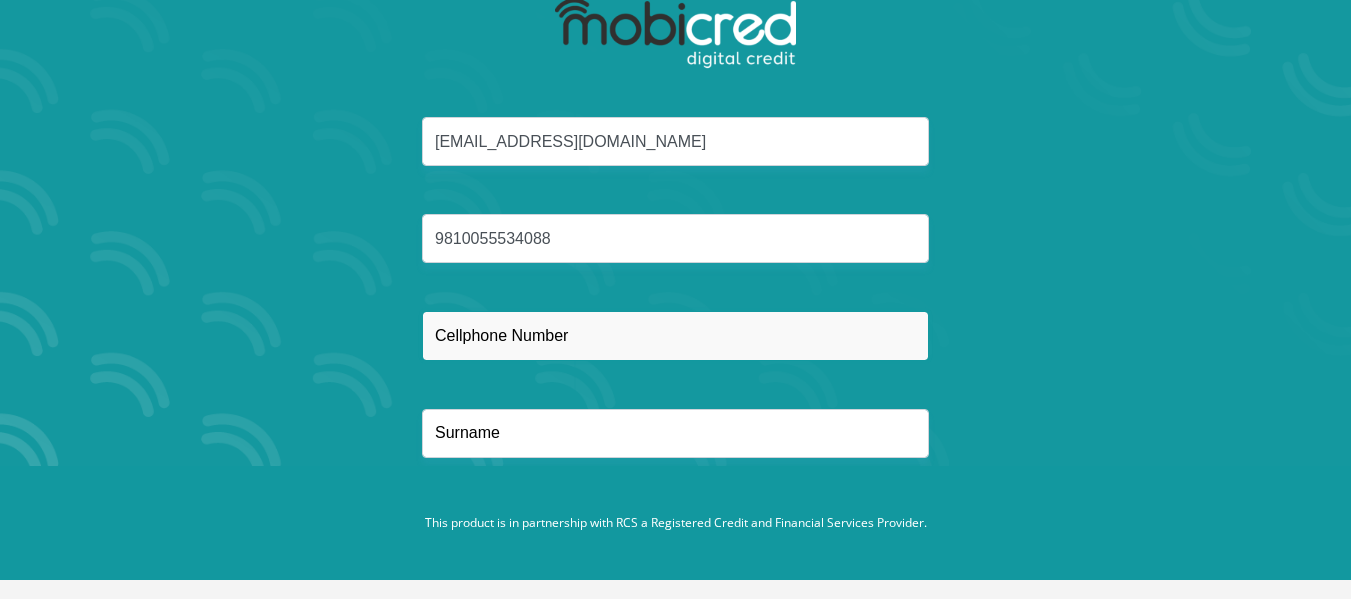 click at bounding box center [675, 335] 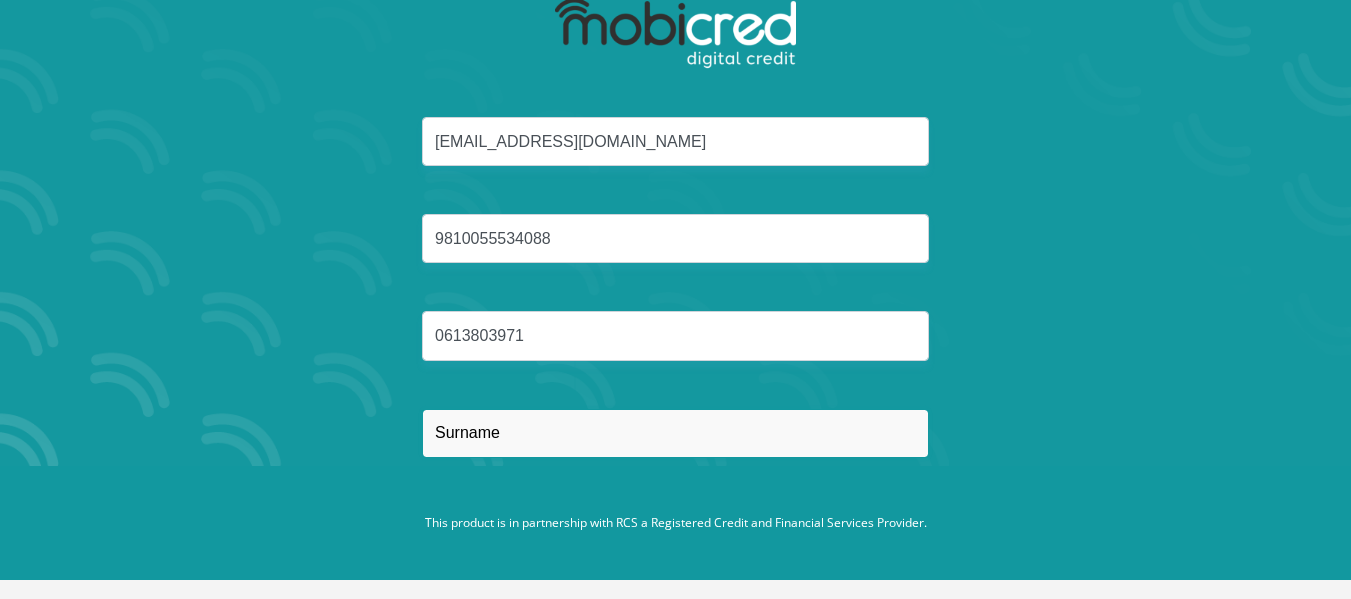 type on "Mmatladi" 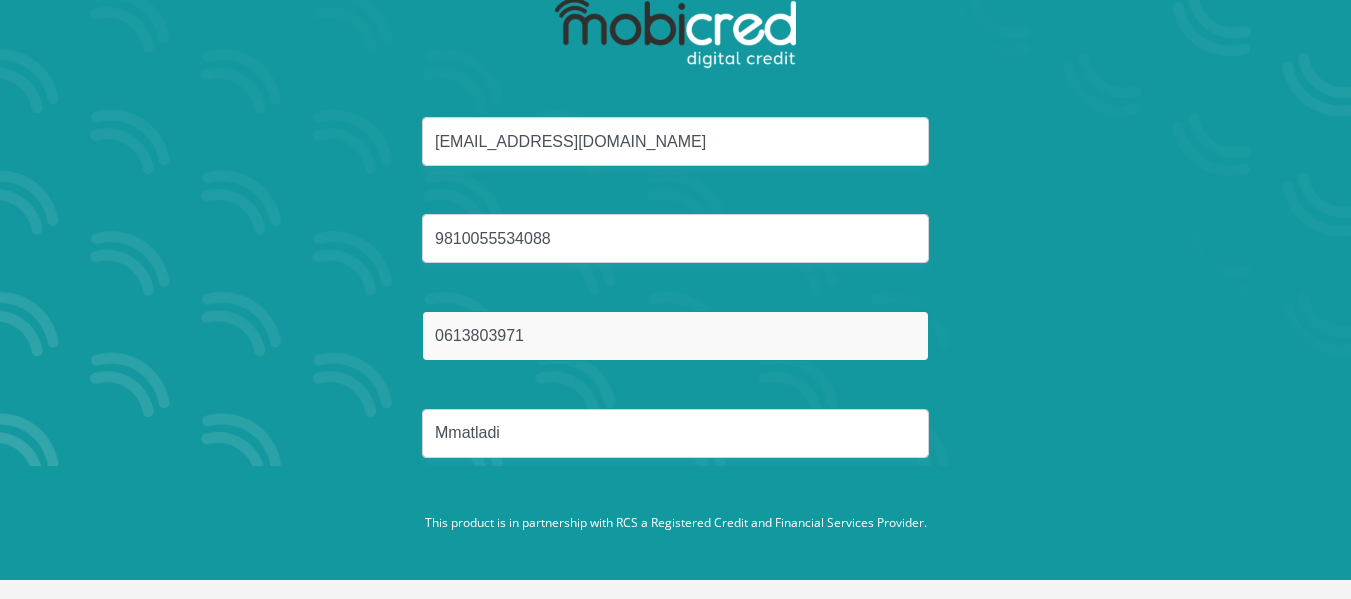 click on "Reset Password" at bounding box center [675, 528] 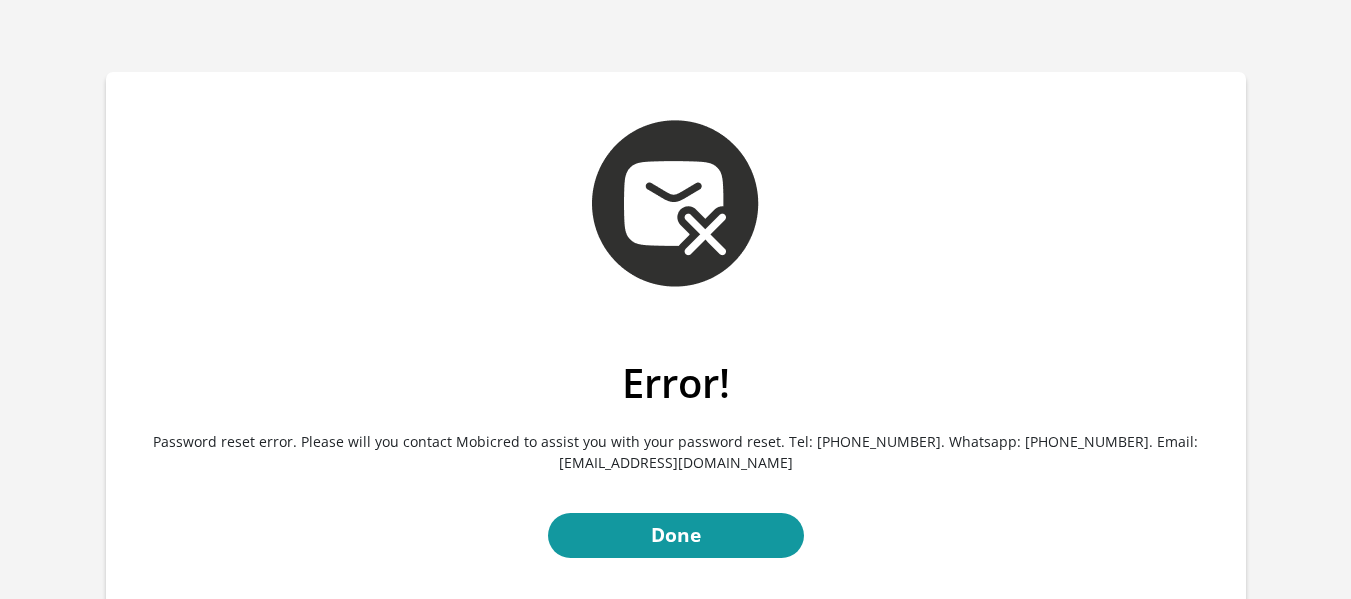 scroll, scrollTop: 0, scrollLeft: 0, axis: both 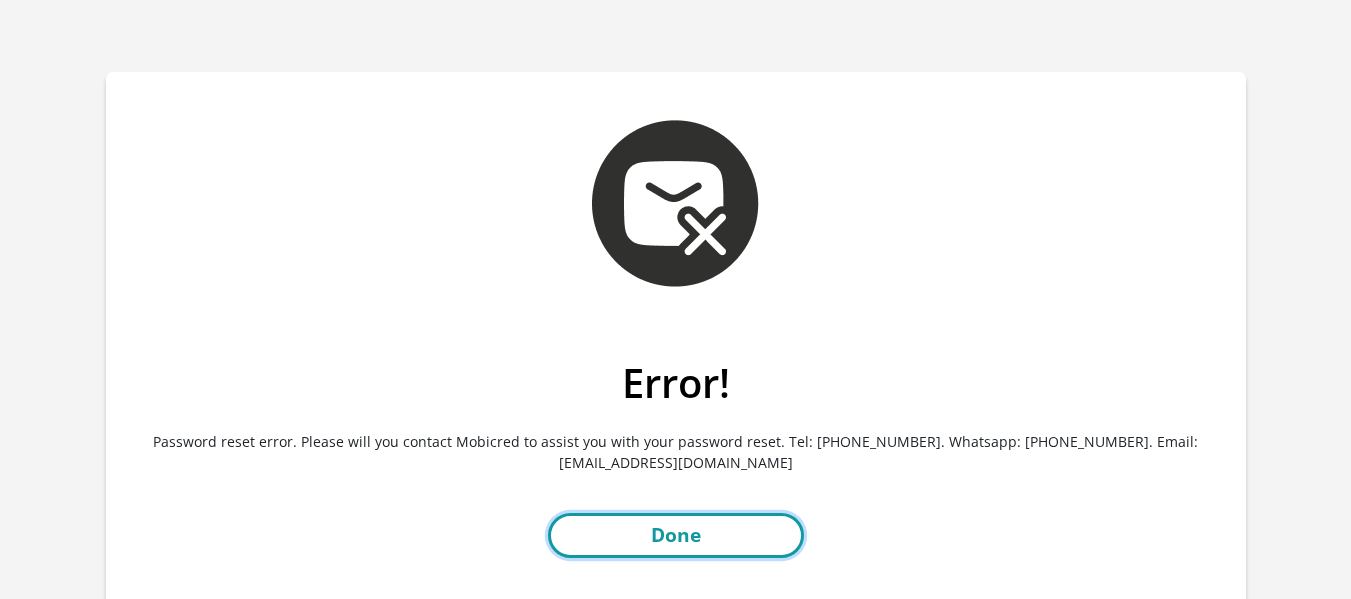 click on "Done" at bounding box center [676, 535] 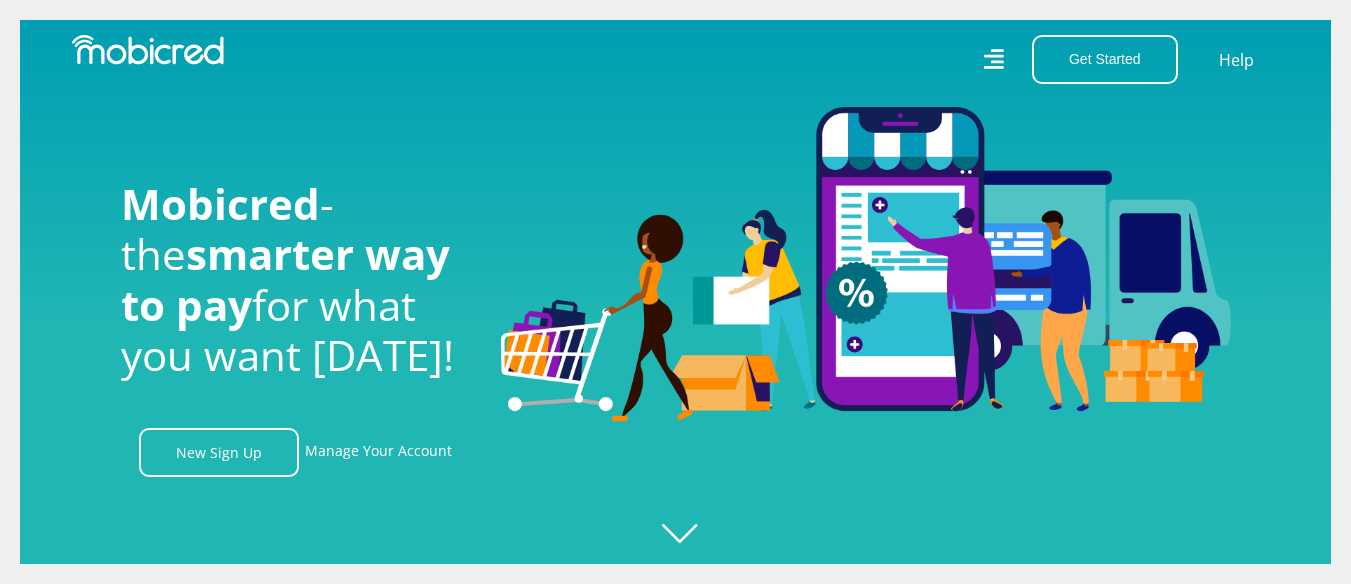scroll, scrollTop: 0, scrollLeft: 0, axis: both 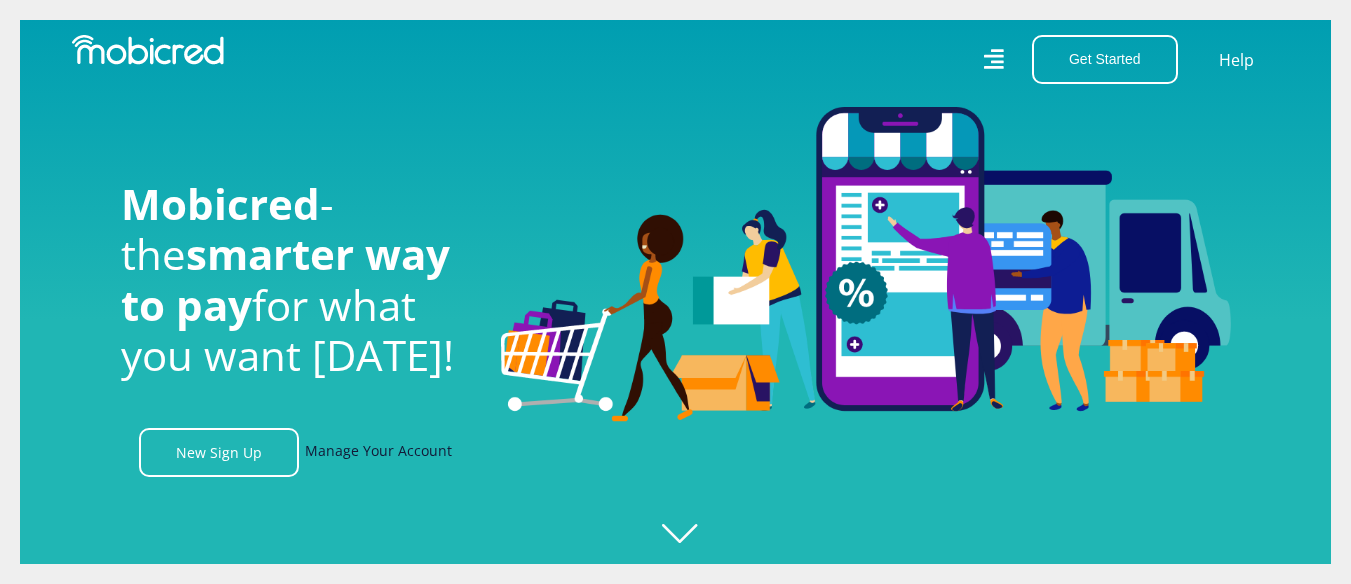 click on "Manage Your Account" at bounding box center (378, 452) 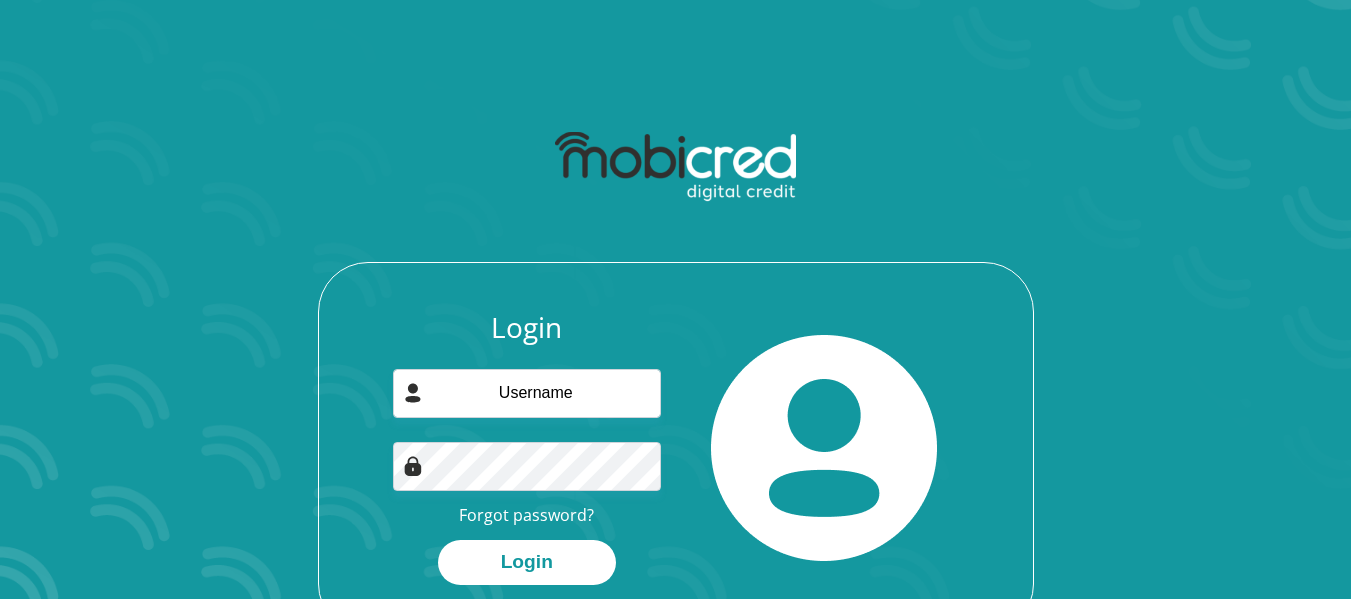 scroll, scrollTop: 0, scrollLeft: 0, axis: both 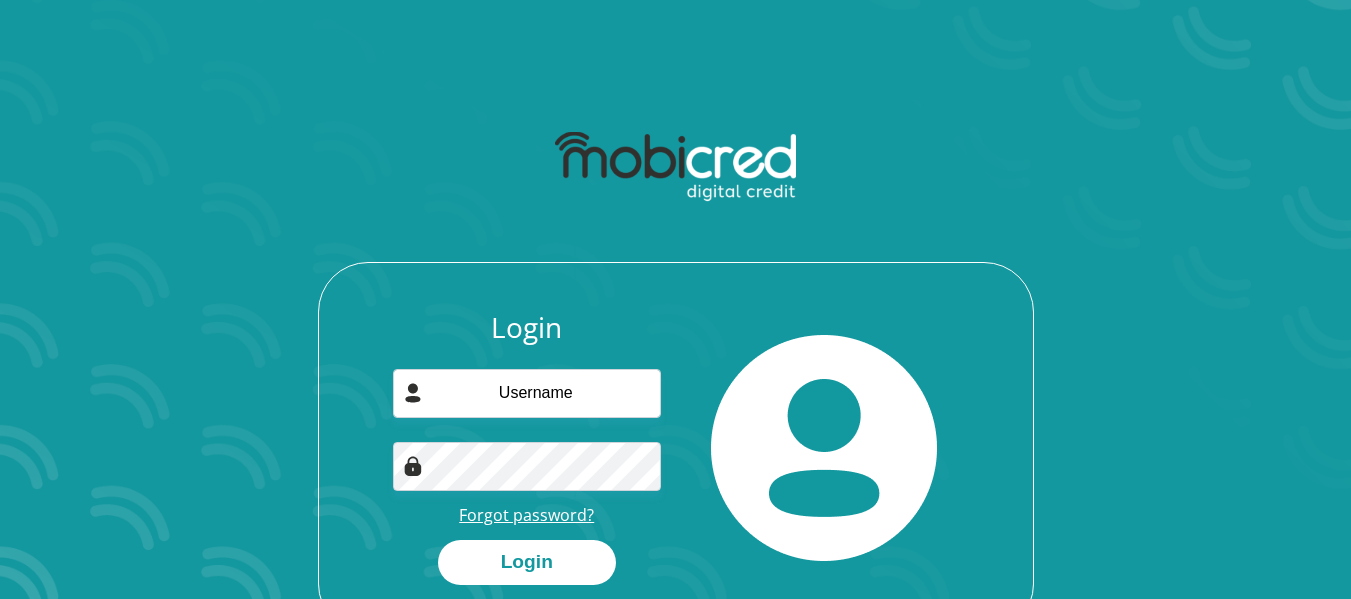 click on "Forgot password?" at bounding box center (526, 515) 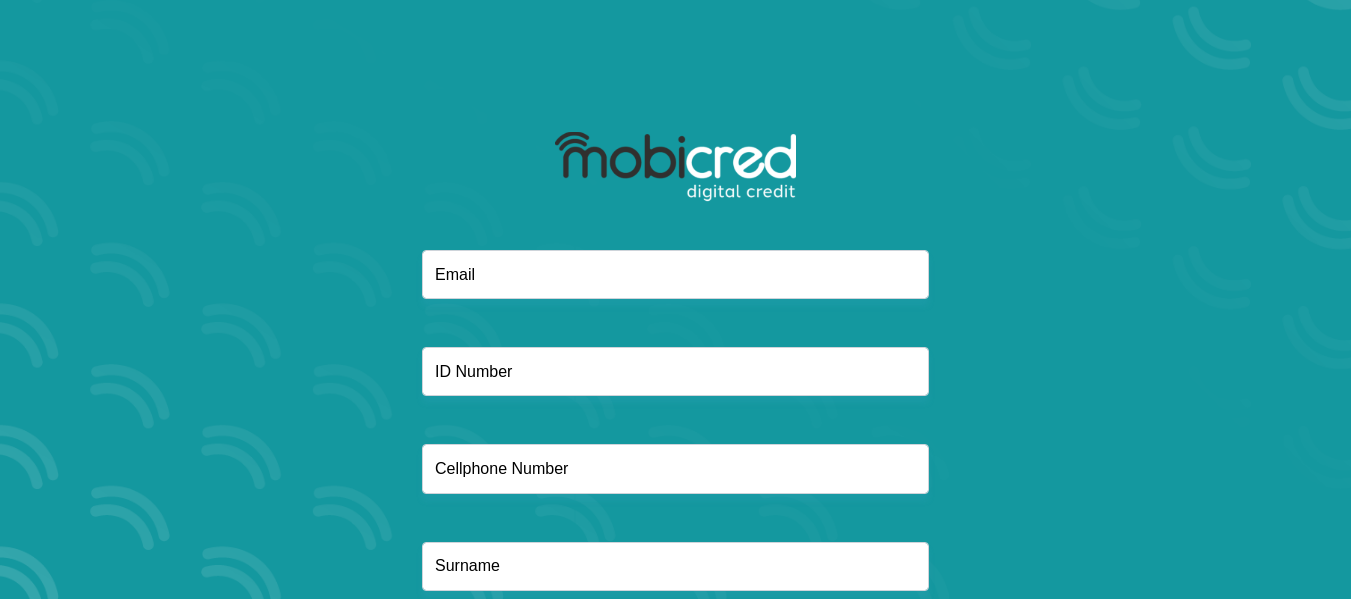 scroll, scrollTop: 0, scrollLeft: 0, axis: both 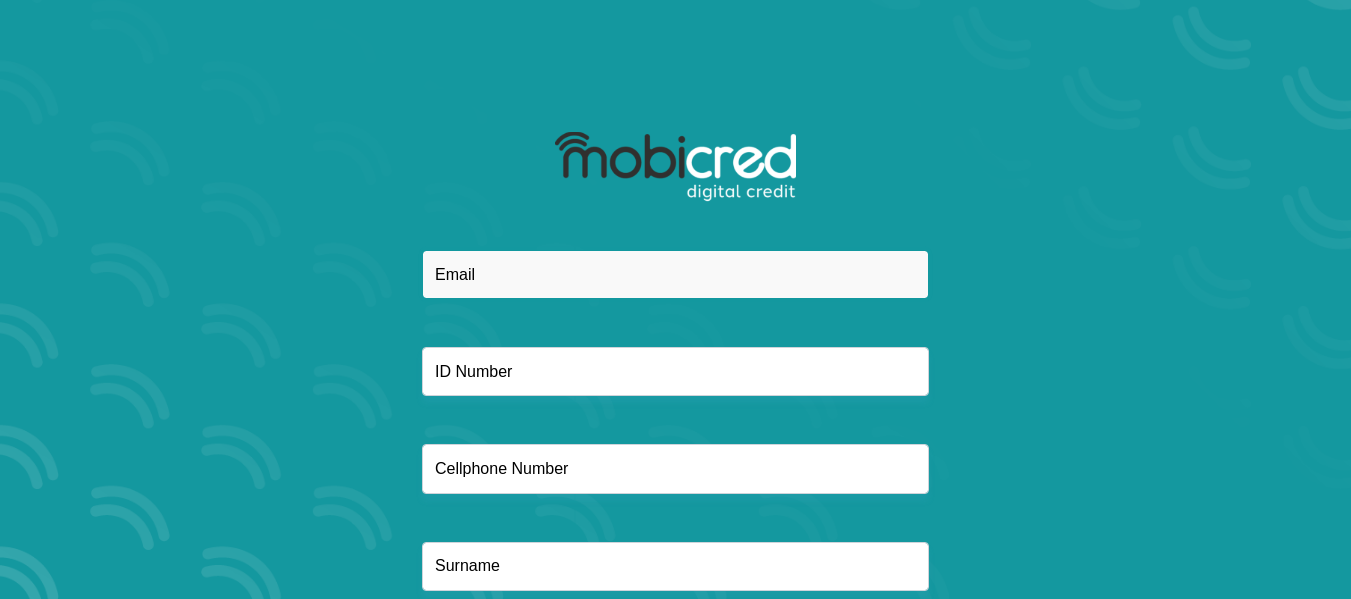 click at bounding box center (675, 274) 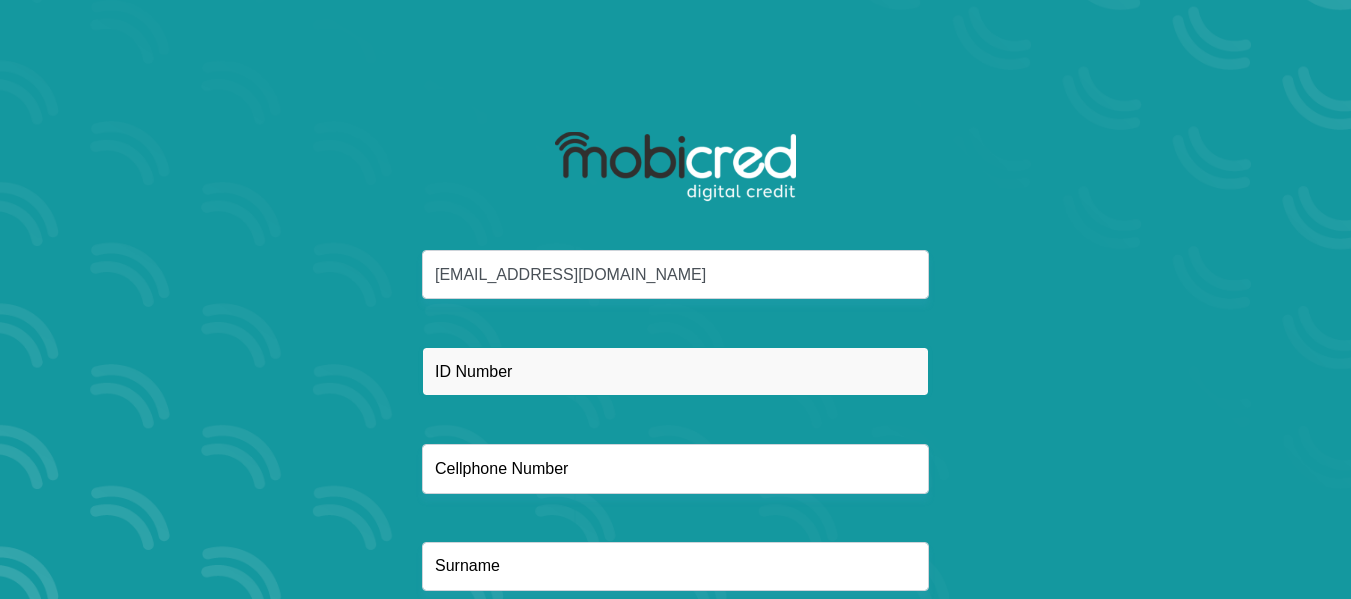 click at bounding box center (675, 371) 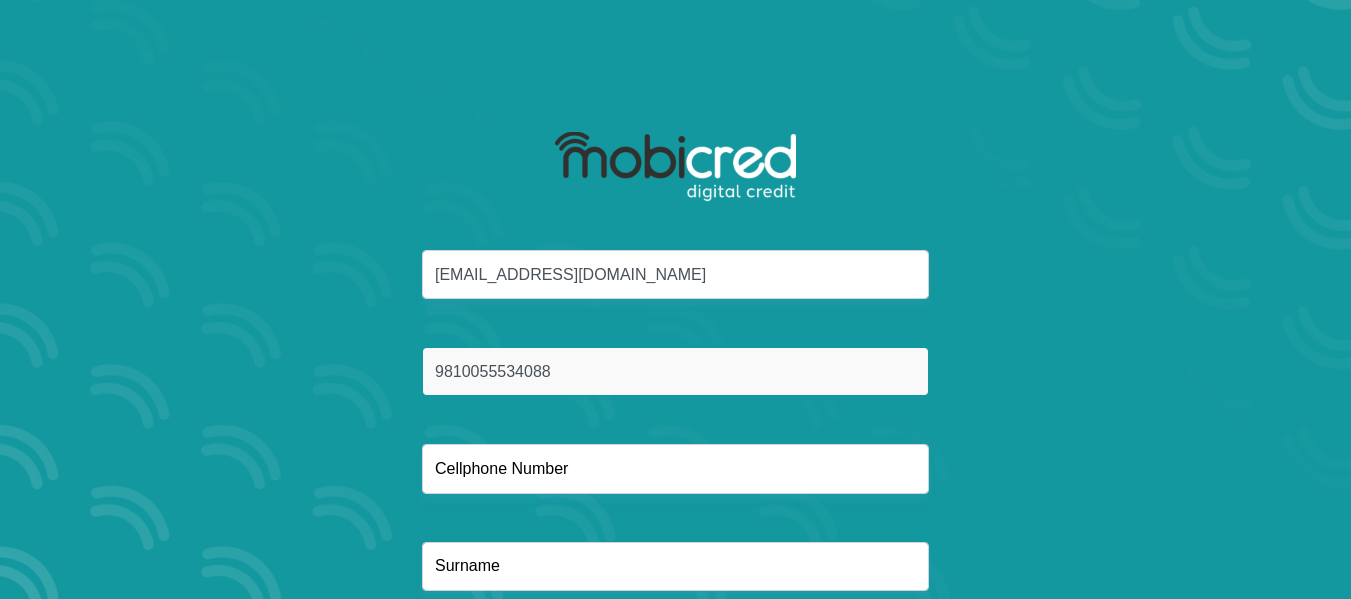 type on "9810055534088" 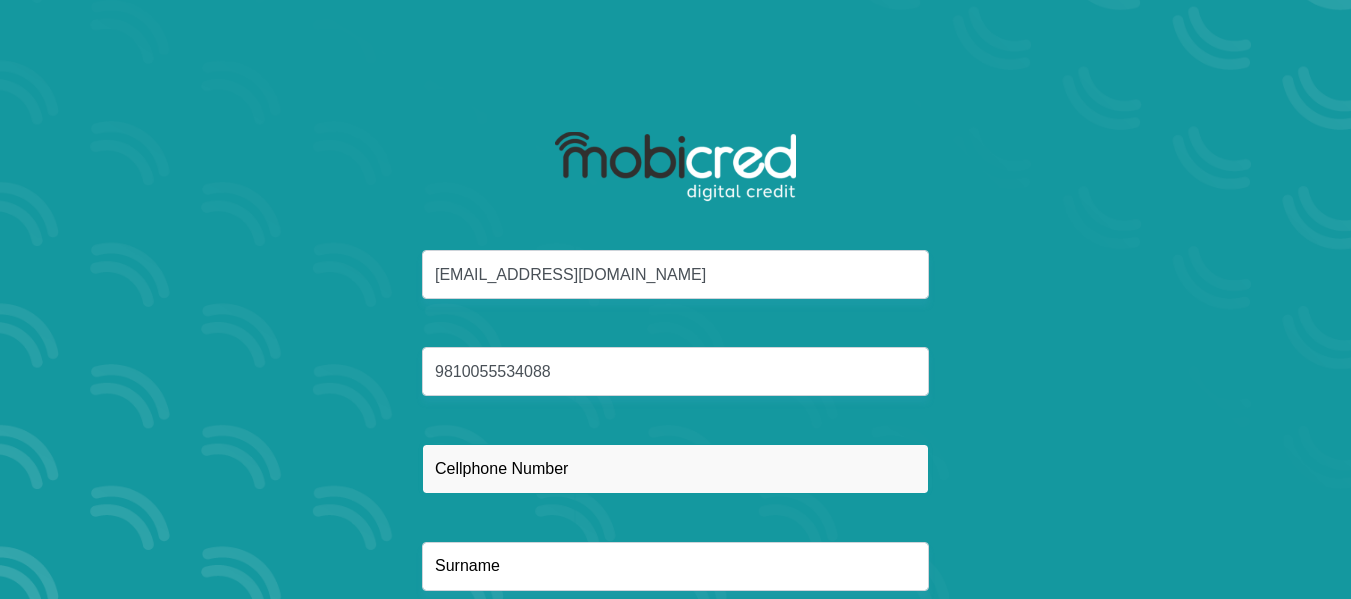 click at bounding box center [675, 468] 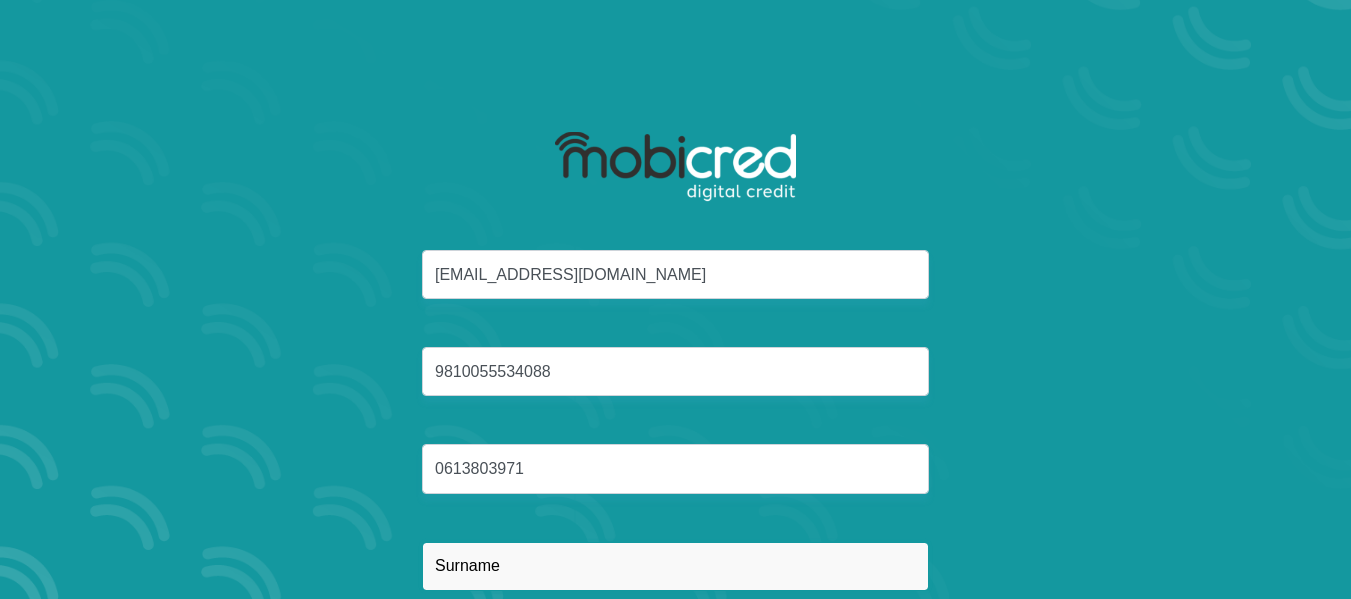 type on "Mmatladi" 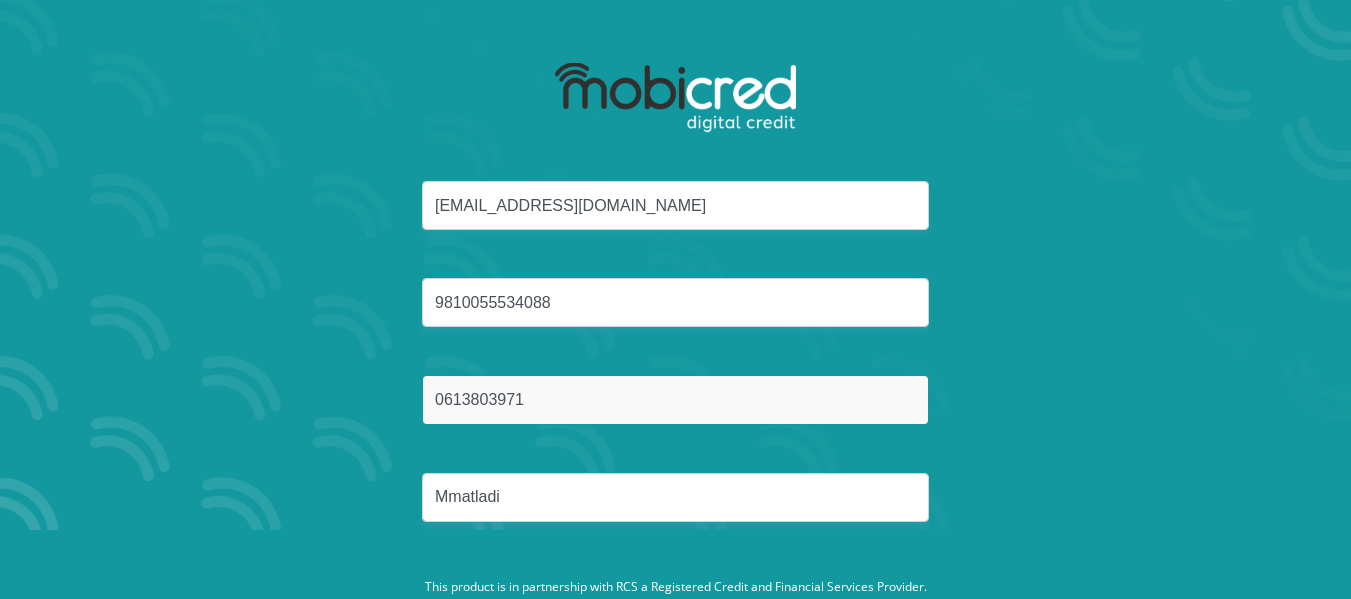 scroll, scrollTop: 133, scrollLeft: 0, axis: vertical 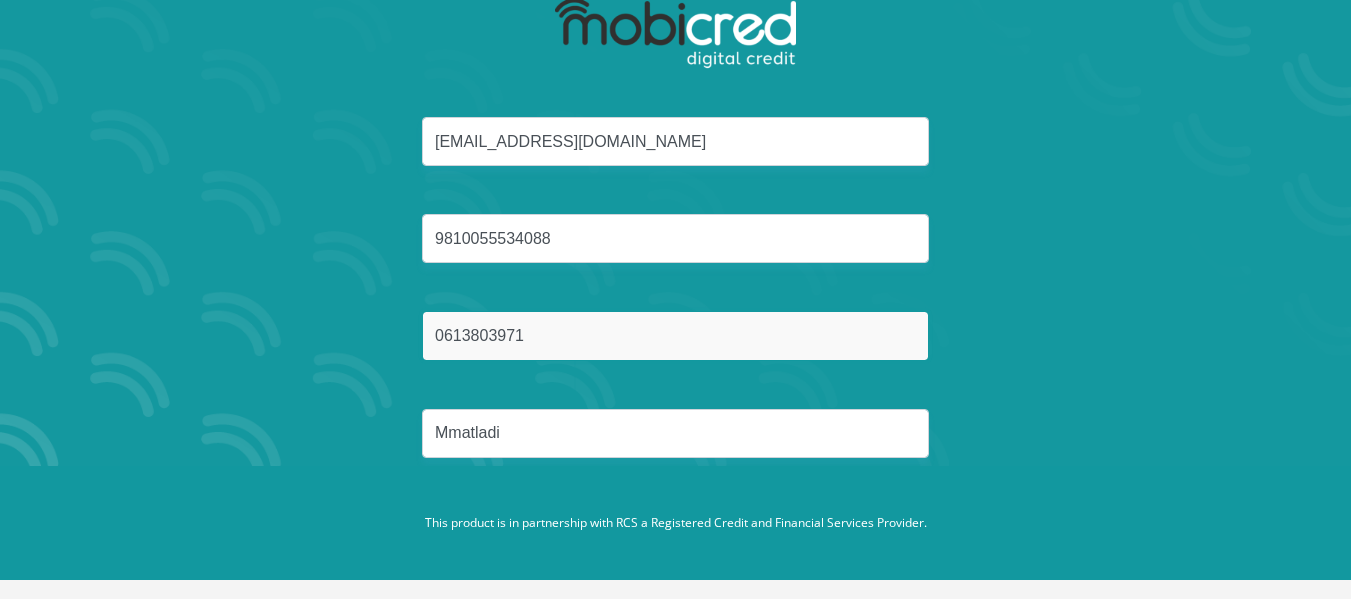 click on "Reset Password" at bounding box center (675, 528) 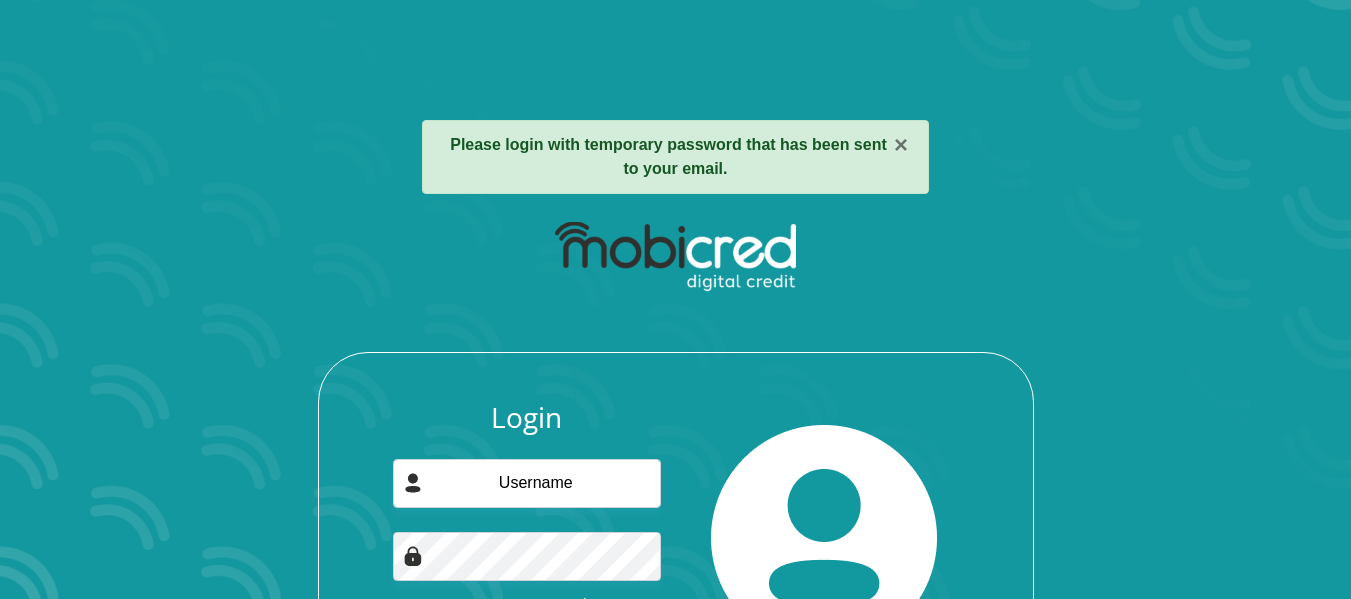 scroll, scrollTop: 0, scrollLeft: 0, axis: both 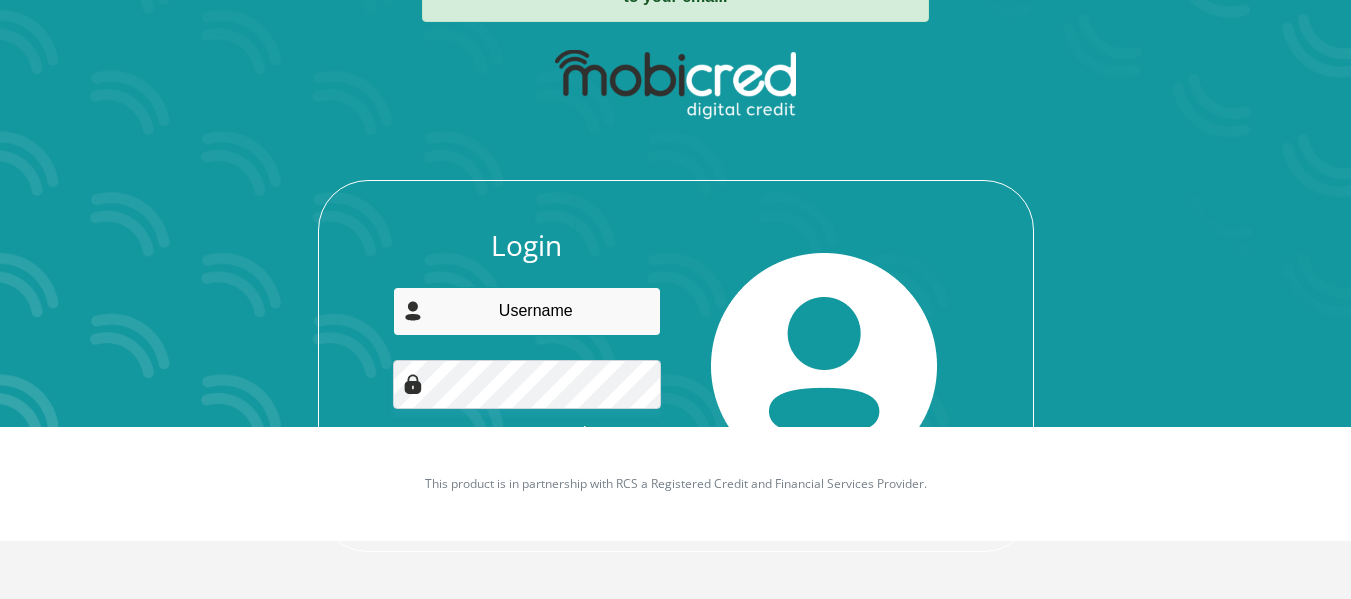click at bounding box center (527, 311) 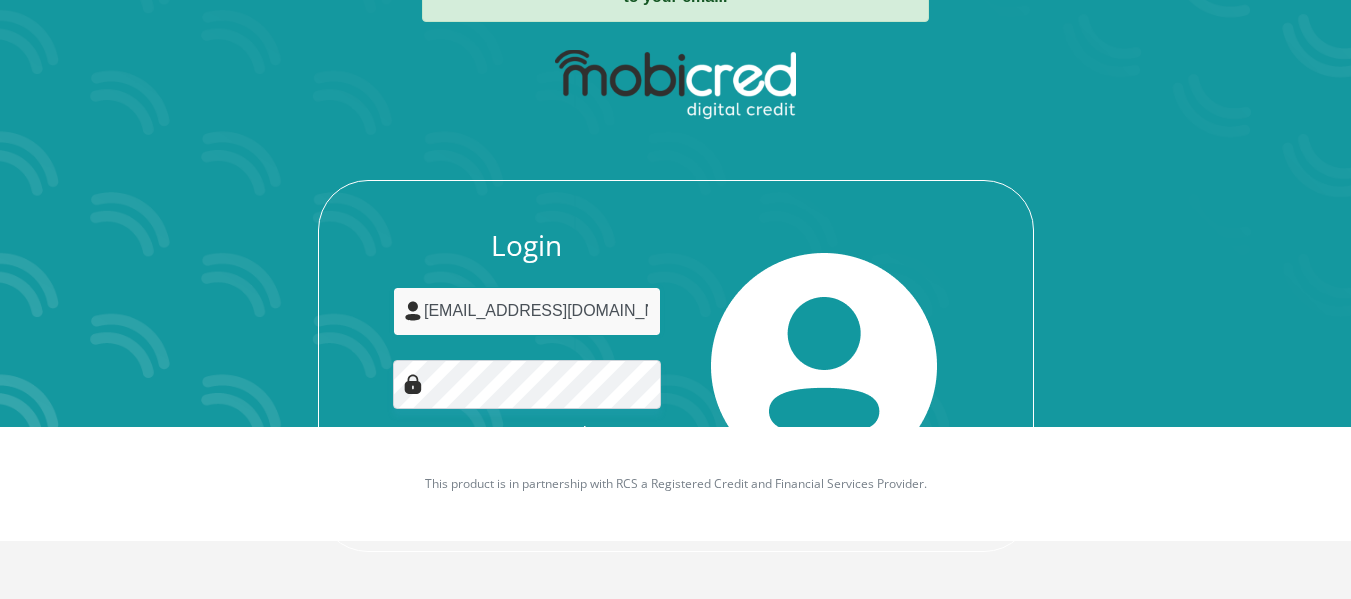 scroll, scrollTop: 0, scrollLeft: 52, axis: horizontal 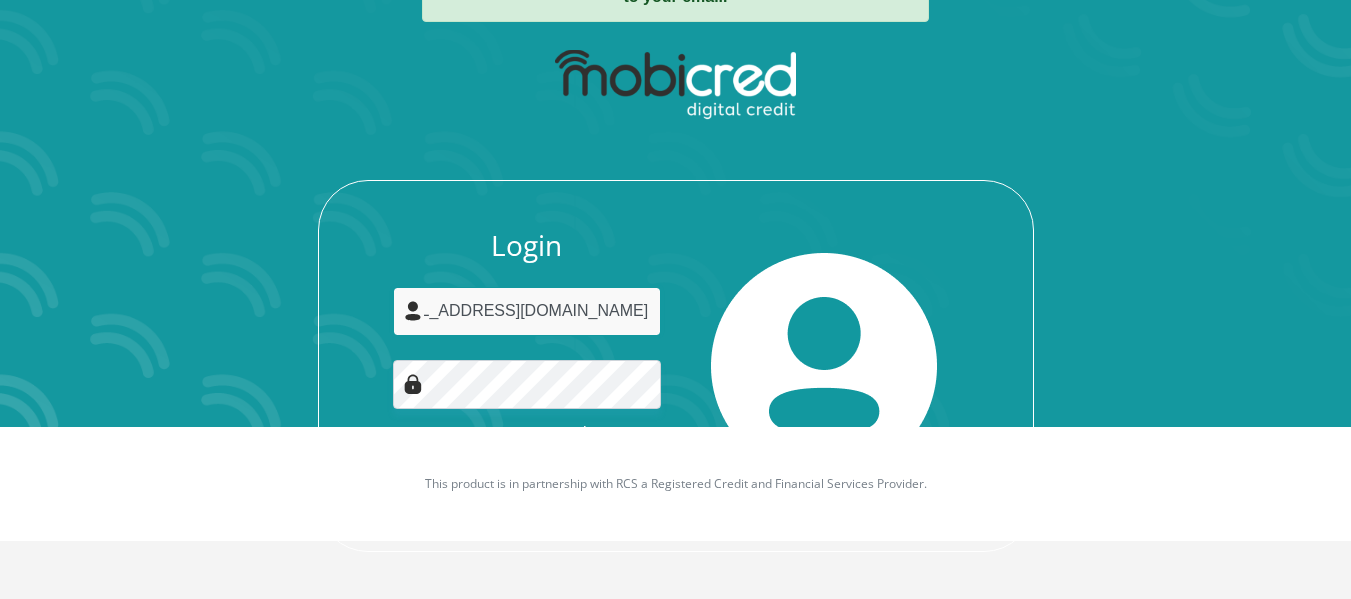 type on "[EMAIL_ADDRESS][DOMAIN_NAME]" 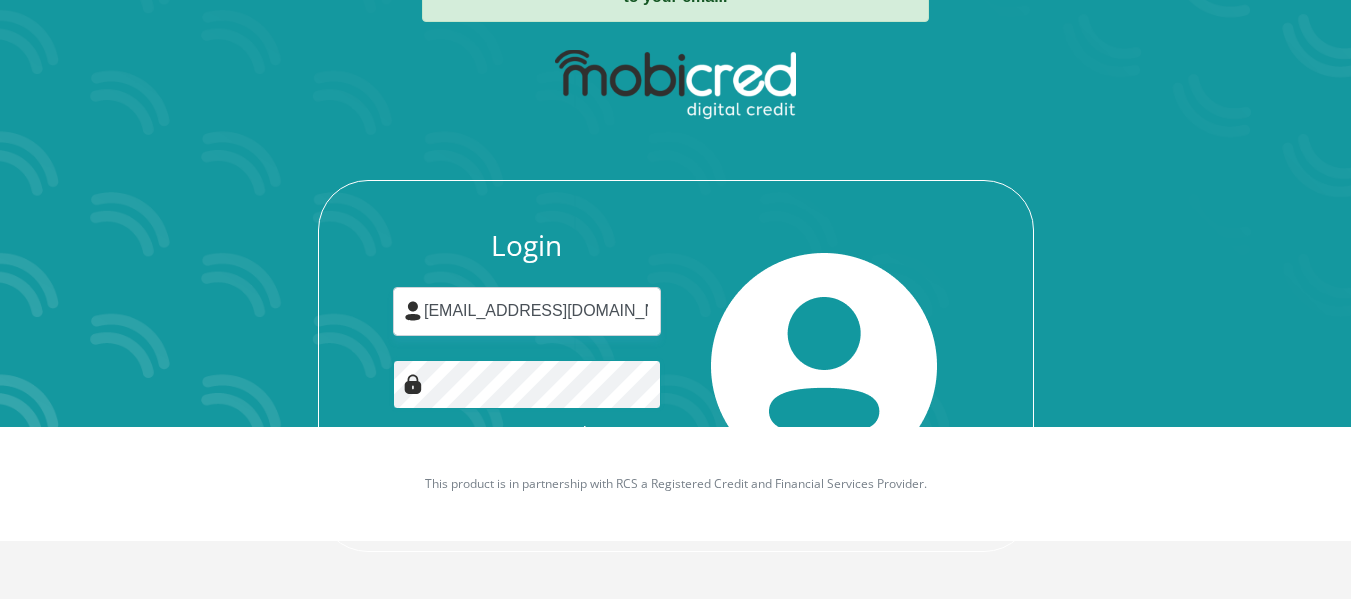 click on "Login" at bounding box center (527, 480) 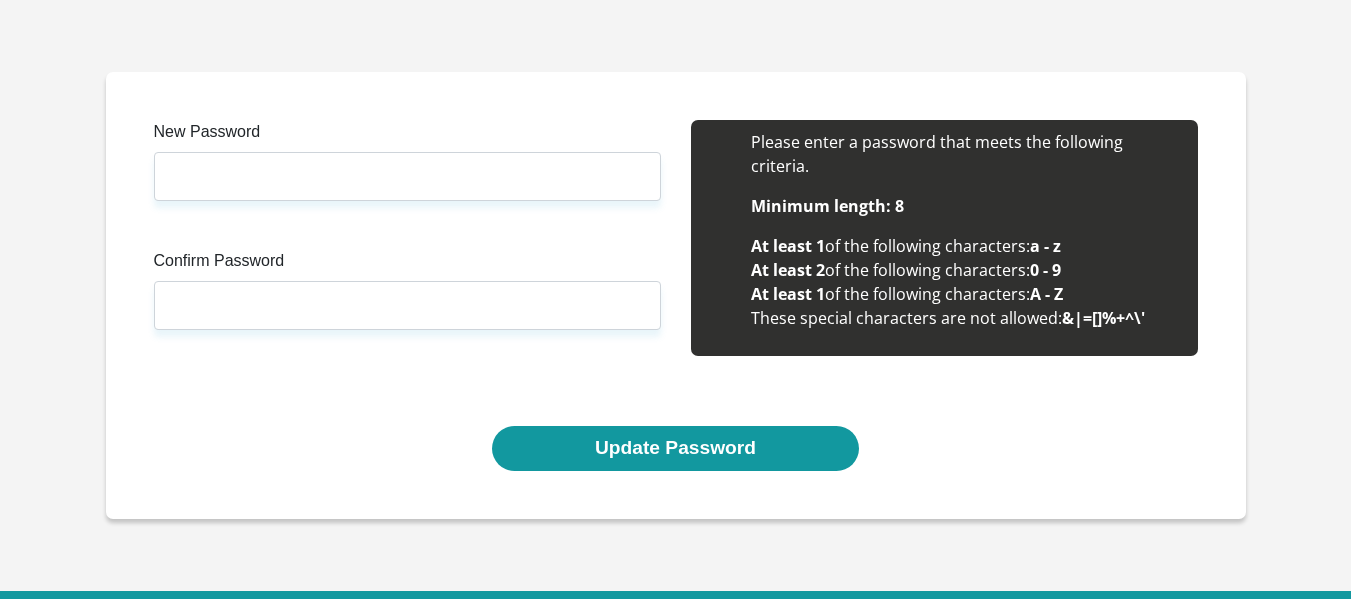 scroll, scrollTop: 0, scrollLeft: 0, axis: both 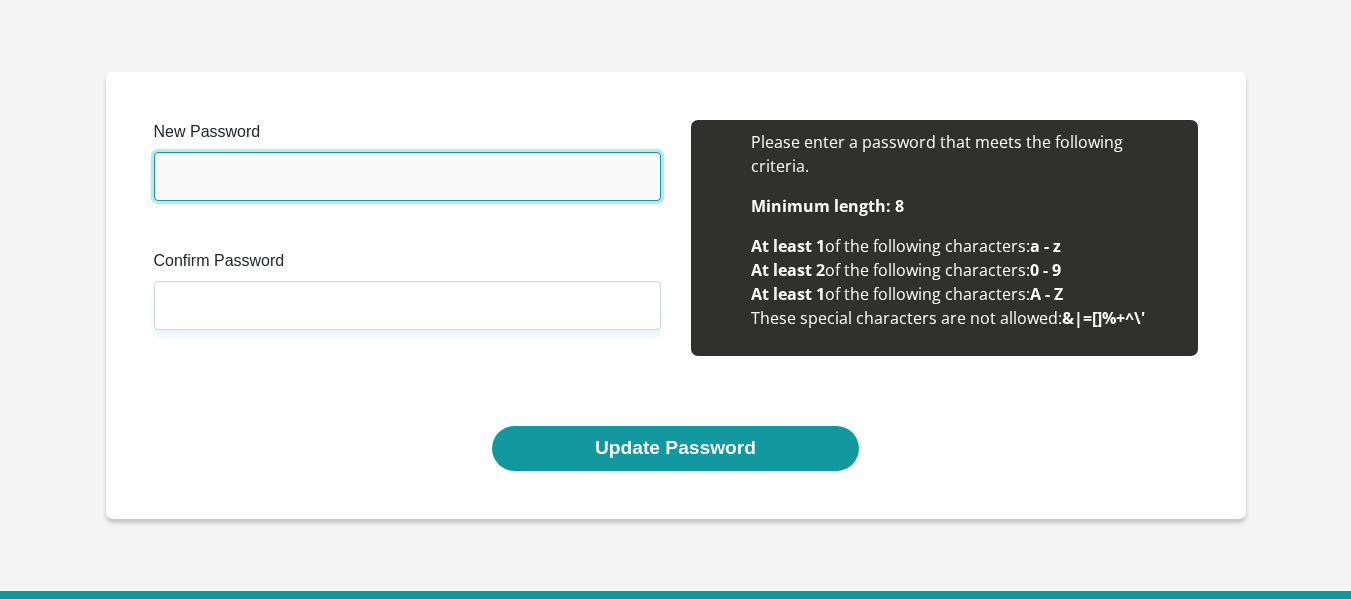 click on "New Password" at bounding box center [407, 176] 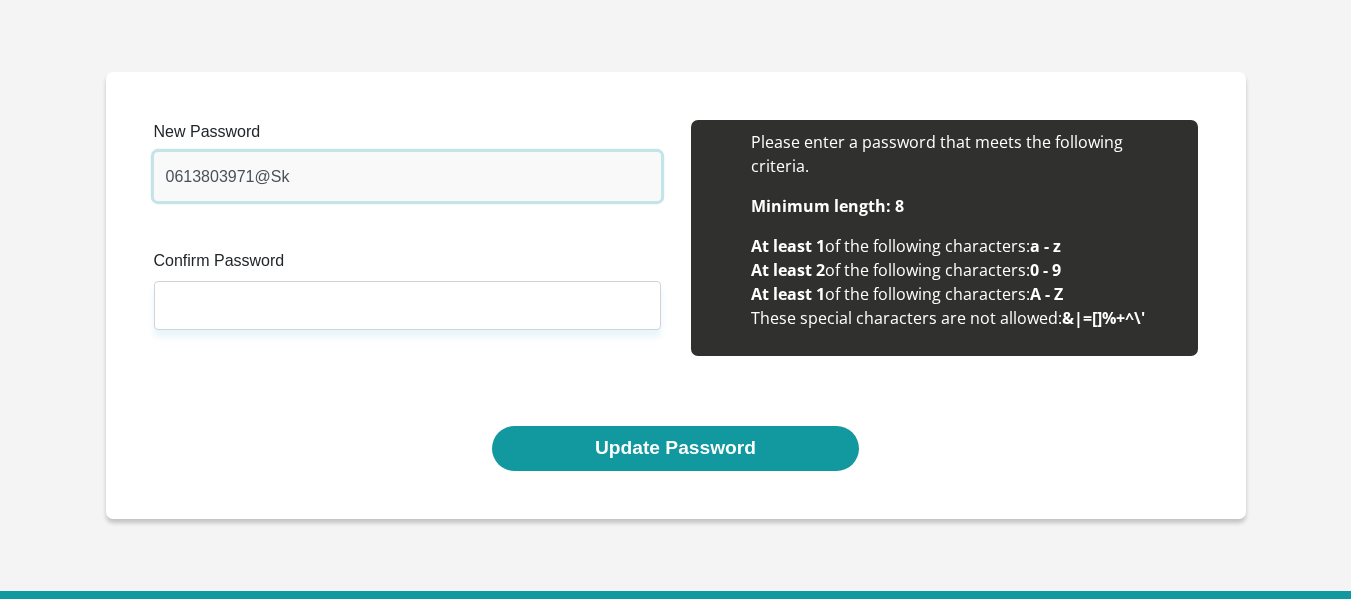 drag, startPoint x: 298, startPoint y: 186, endPoint x: 160, endPoint y: 176, distance: 138.36185 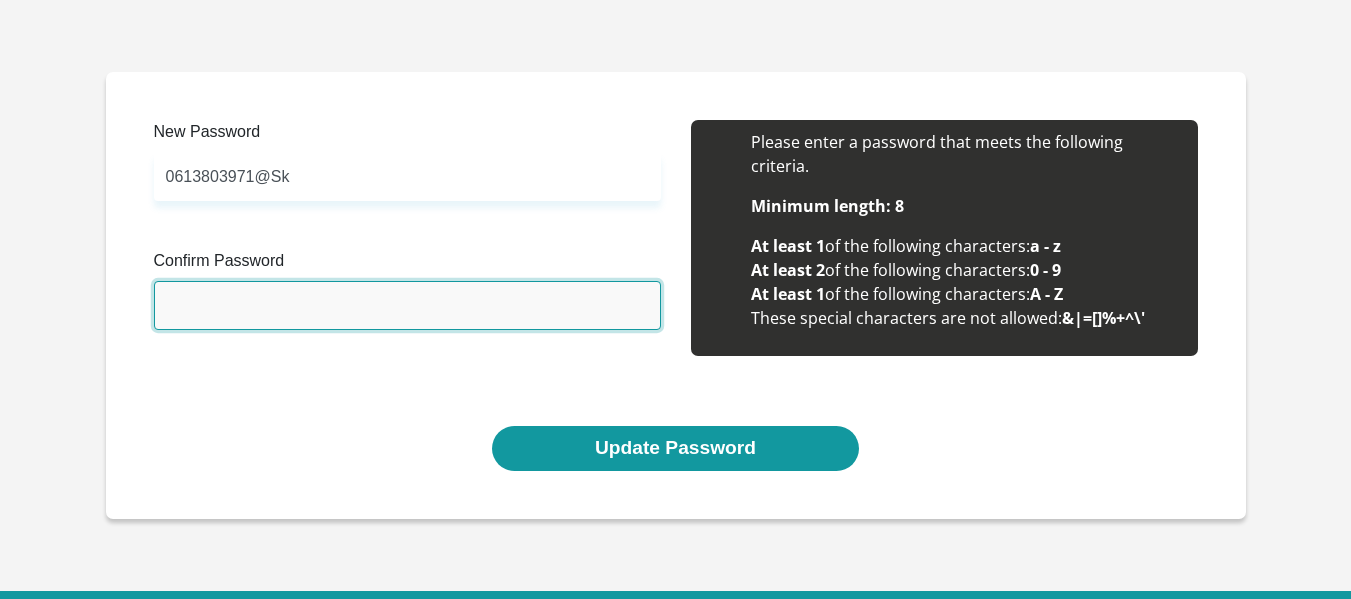 click on "Confirm Password" at bounding box center [407, 305] 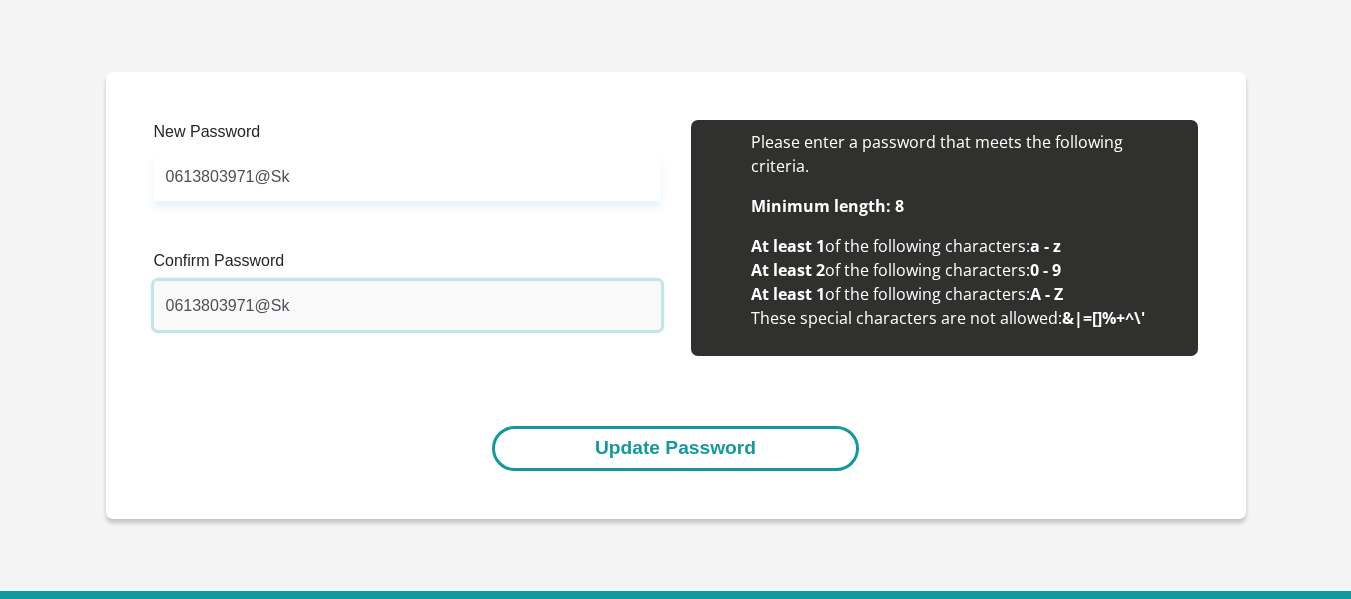 type on "0613803971@Sk" 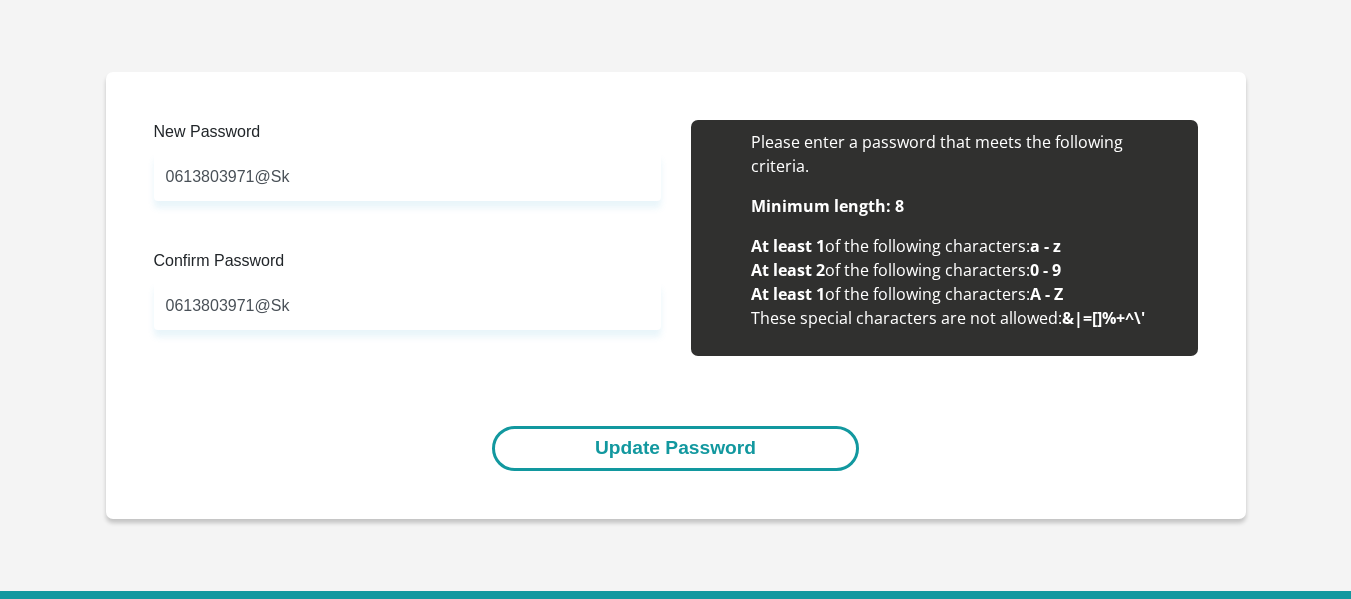 click on "Update Password" at bounding box center [675, 448] 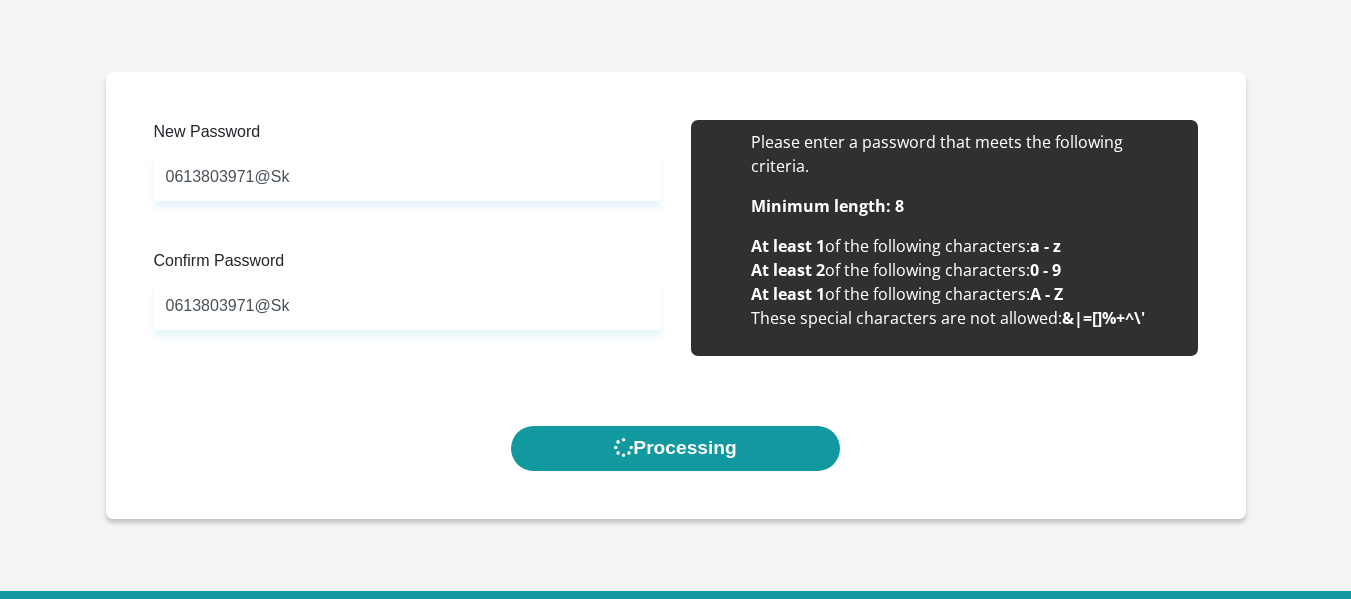 scroll, scrollTop: 0, scrollLeft: 0, axis: both 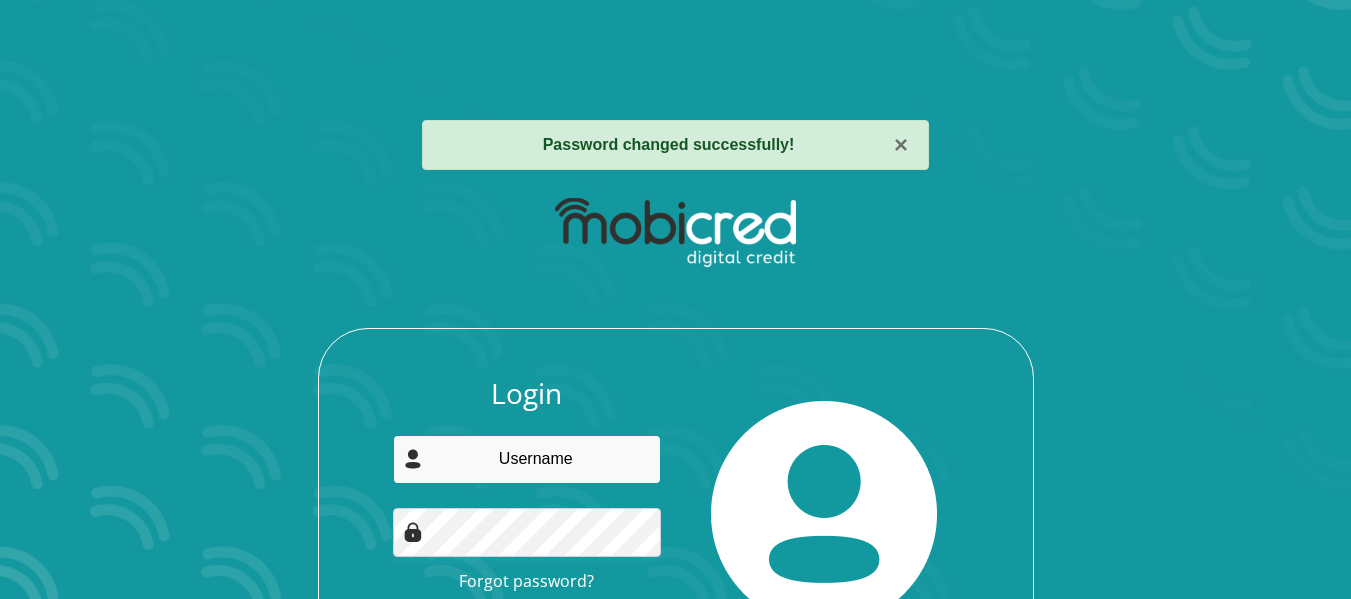 click at bounding box center (527, 459) 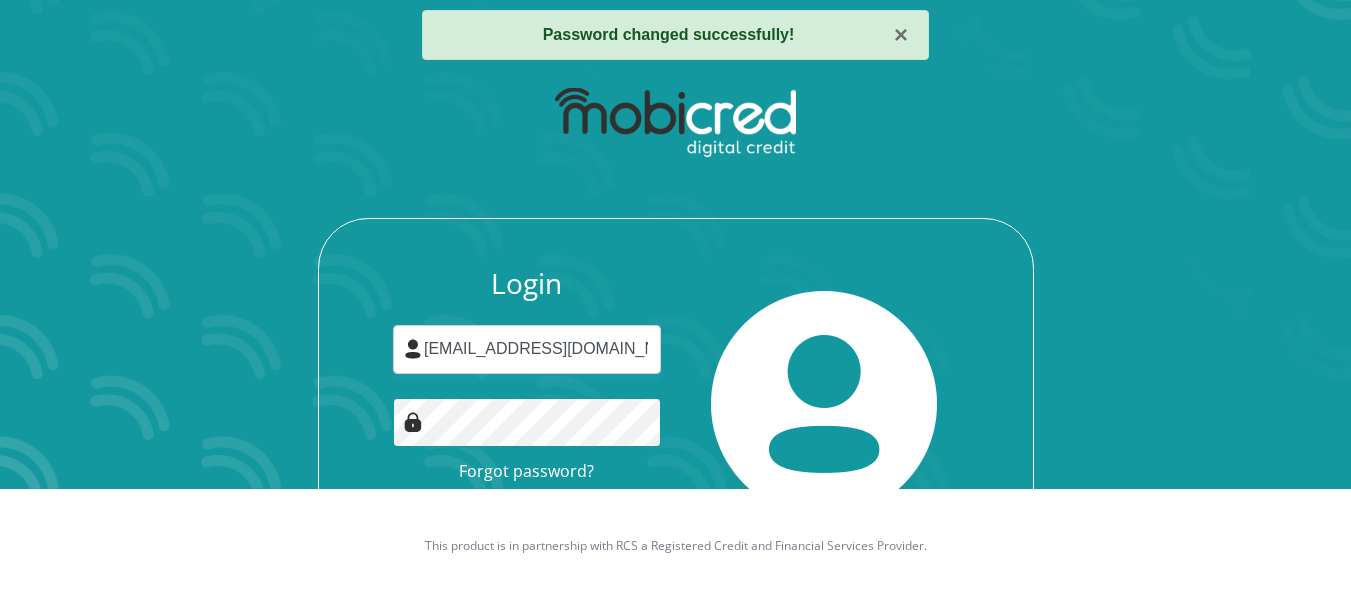 scroll, scrollTop: 148, scrollLeft: 0, axis: vertical 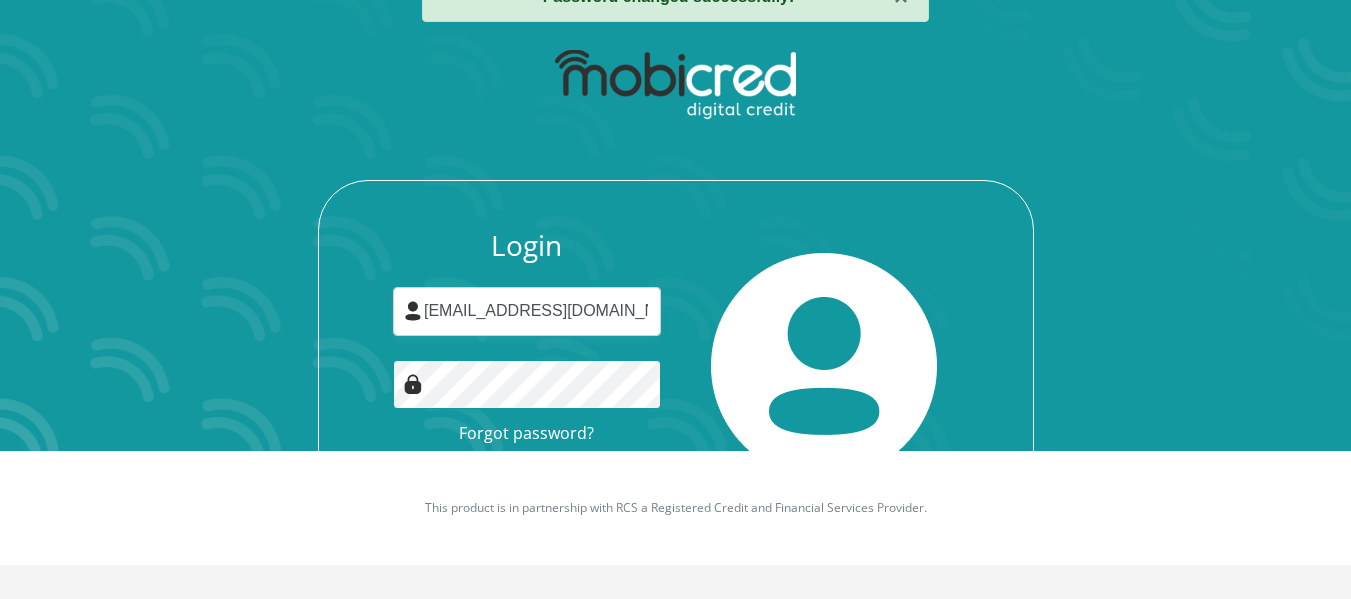 click on "Login" at bounding box center [527, 480] 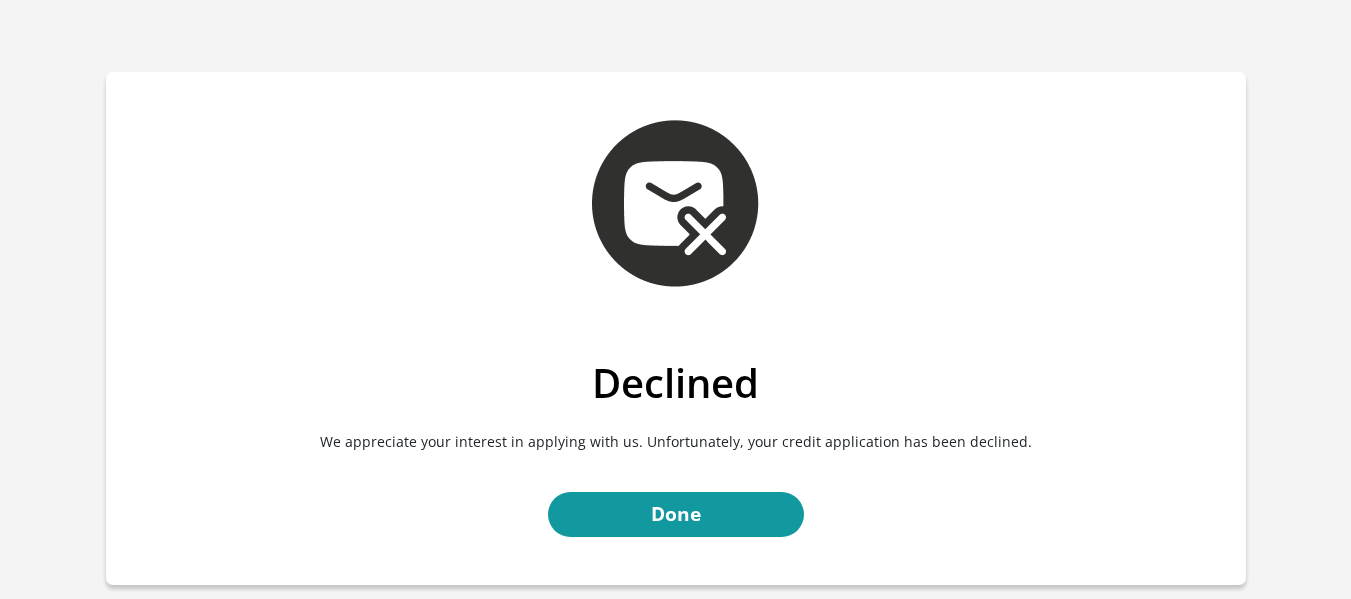 scroll, scrollTop: 0, scrollLeft: 0, axis: both 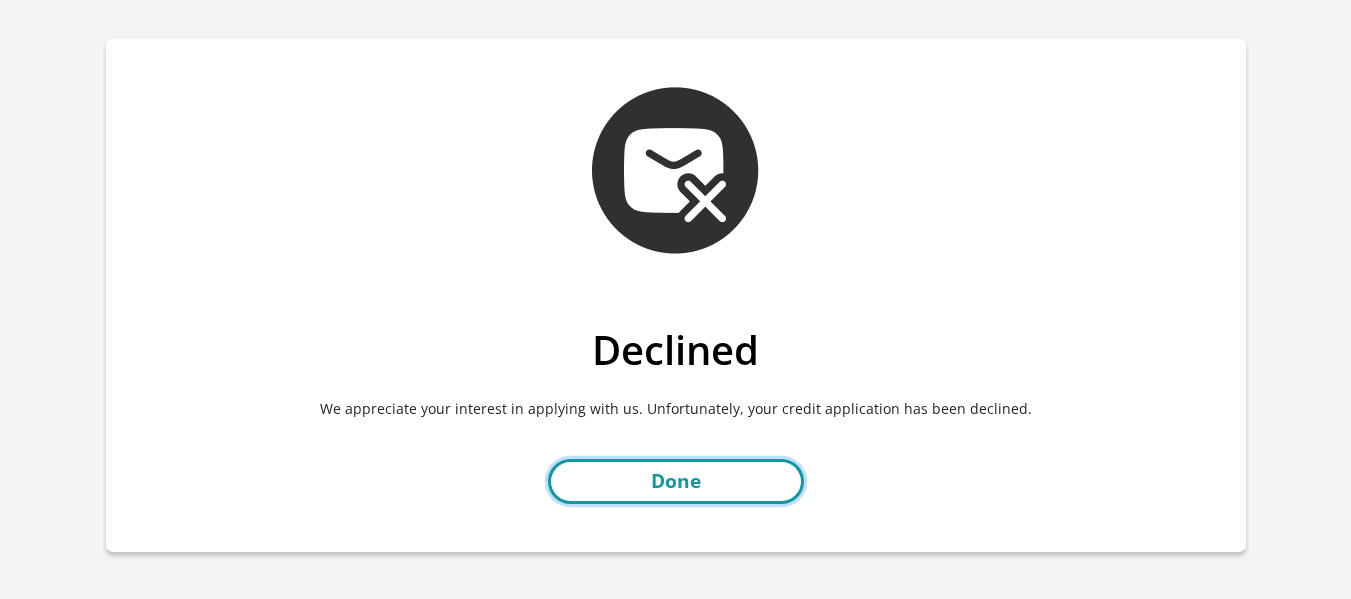 click on "Done" at bounding box center (676, 481) 